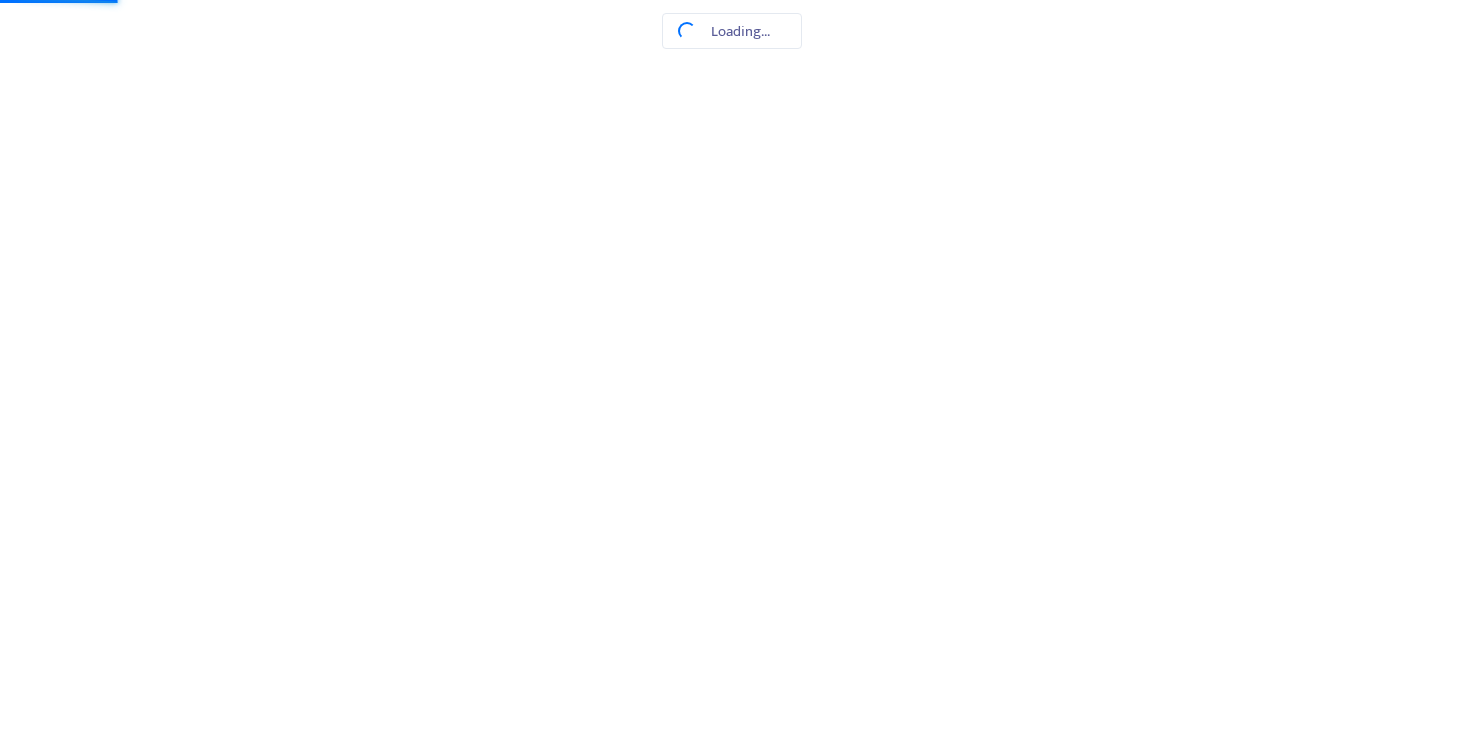 scroll, scrollTop: 0, scrollLeft: 0, axis: both 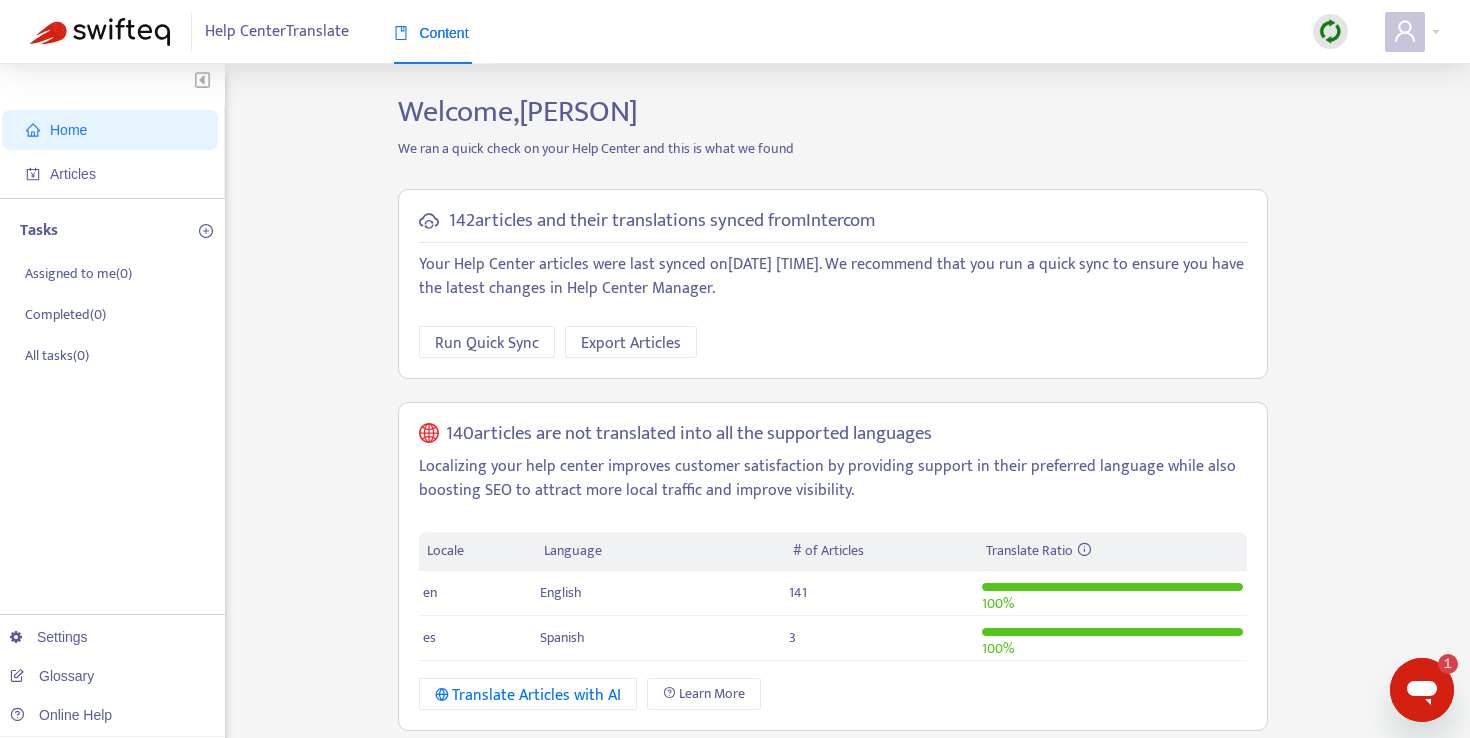 click 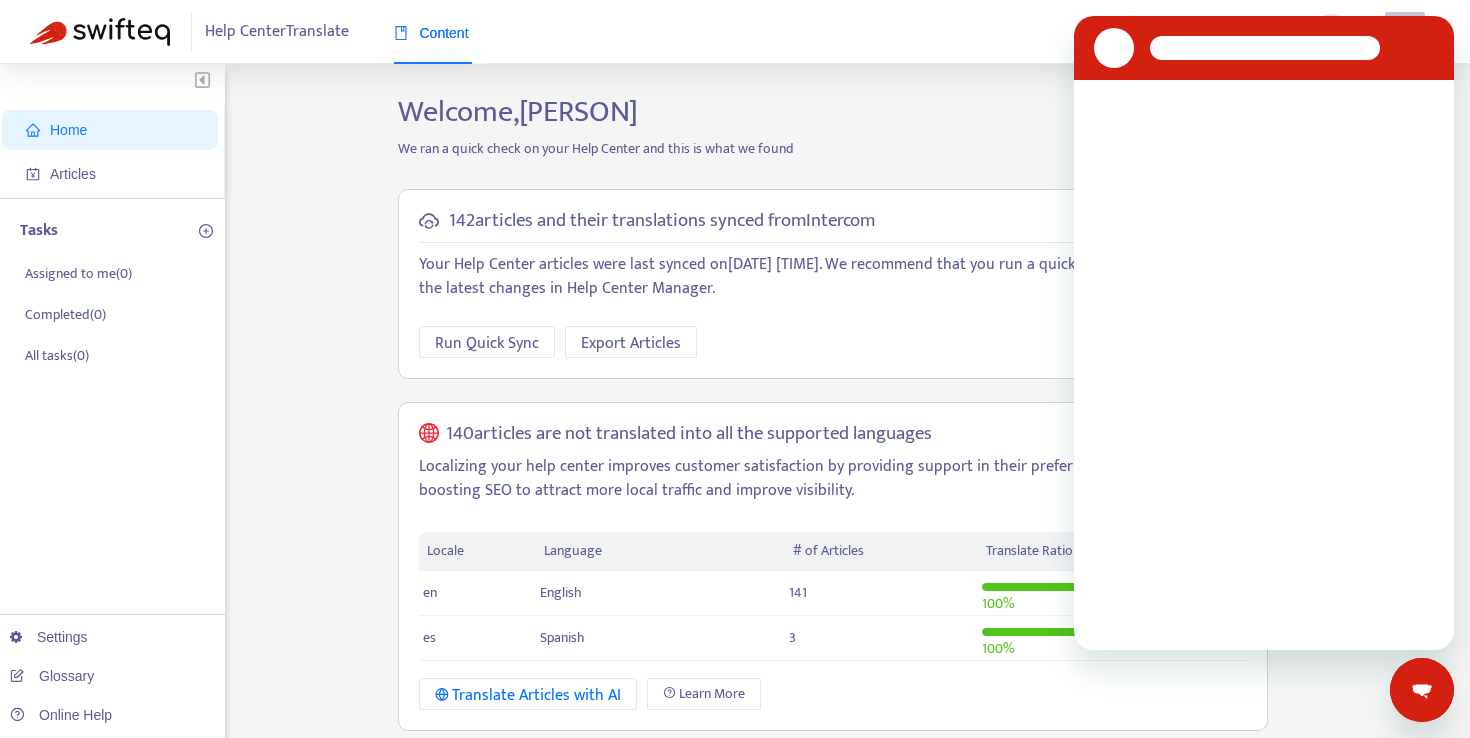 scroll, scrollTop: 0, scrollLeft: 0, axis: both 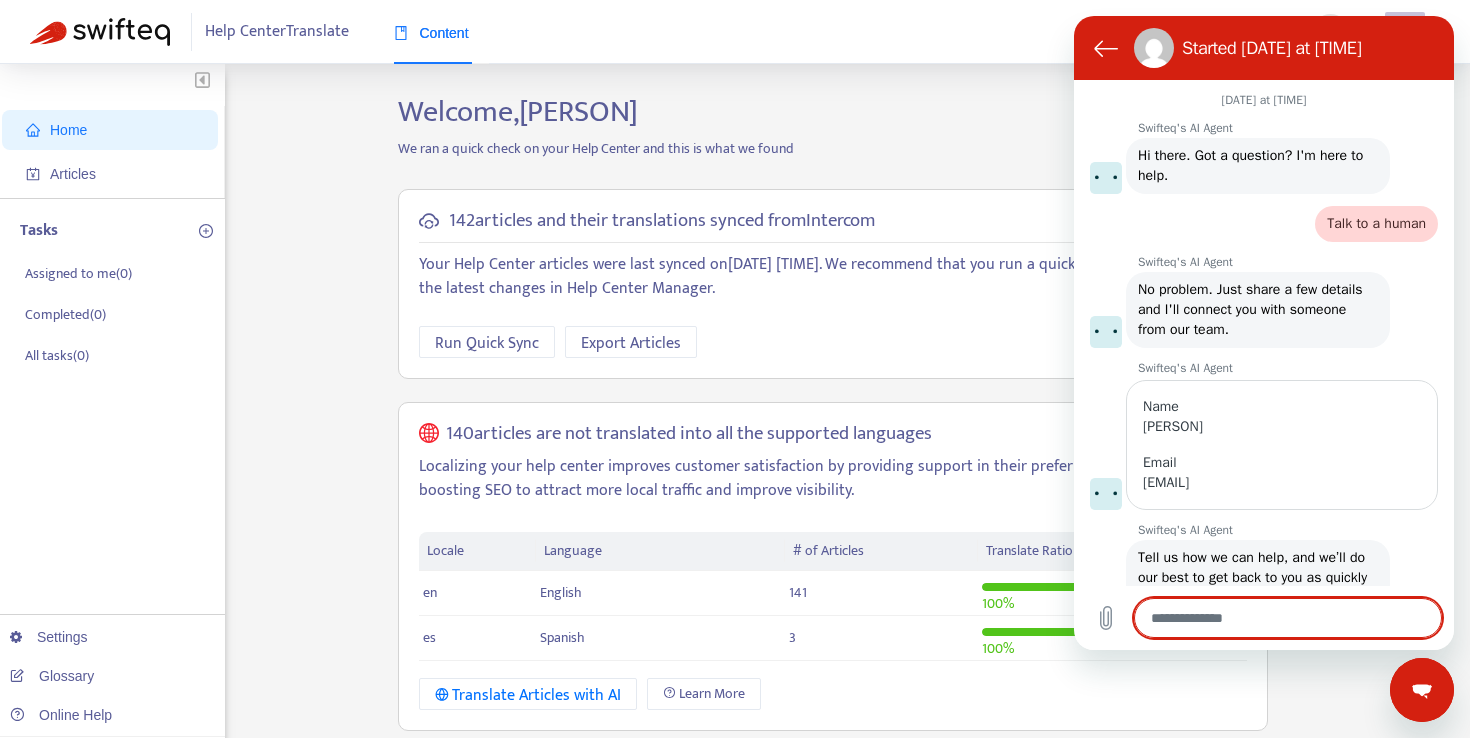 type on "*" 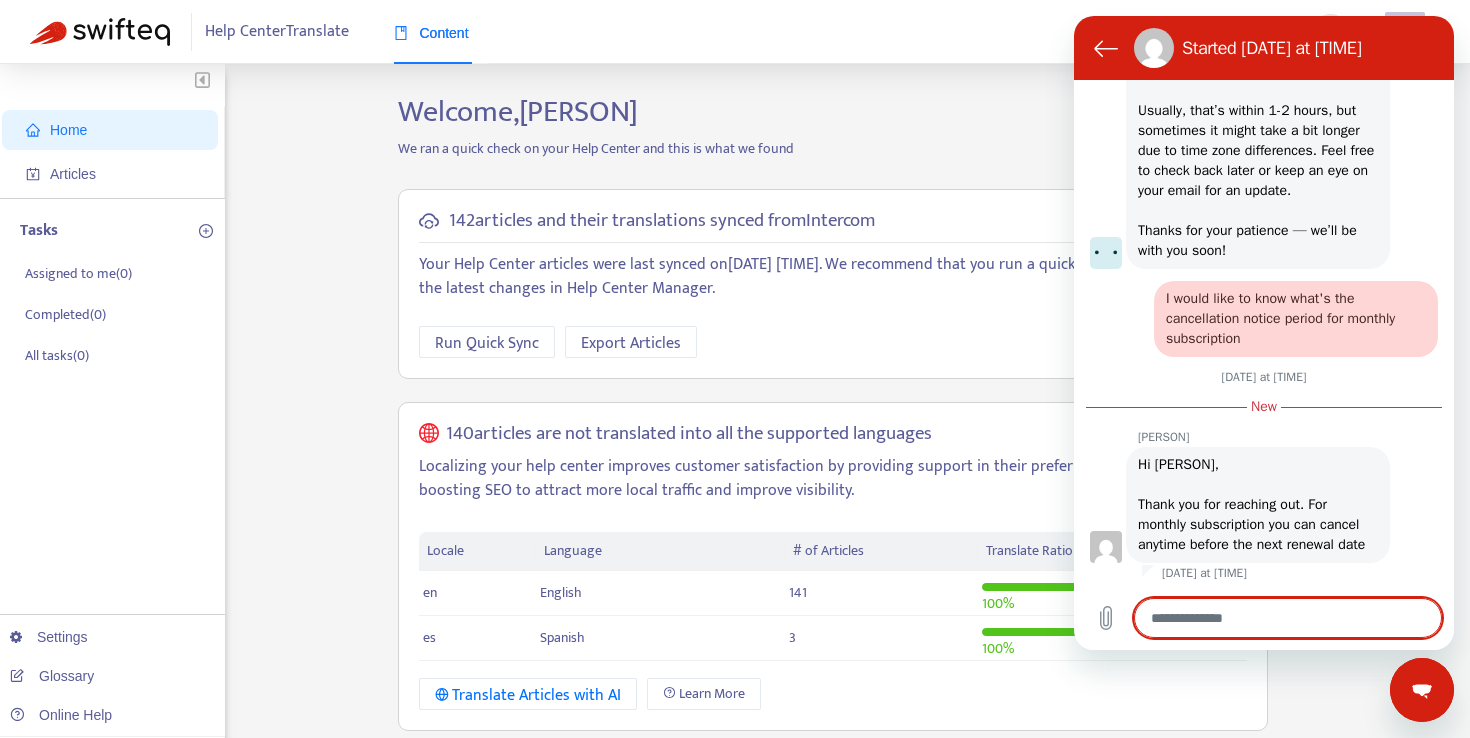 click at bounding box center (1288, 618) 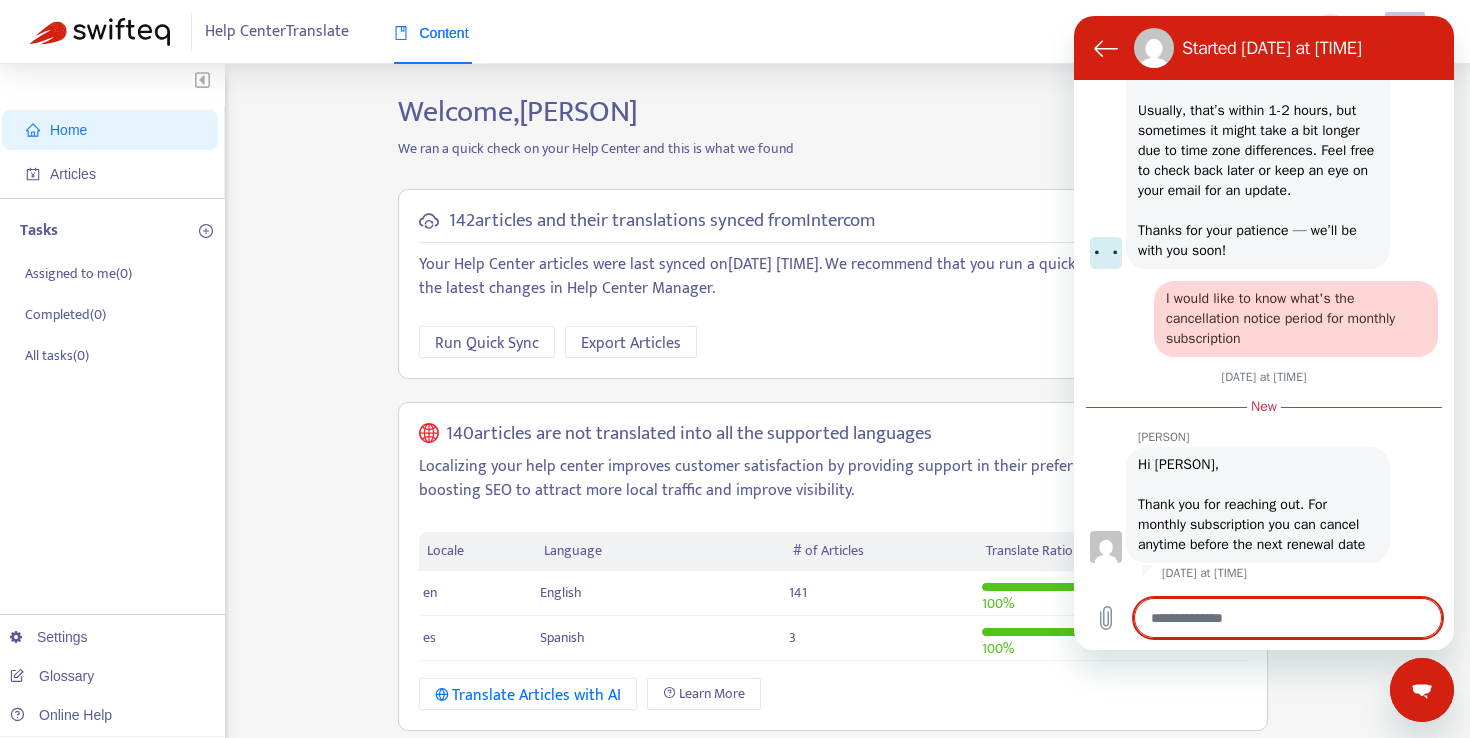 type on "*" 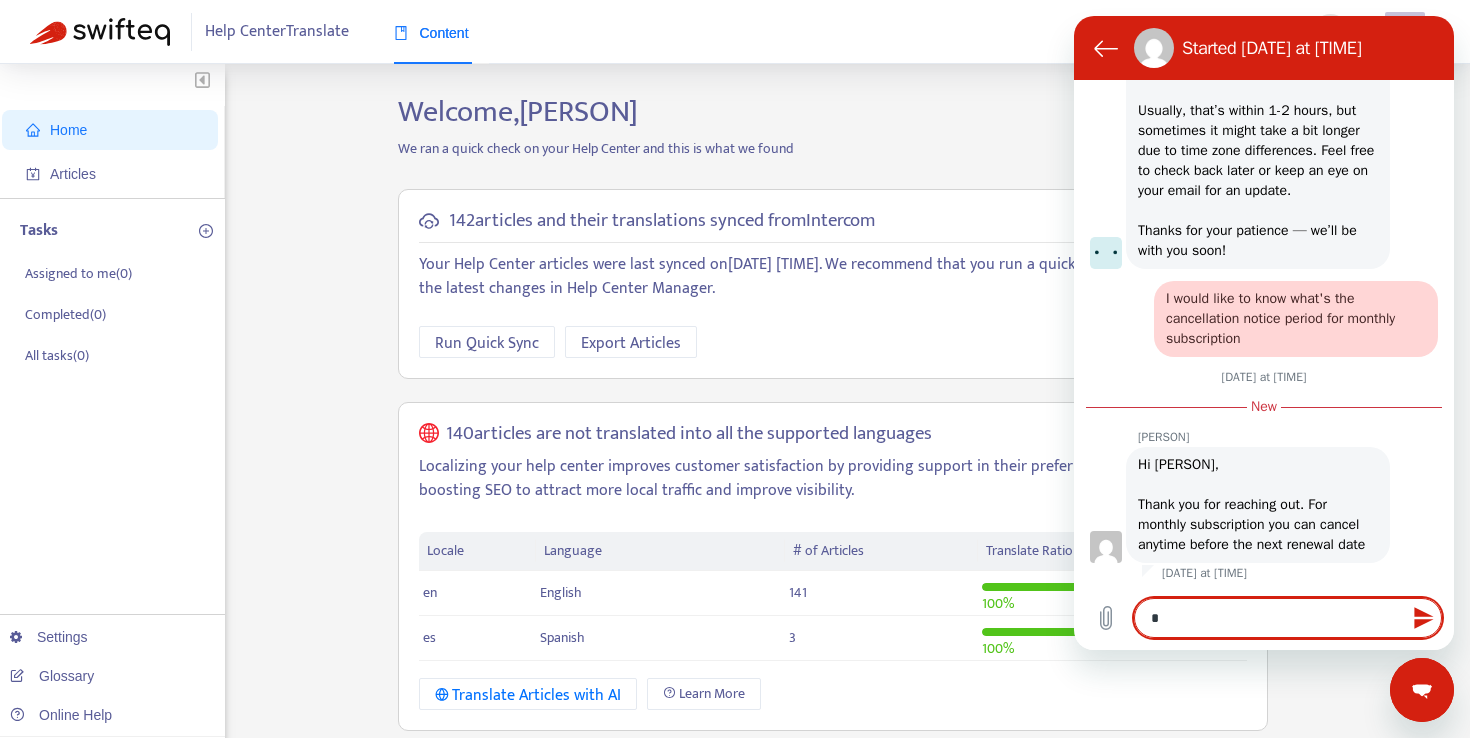 type on "**" 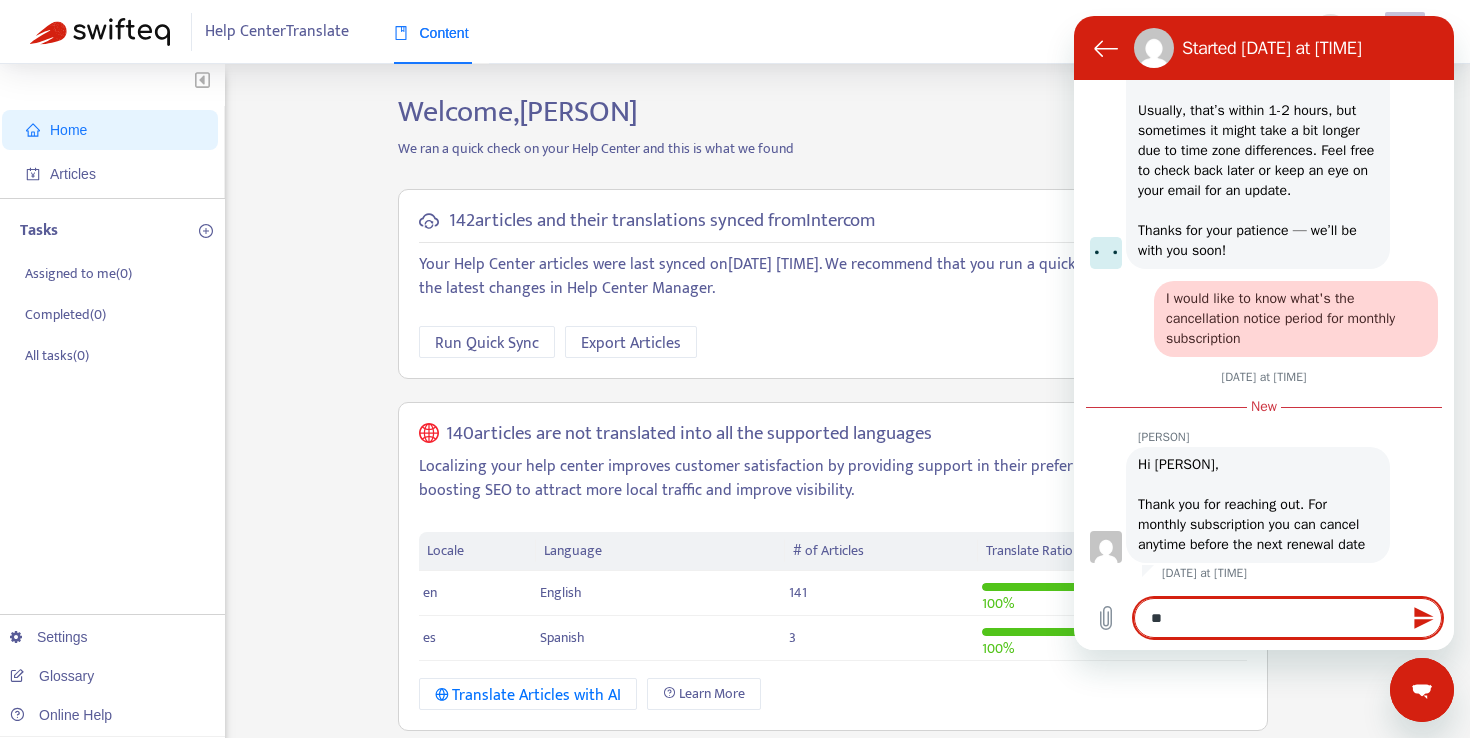 type on "***" 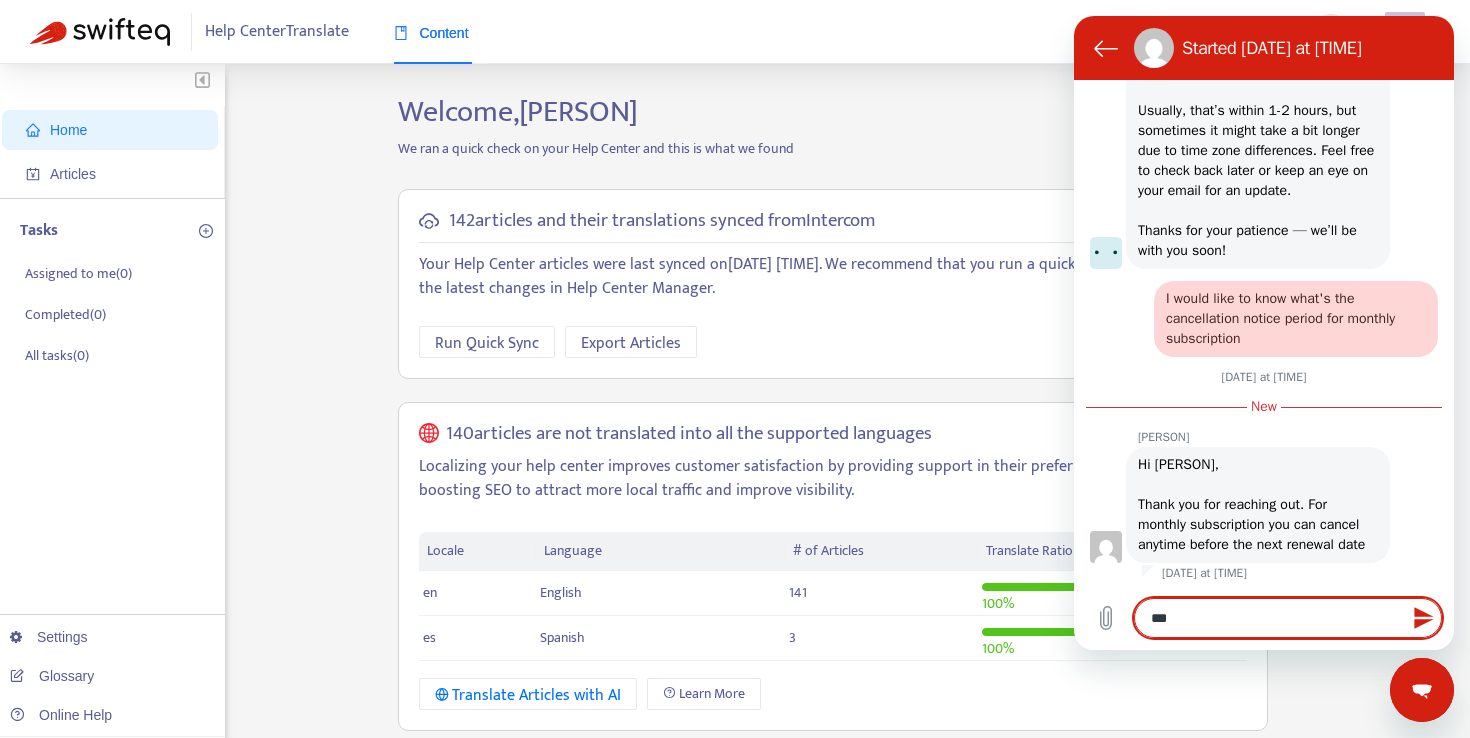 type on "***" 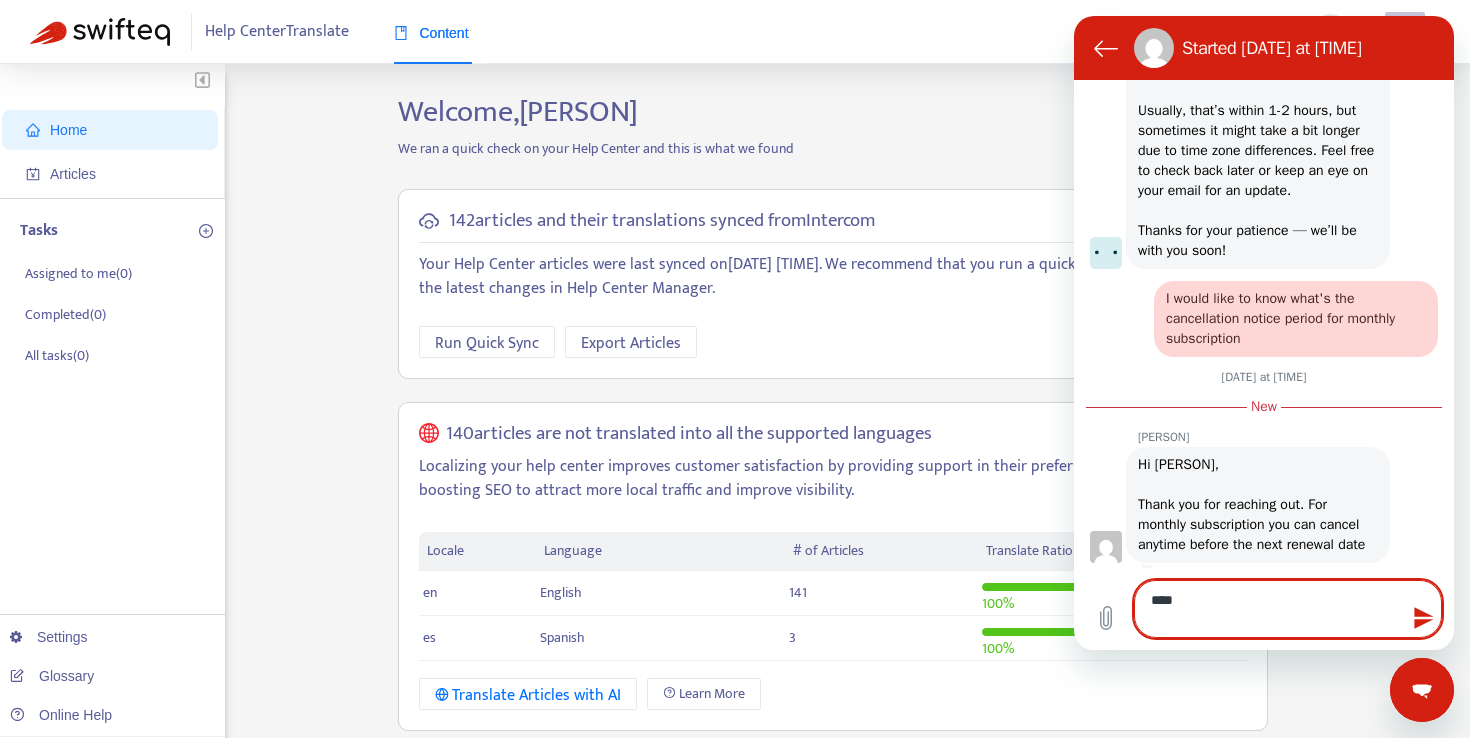 type on "***" 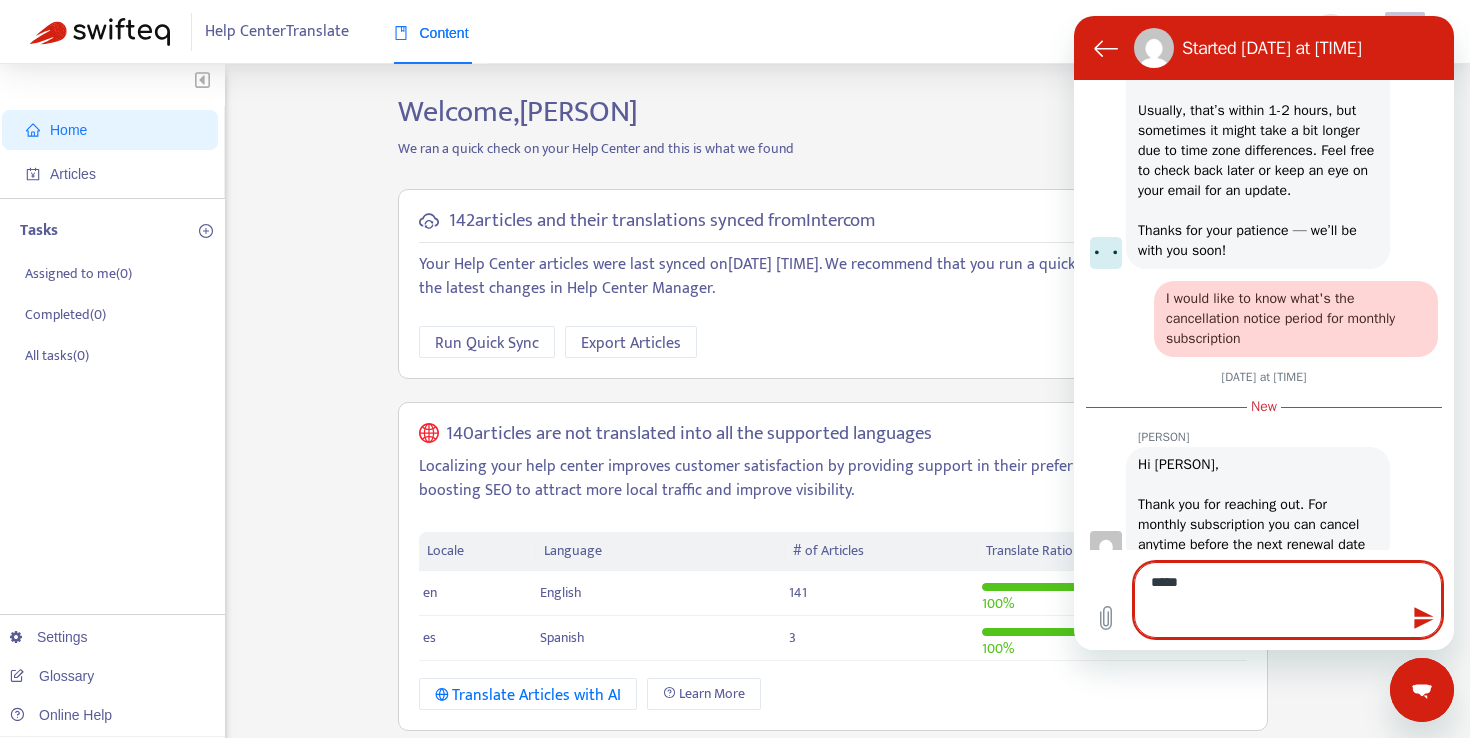 type on "***
*" 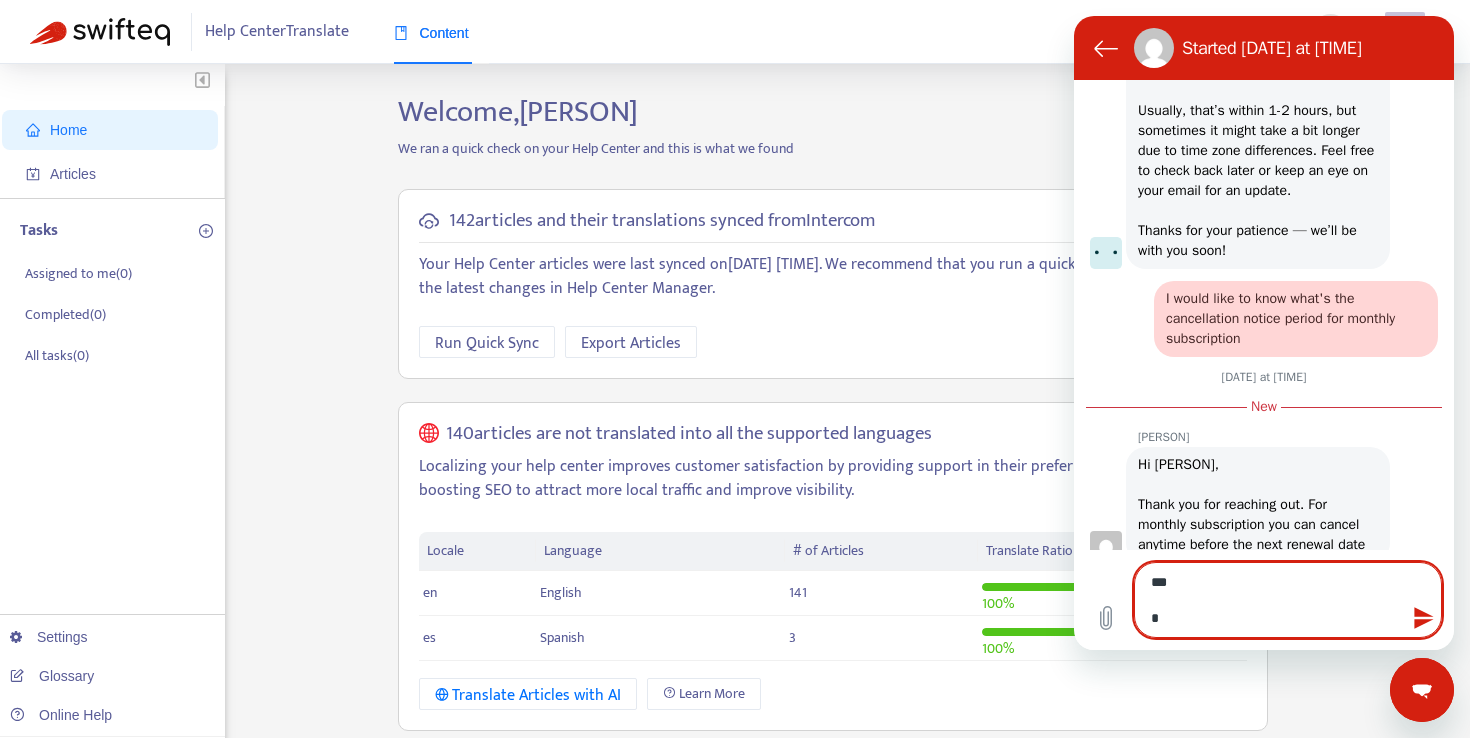type on "***
*" 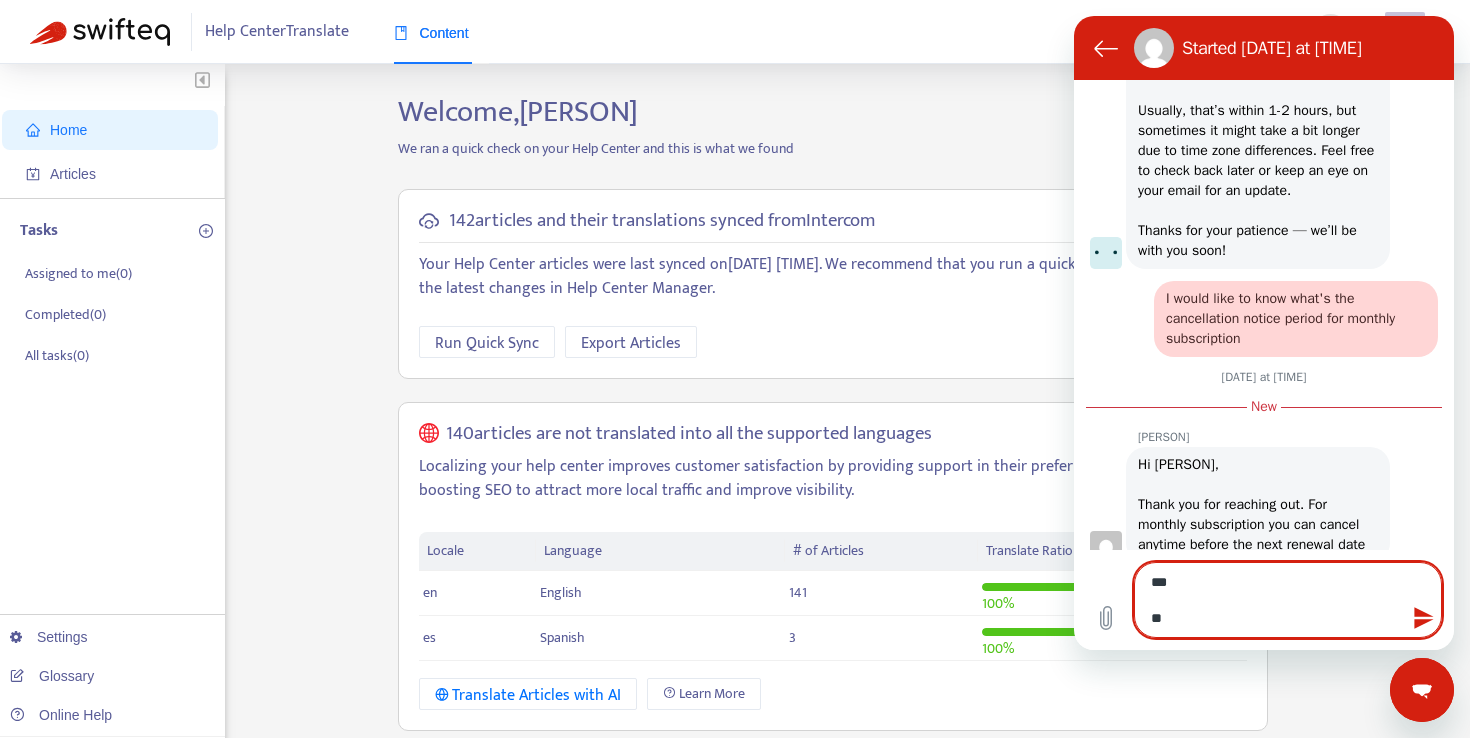 type on "***
***" 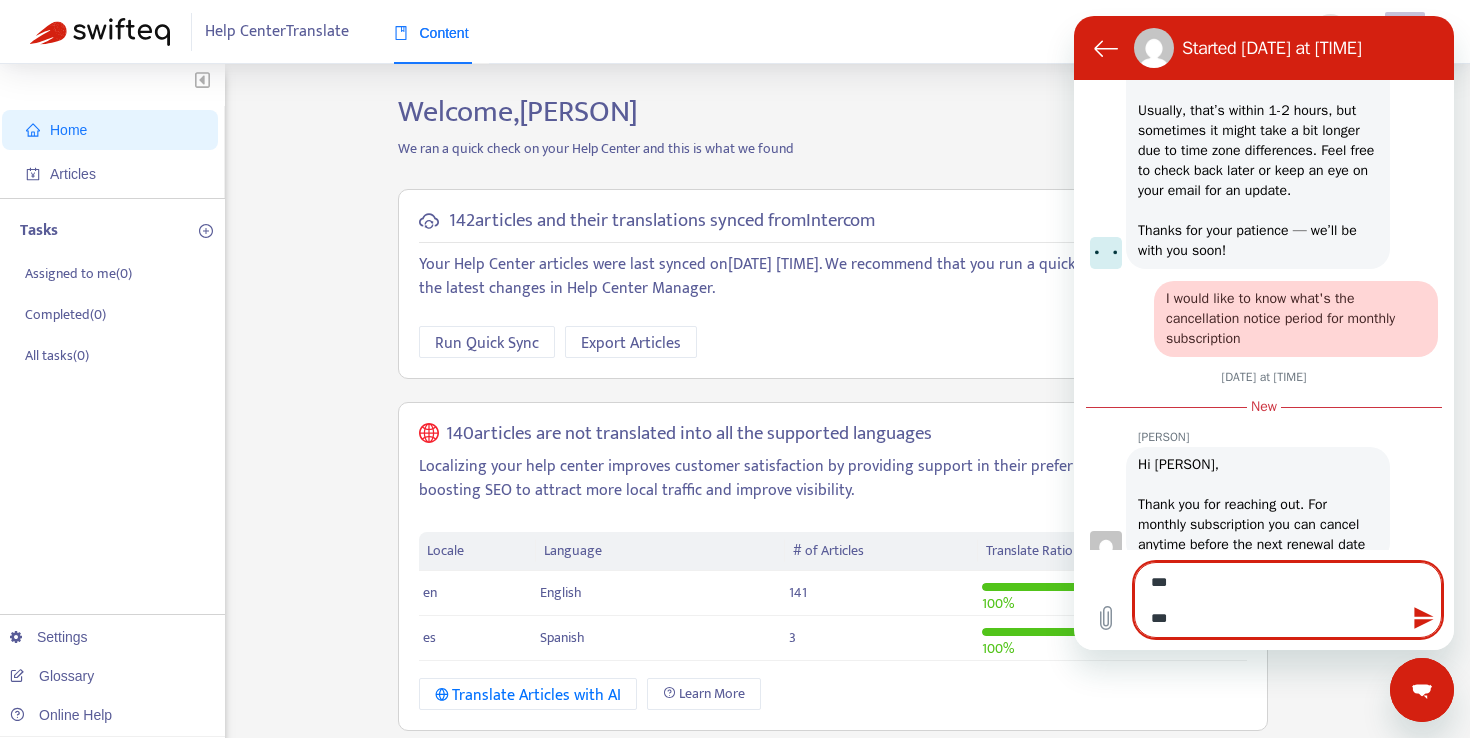type on "***
****" 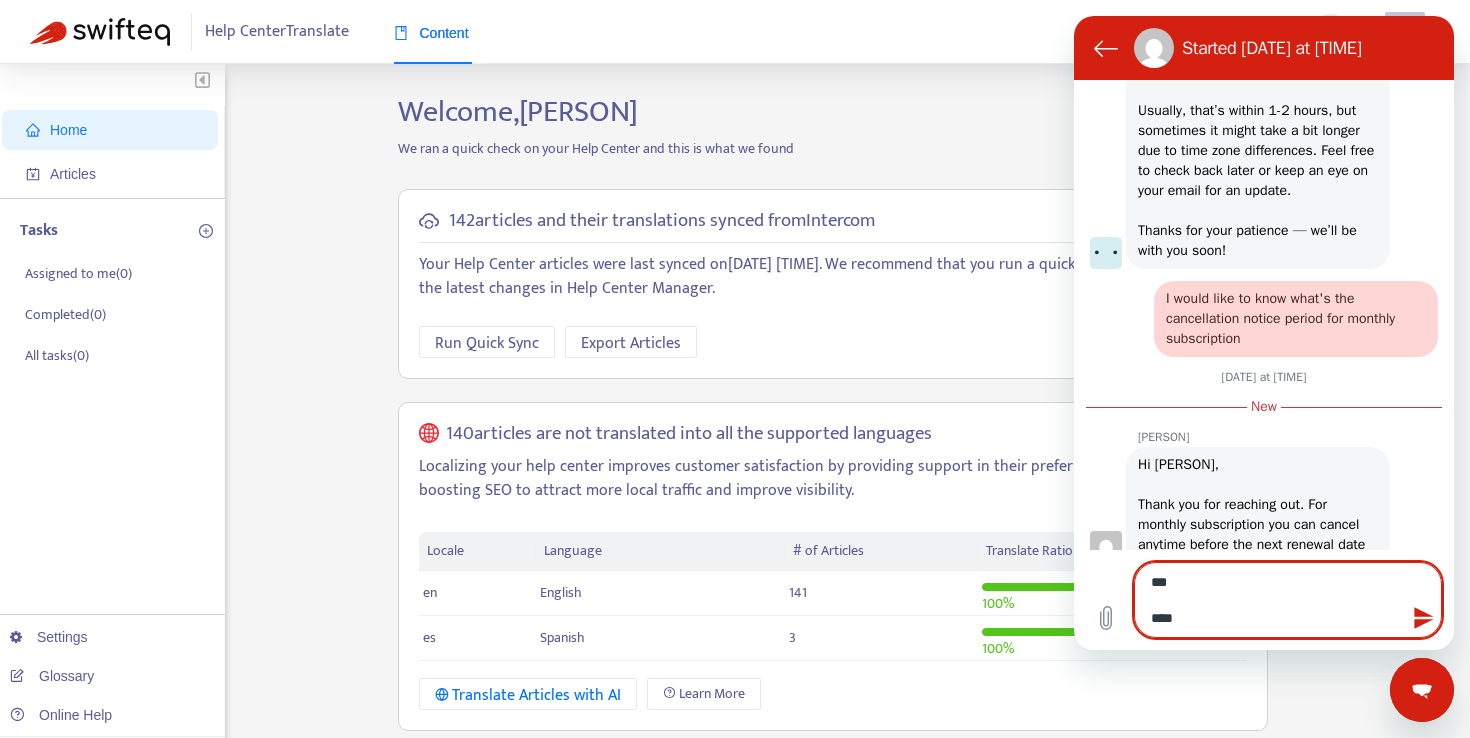 type on "***
*****" 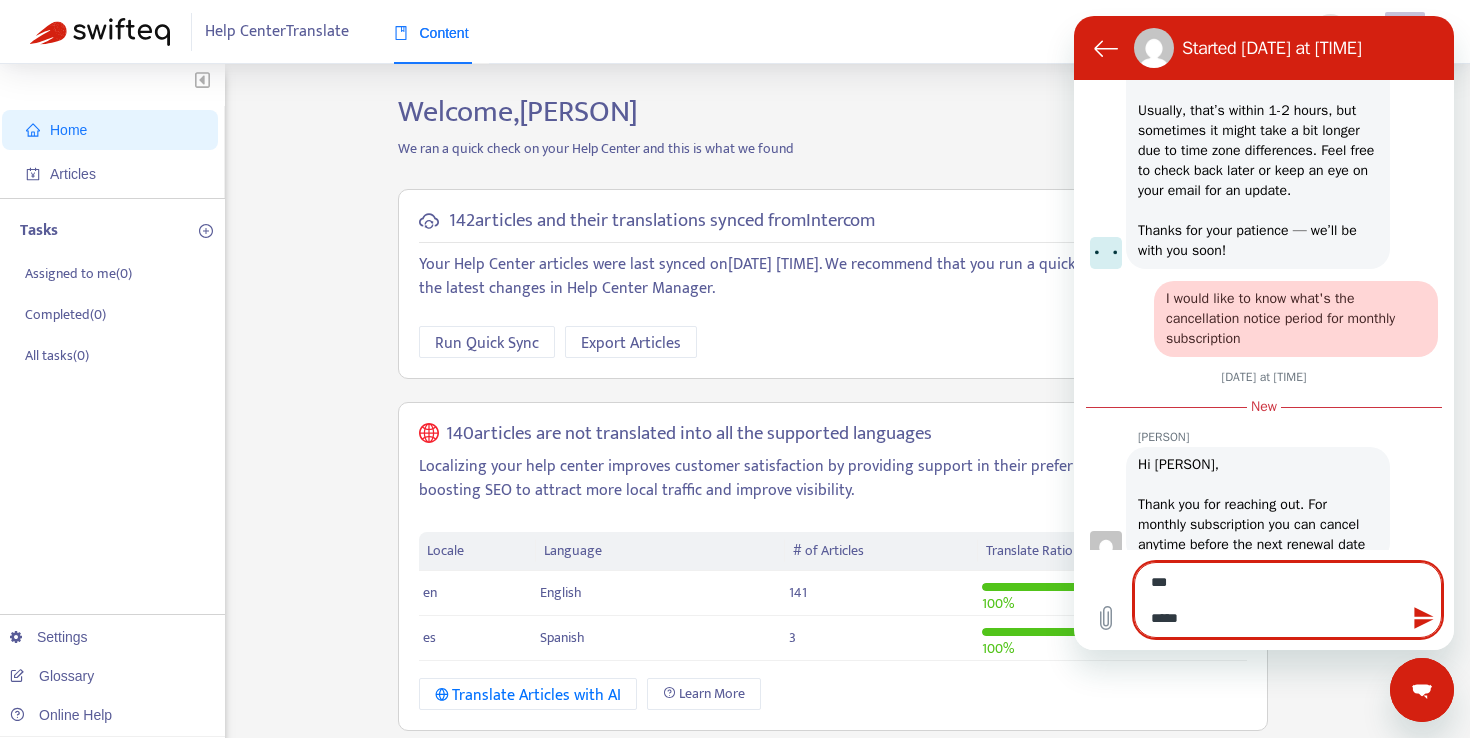 type on "***
******" 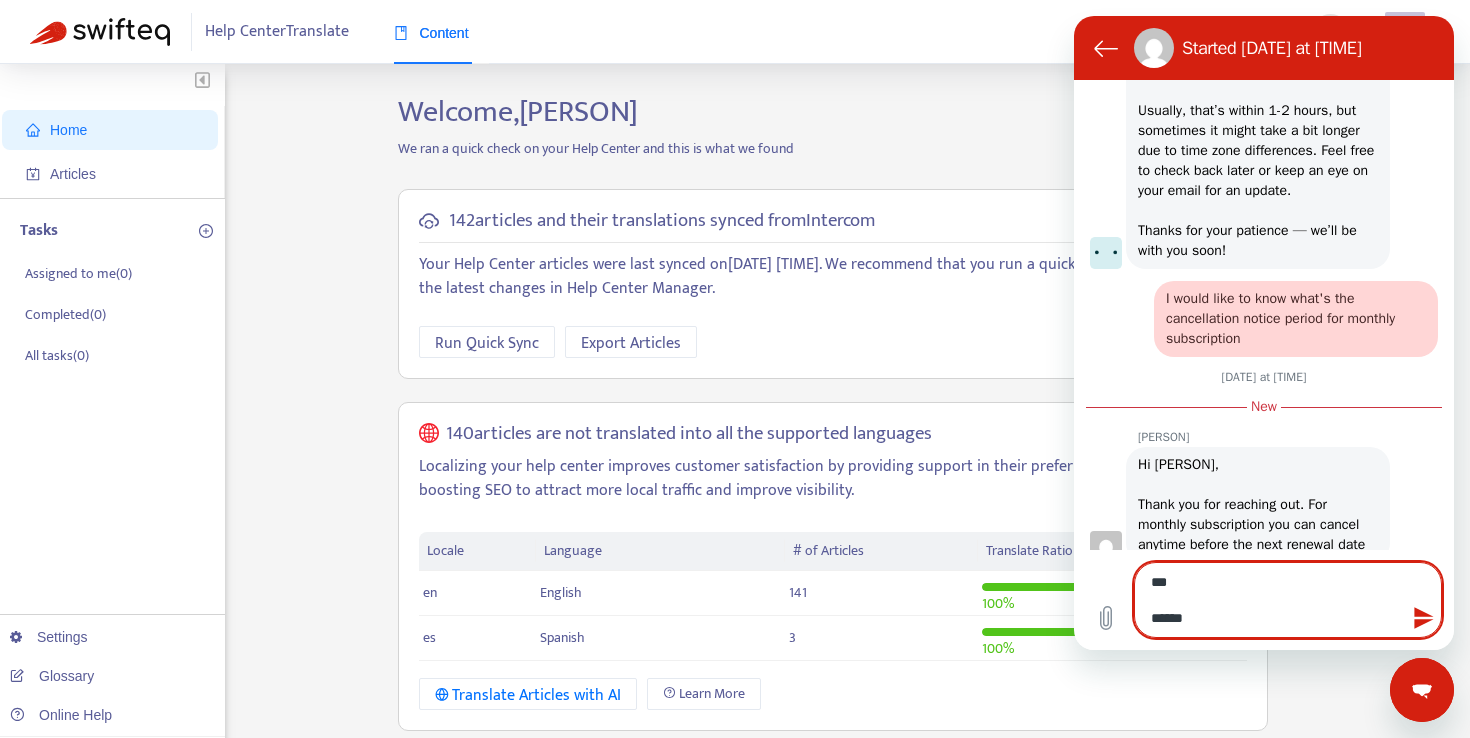 type on "***
******" 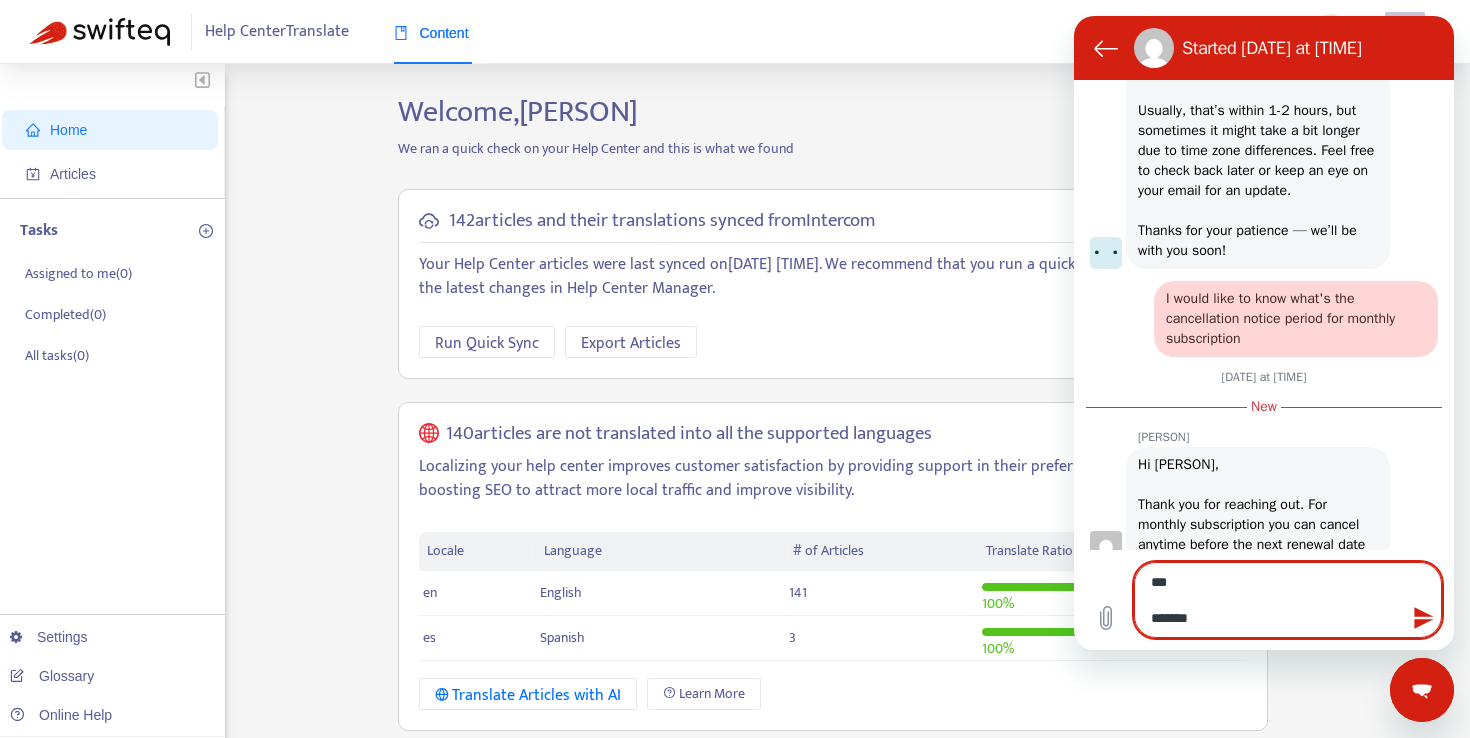 type on "***
********" 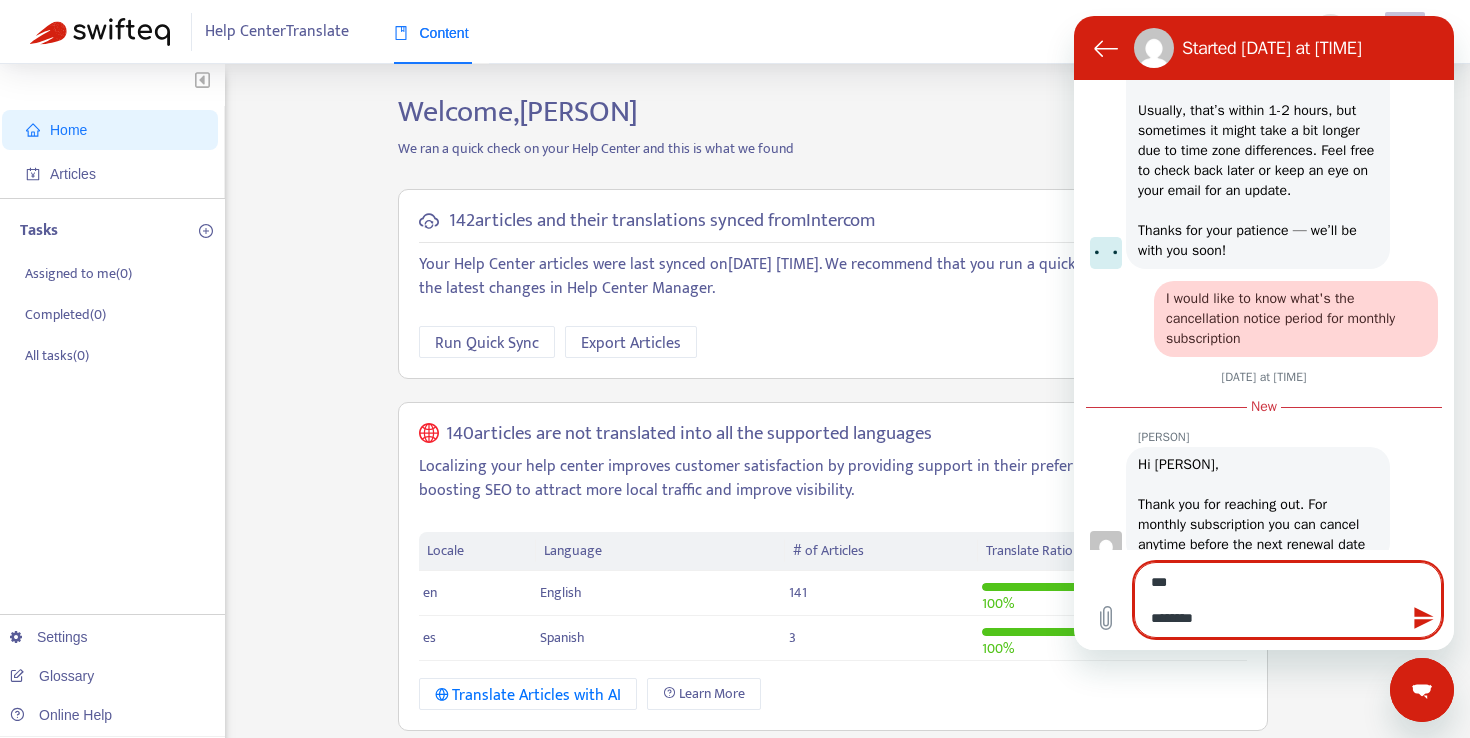 type on "***
*********" 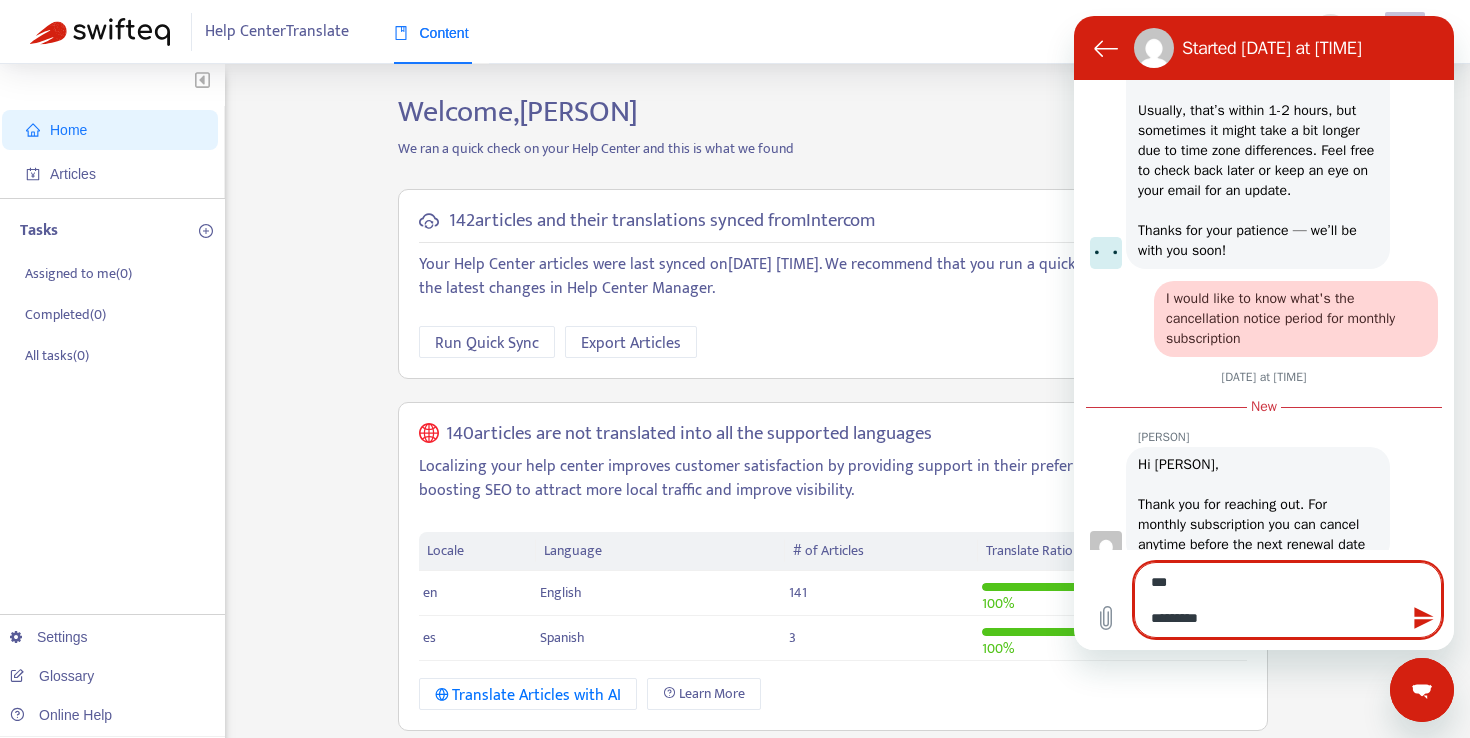 type on "*" 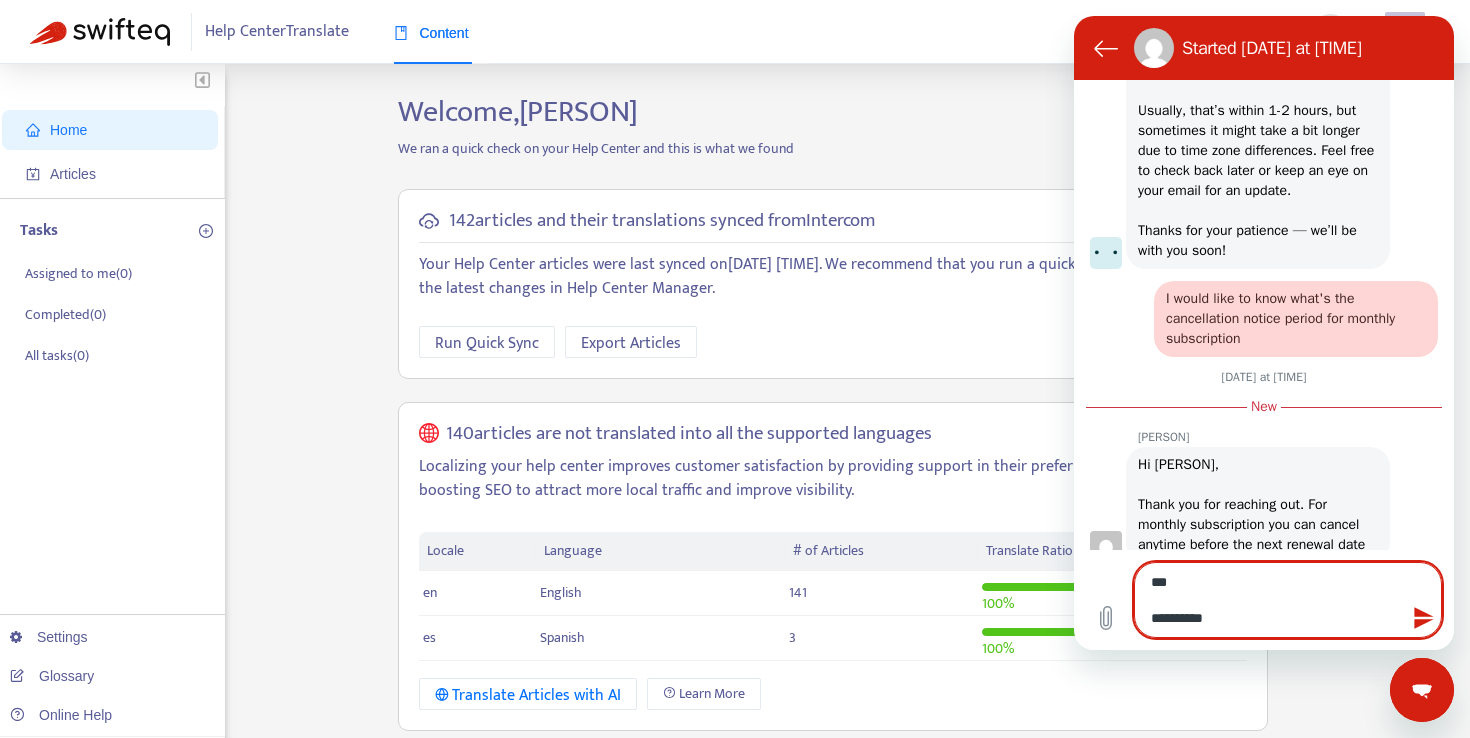 type on "**********" 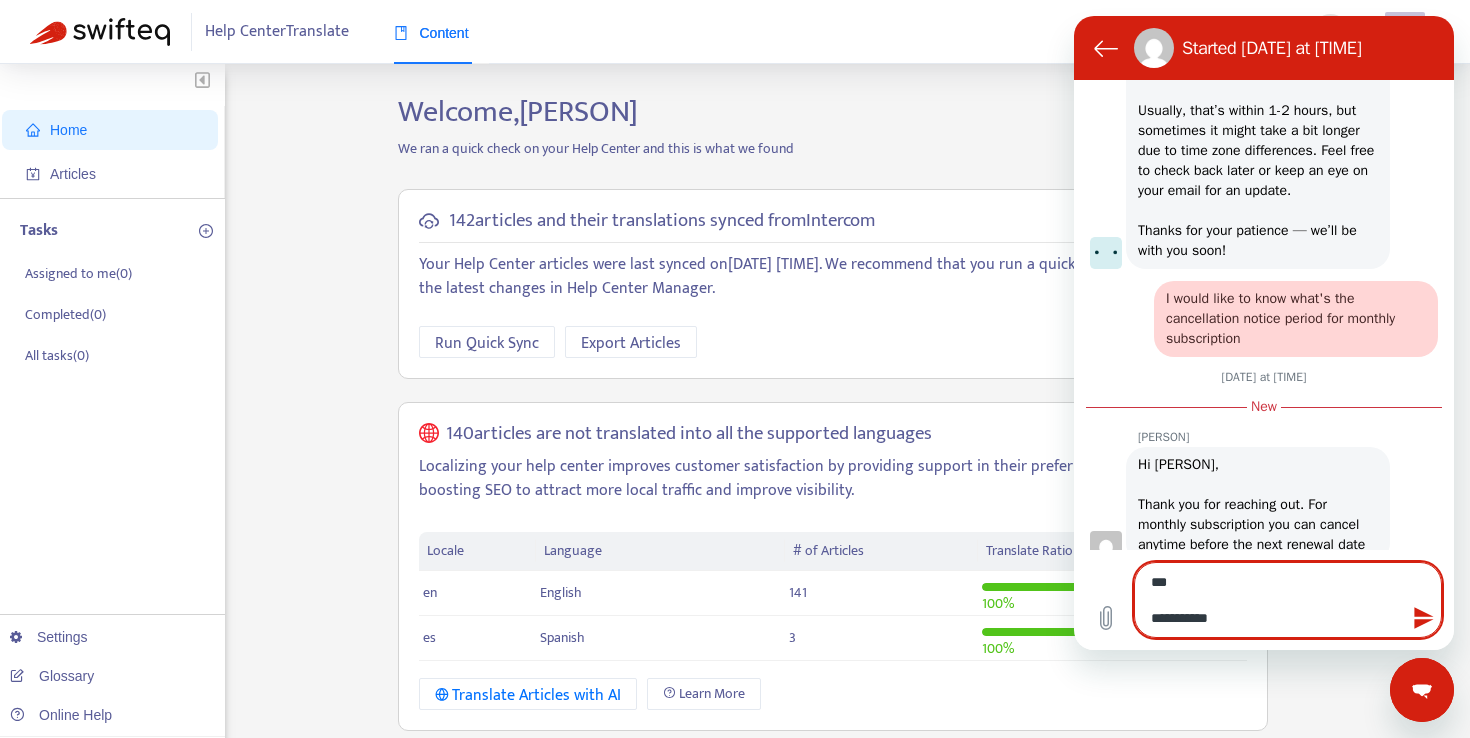 type on "**********" 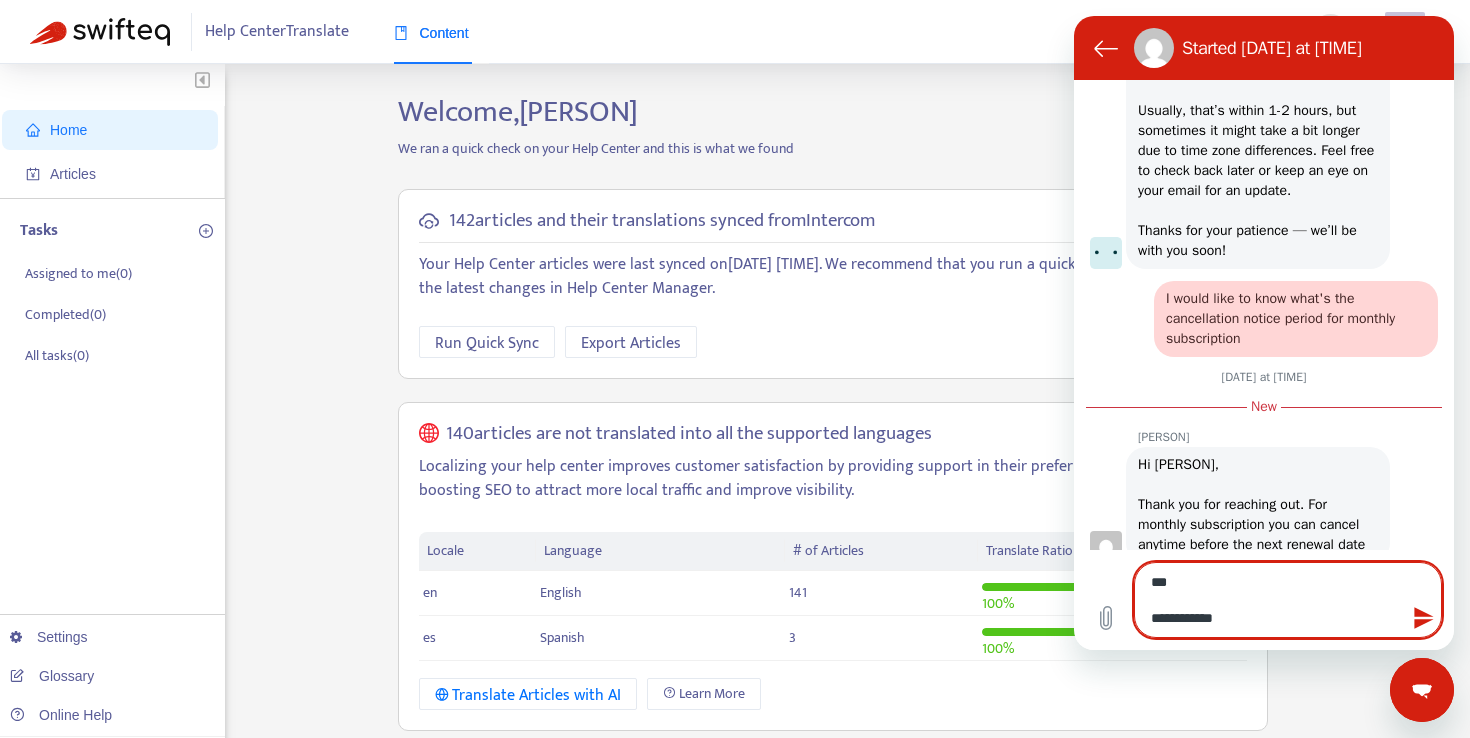 type on "**********" 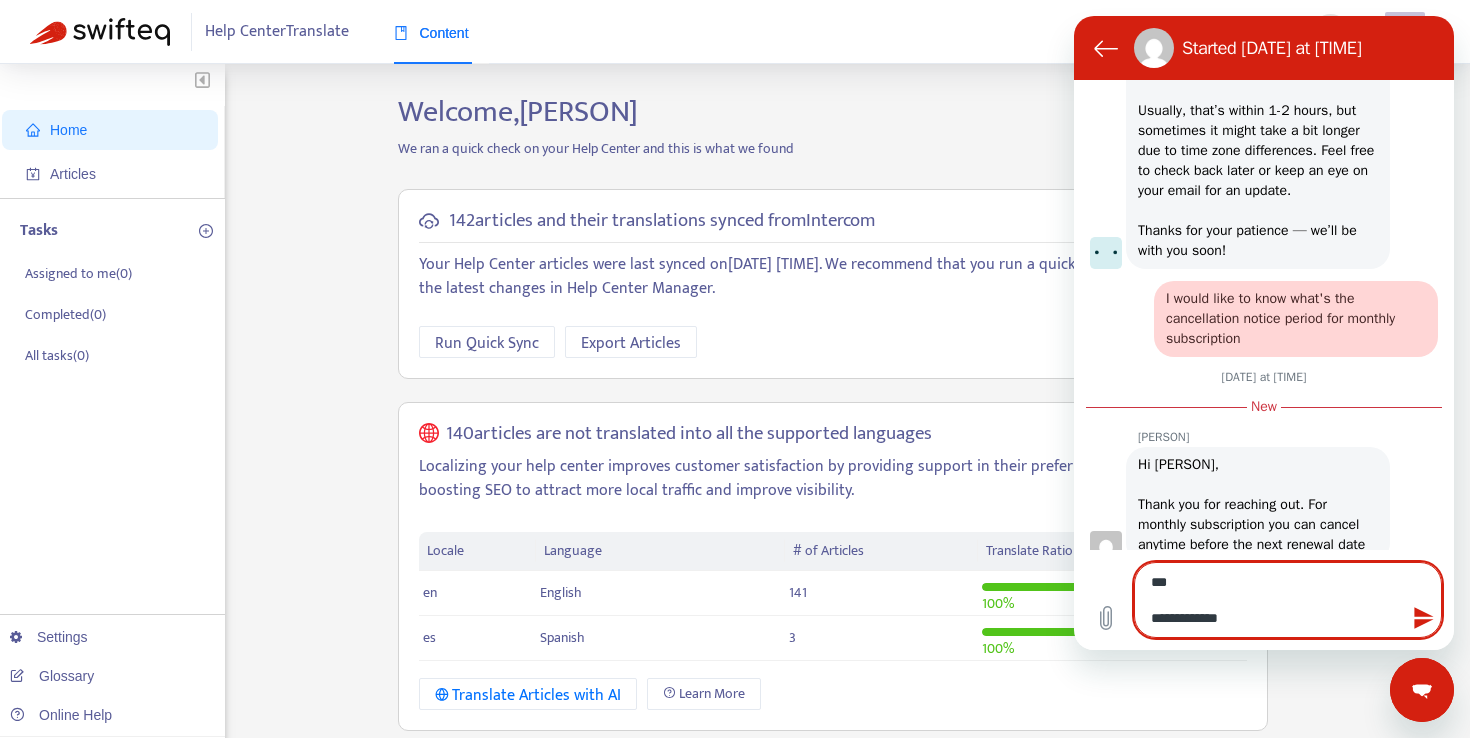 type on "**********" 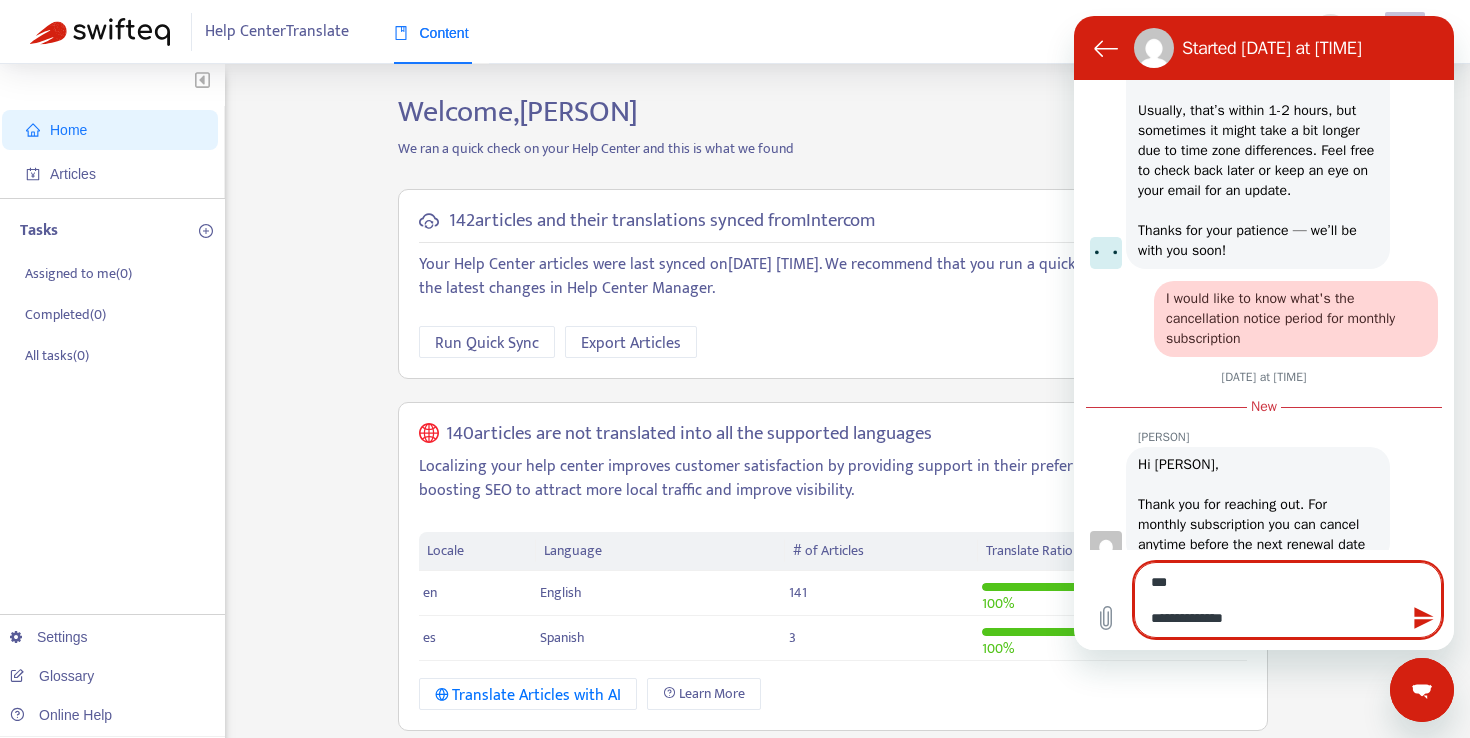 type on "**********" 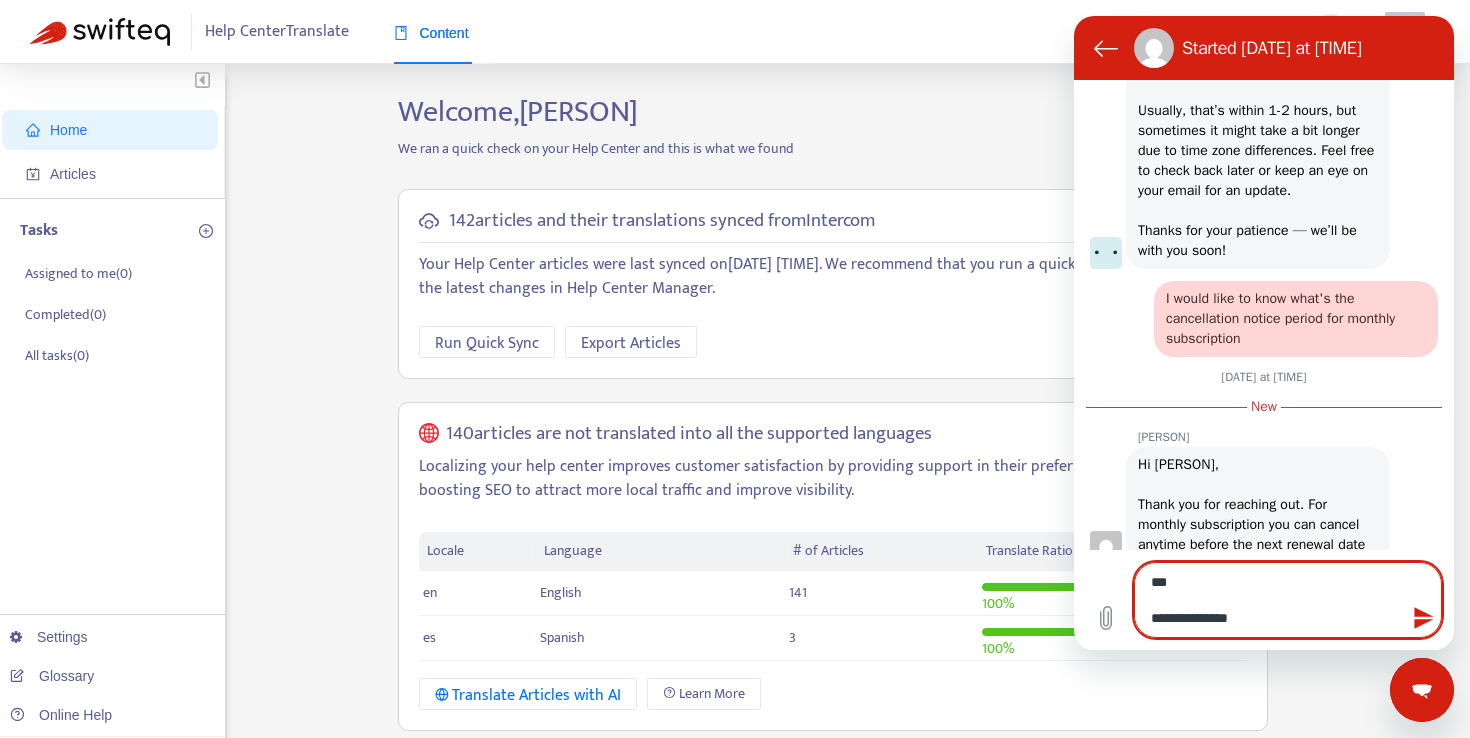 type on "**********" 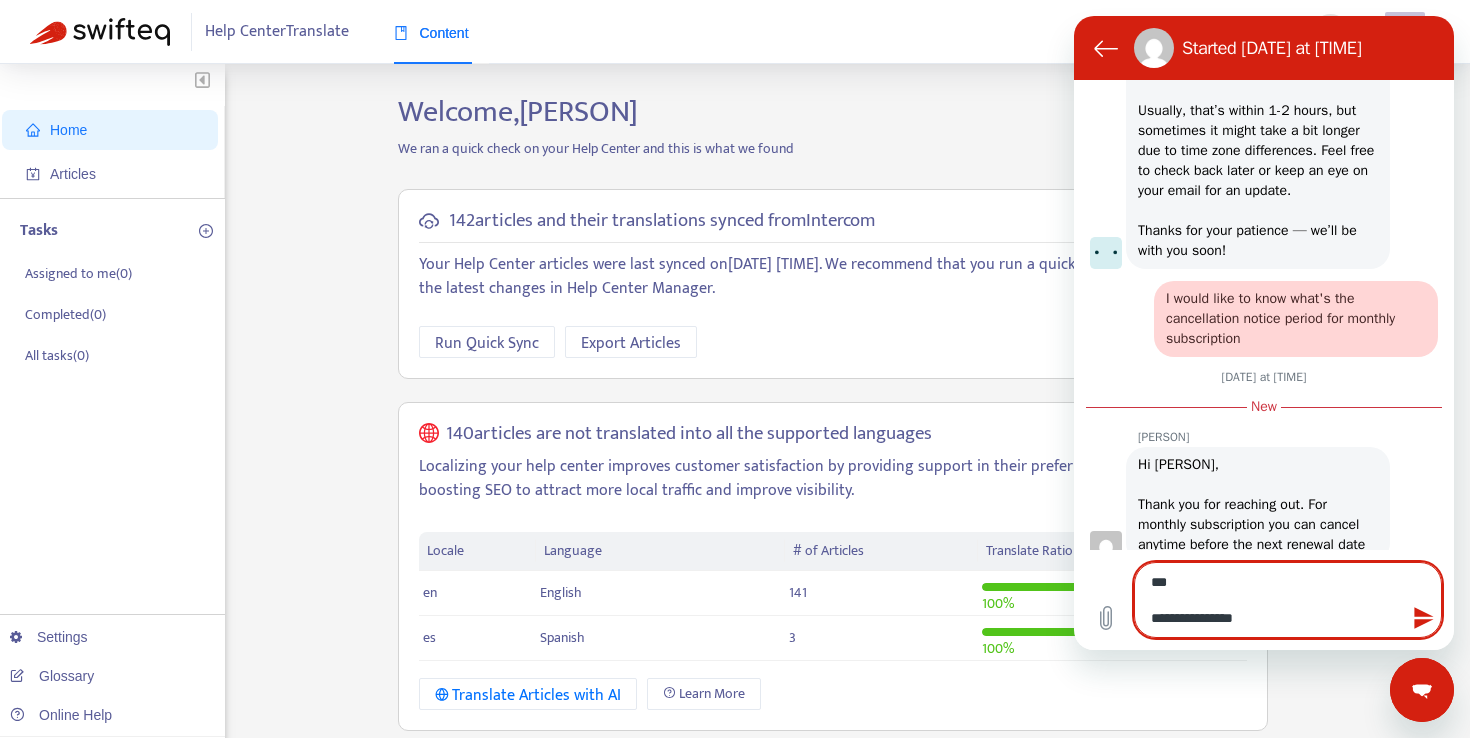 type on "**********" 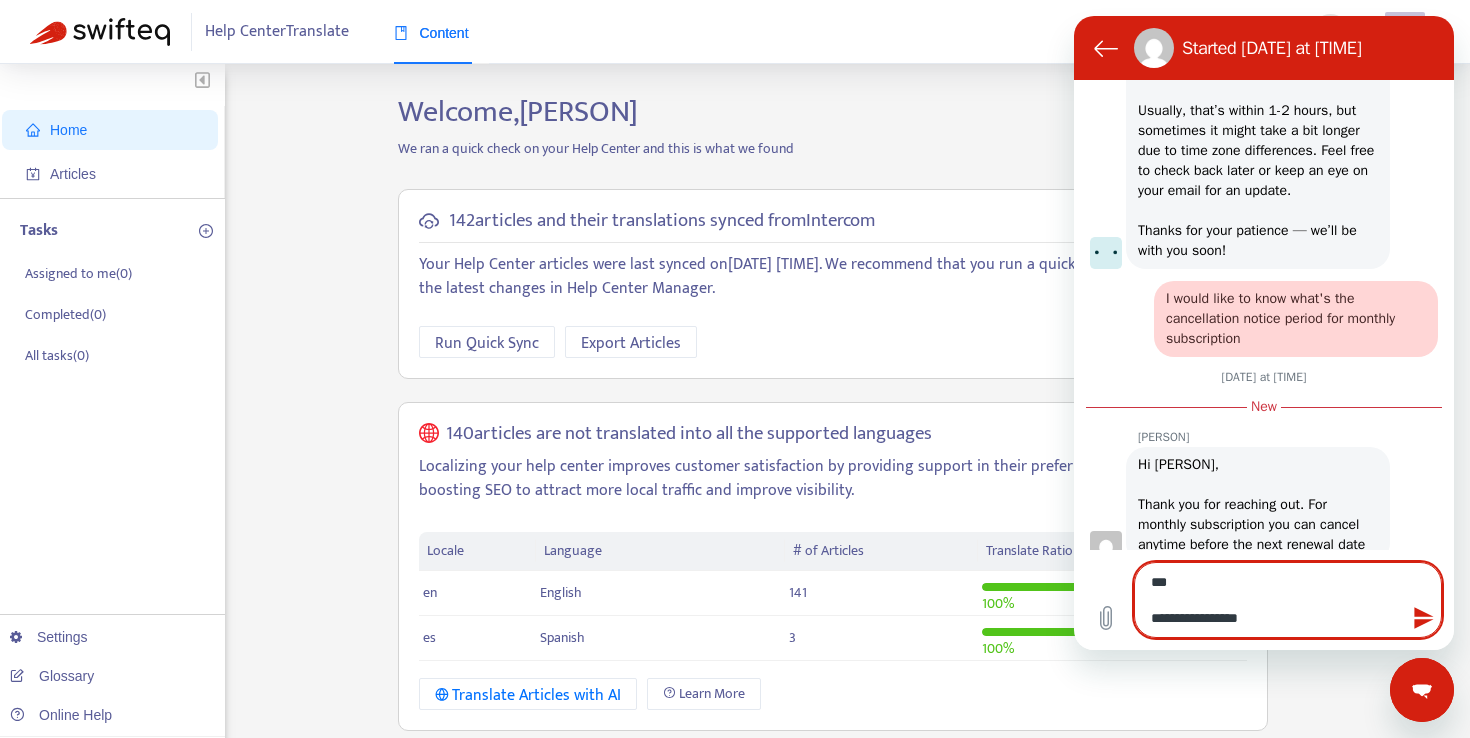 type on "**********" 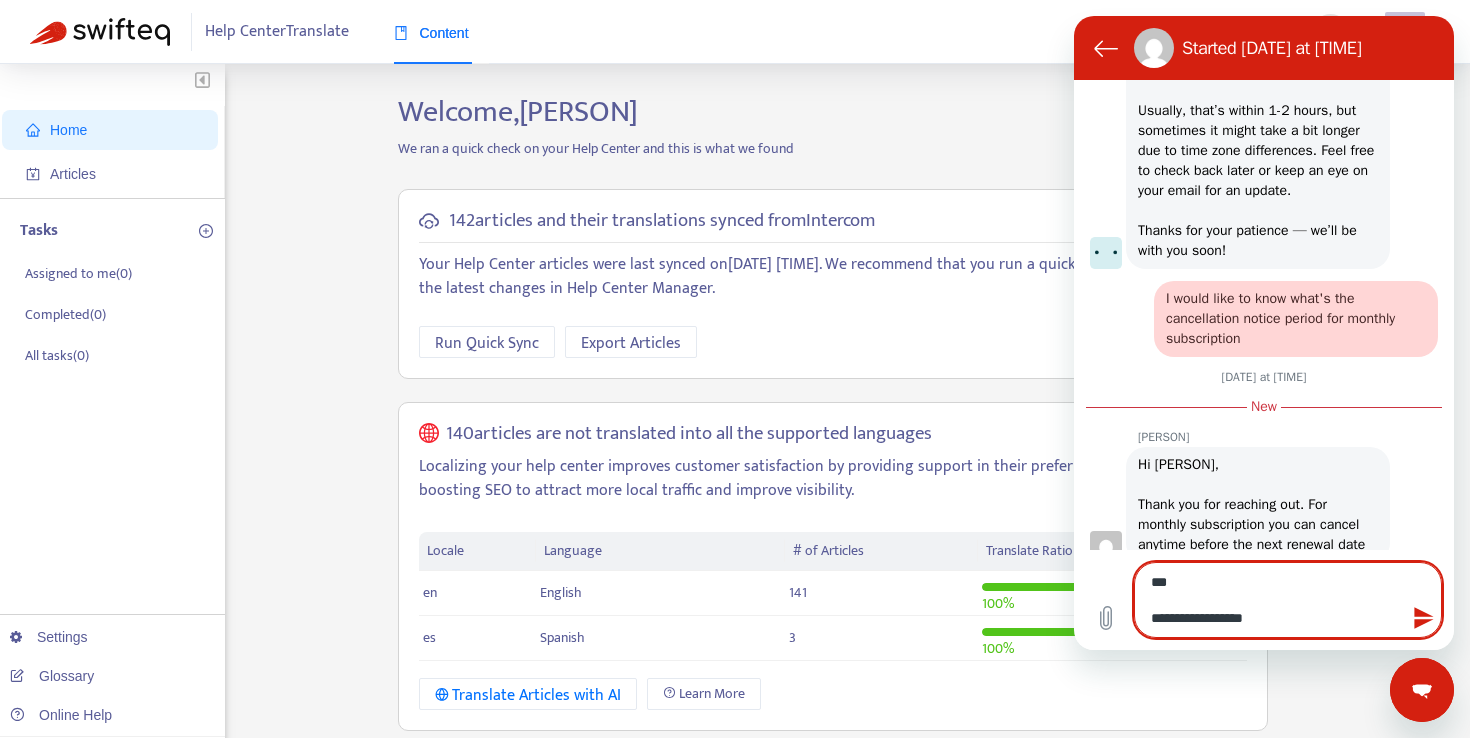 type on "**********" 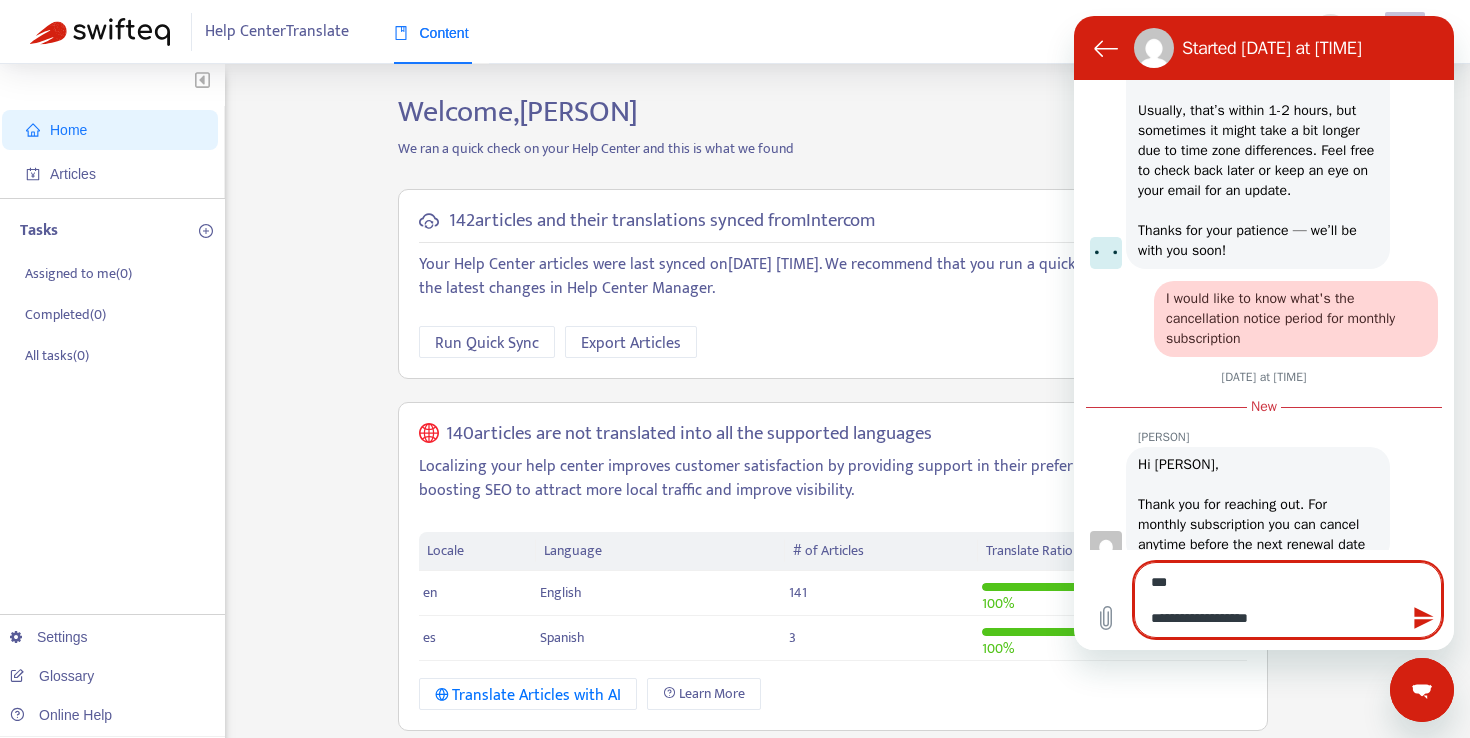 type on "**********" 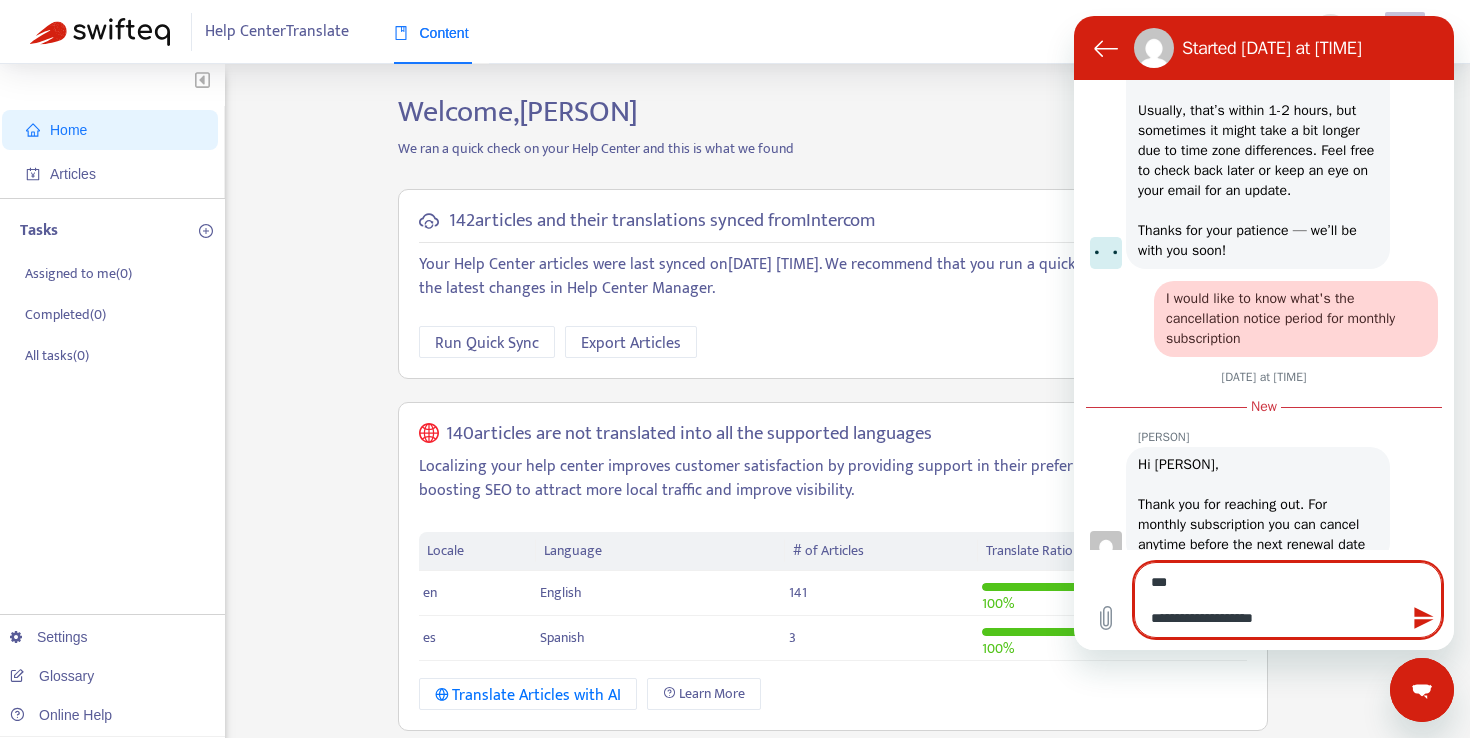 type on "**********" 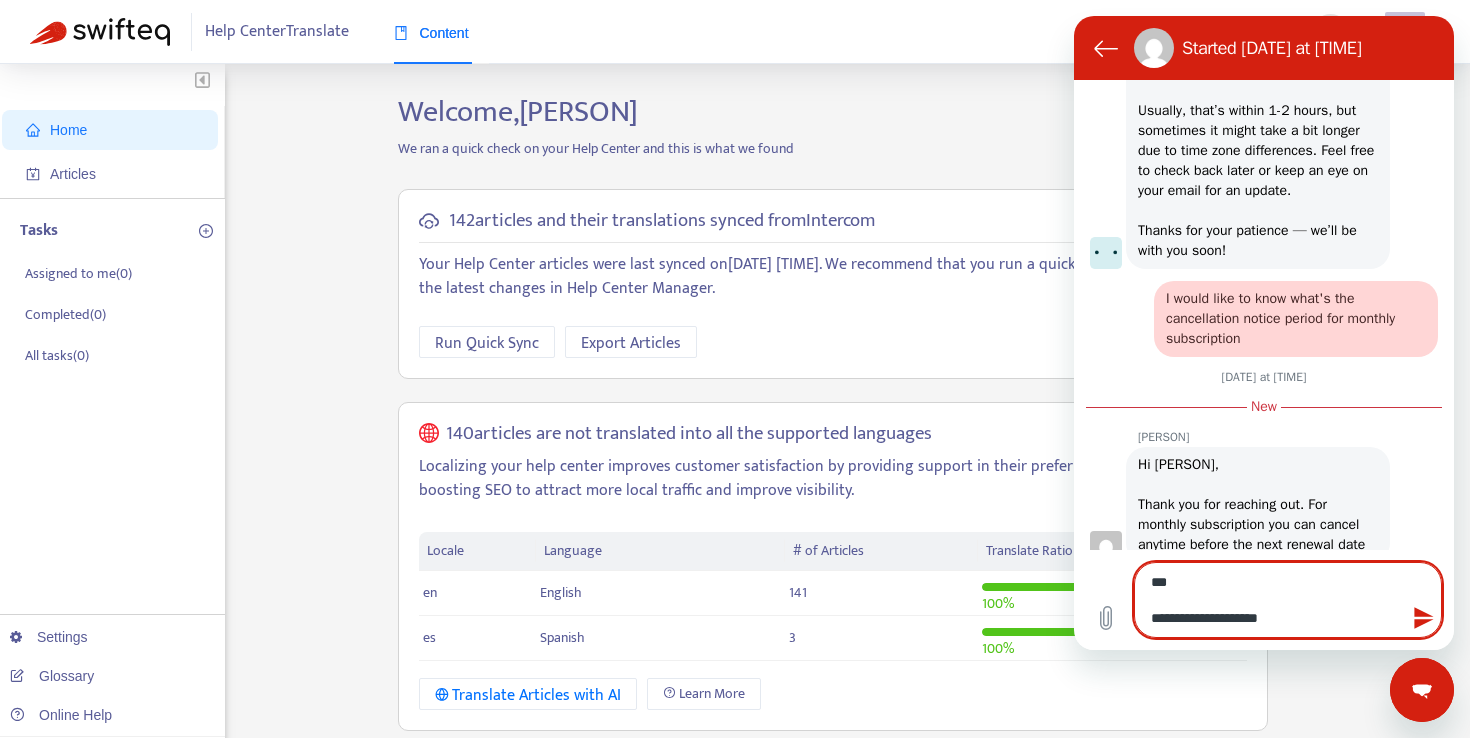 type on "**********" 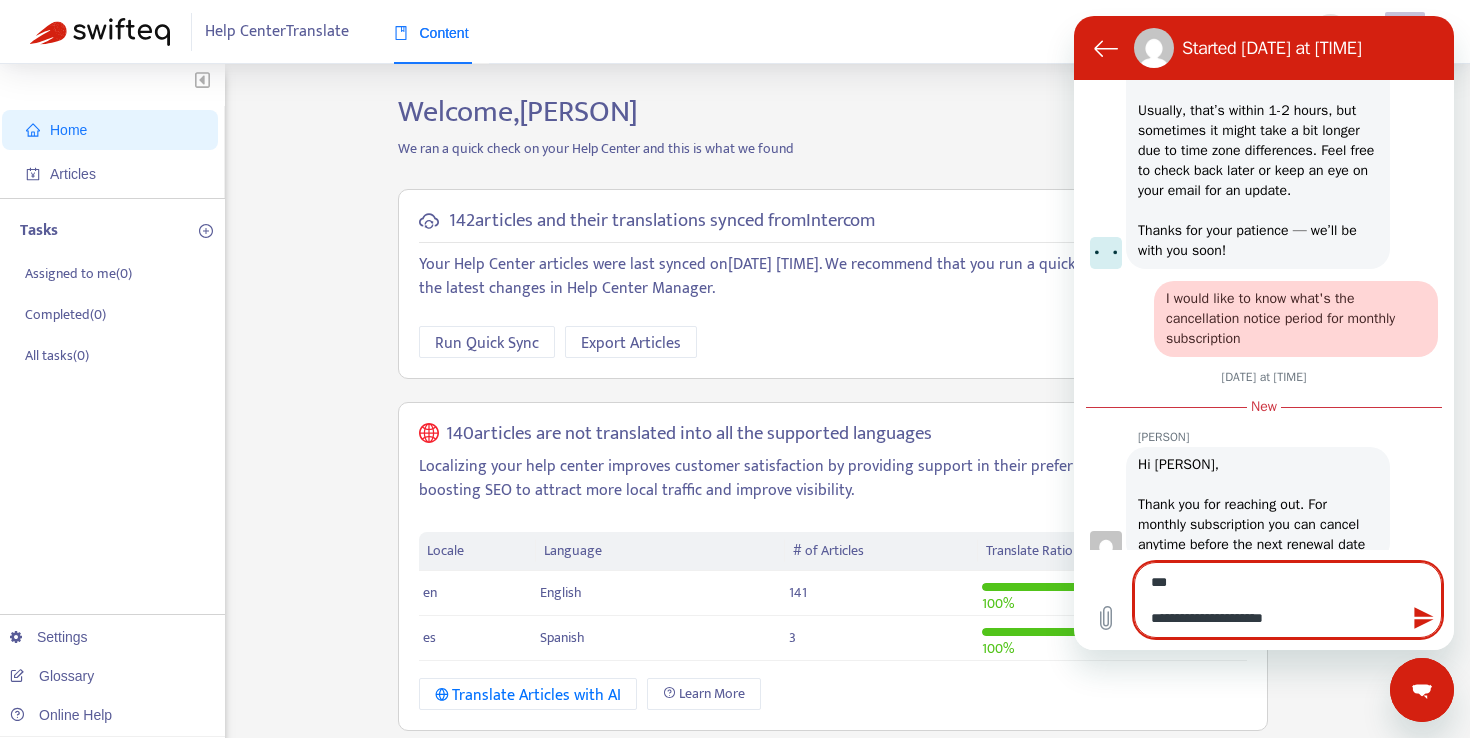 type on "**********" 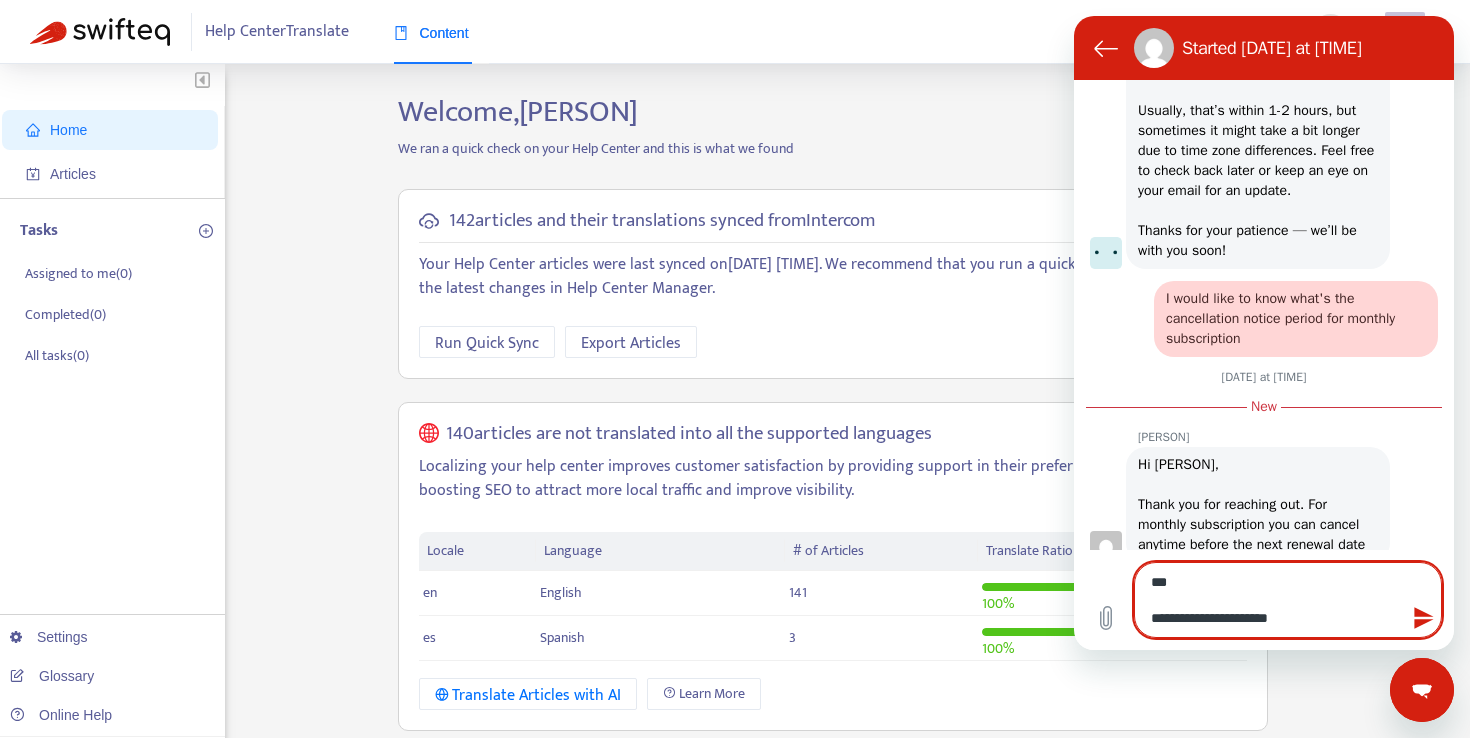 type on "**********" 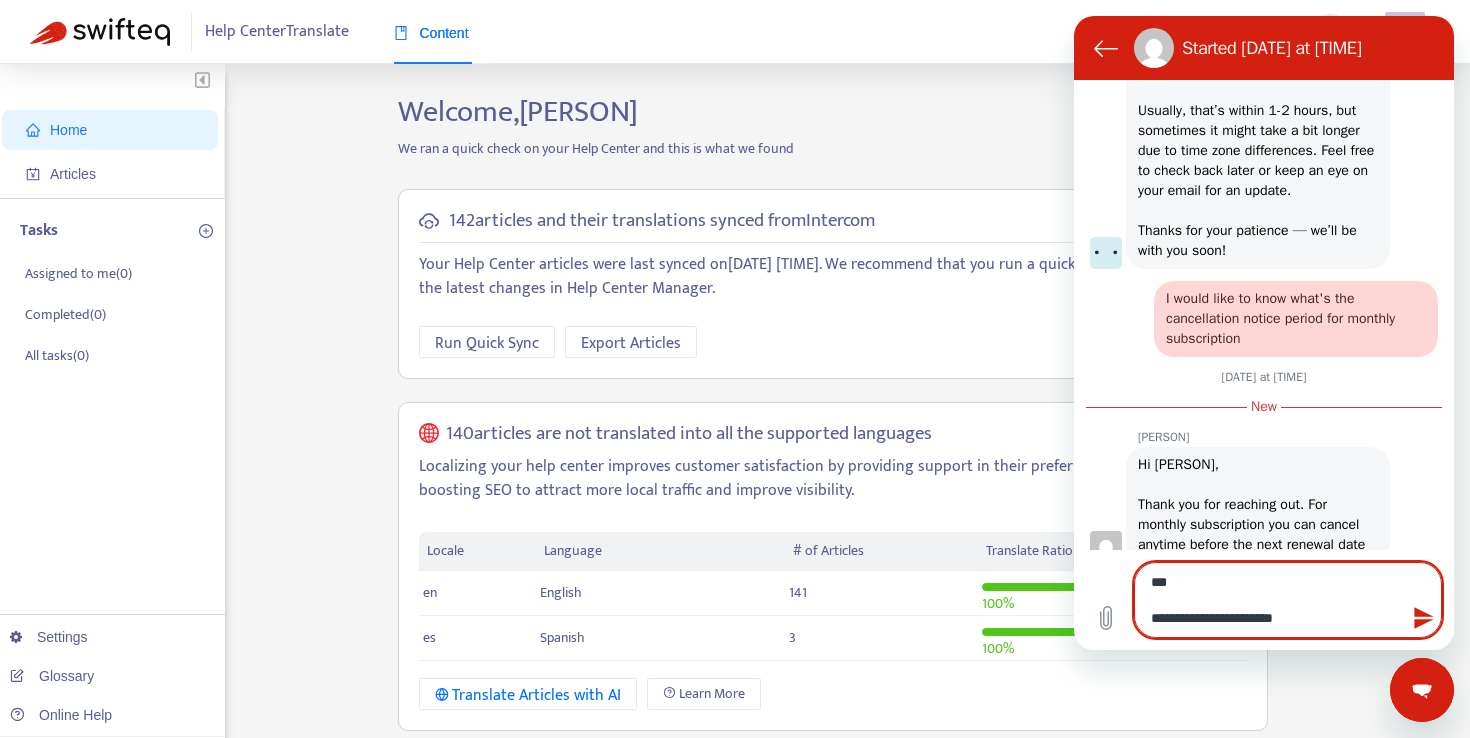 type on "**********" 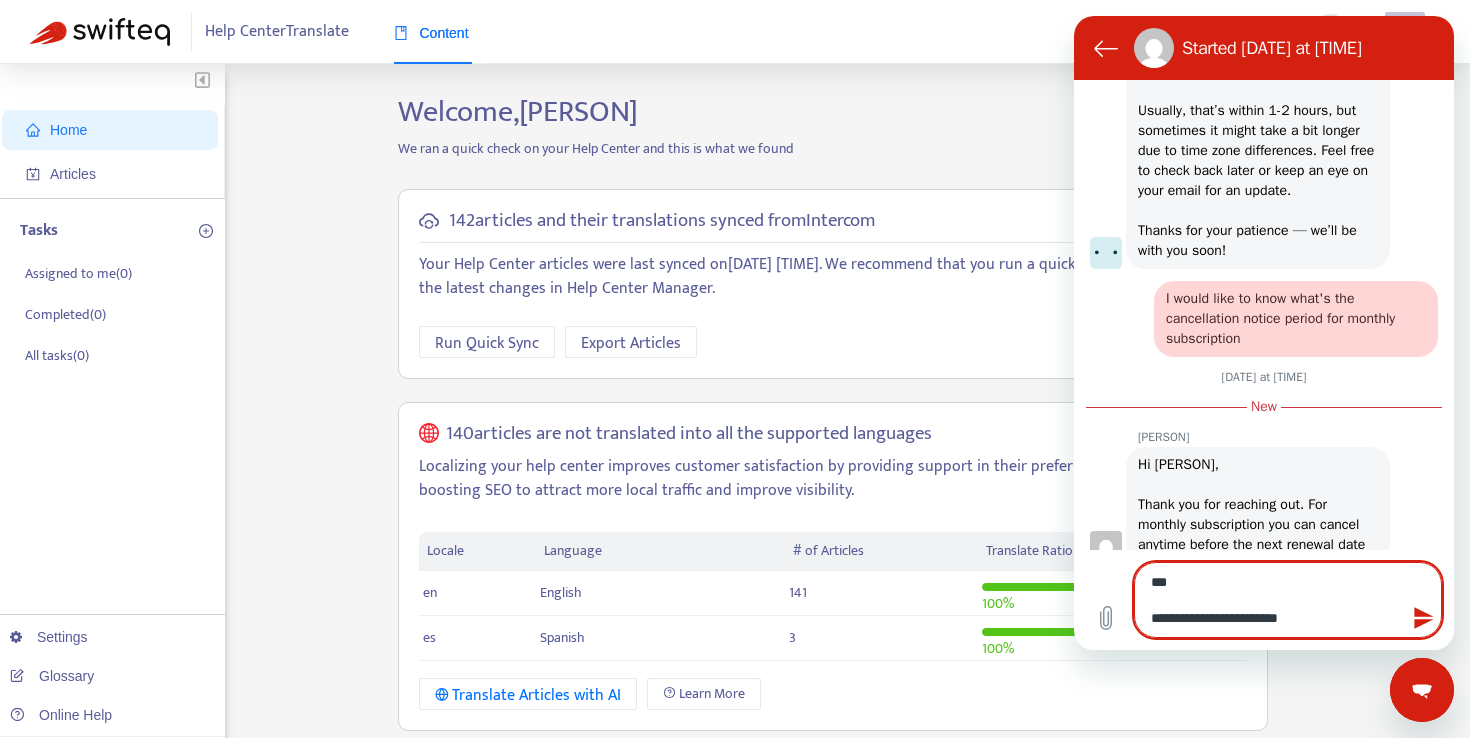 type on "**********" 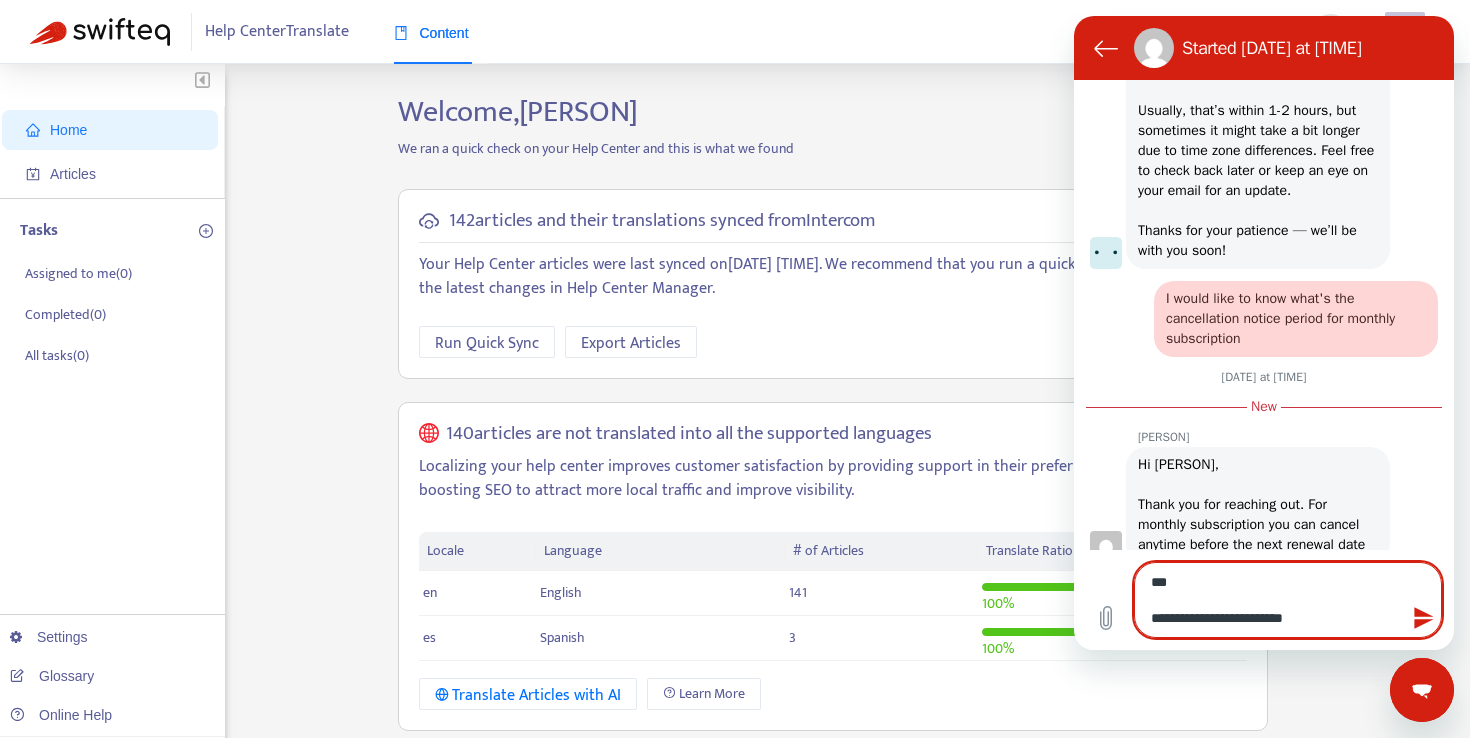 type on "**********" 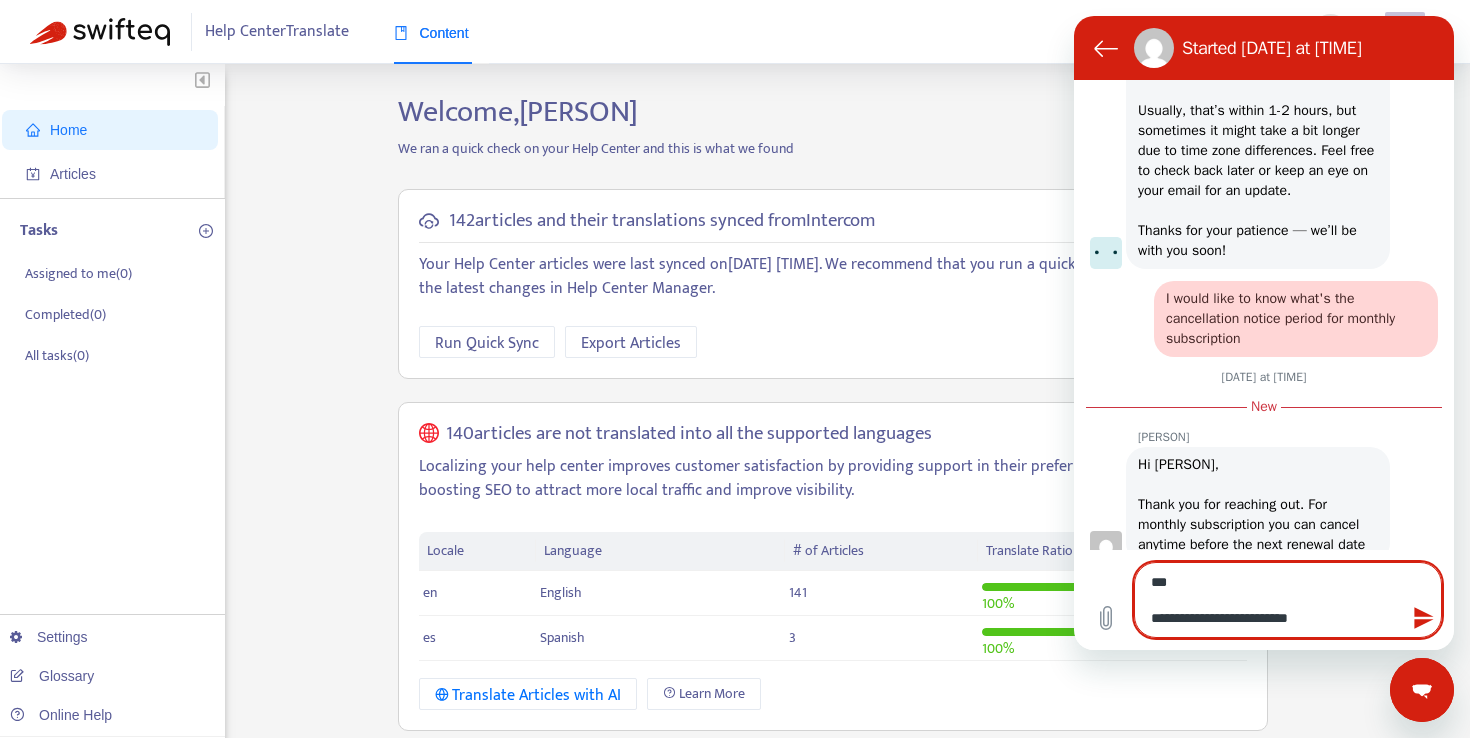 type on "**********" 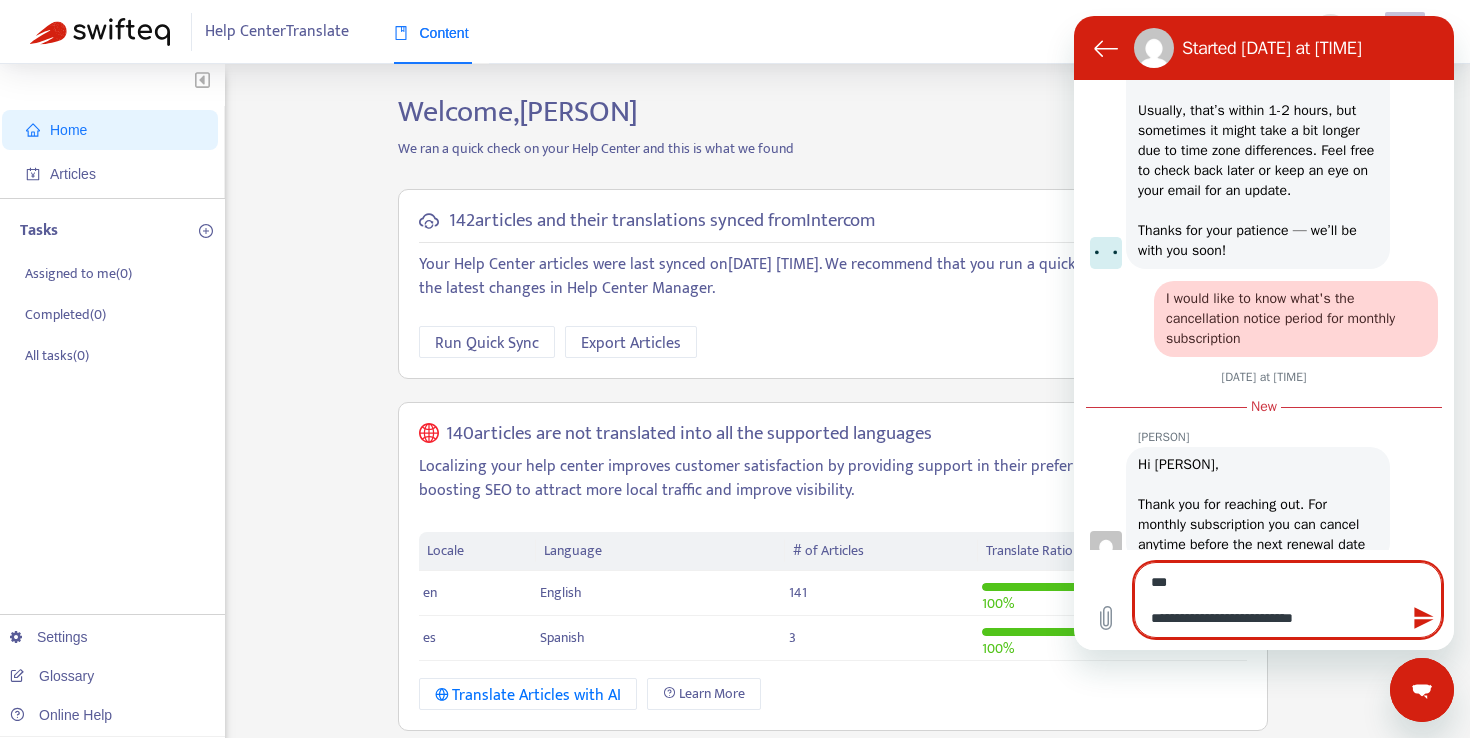 type on "**********" 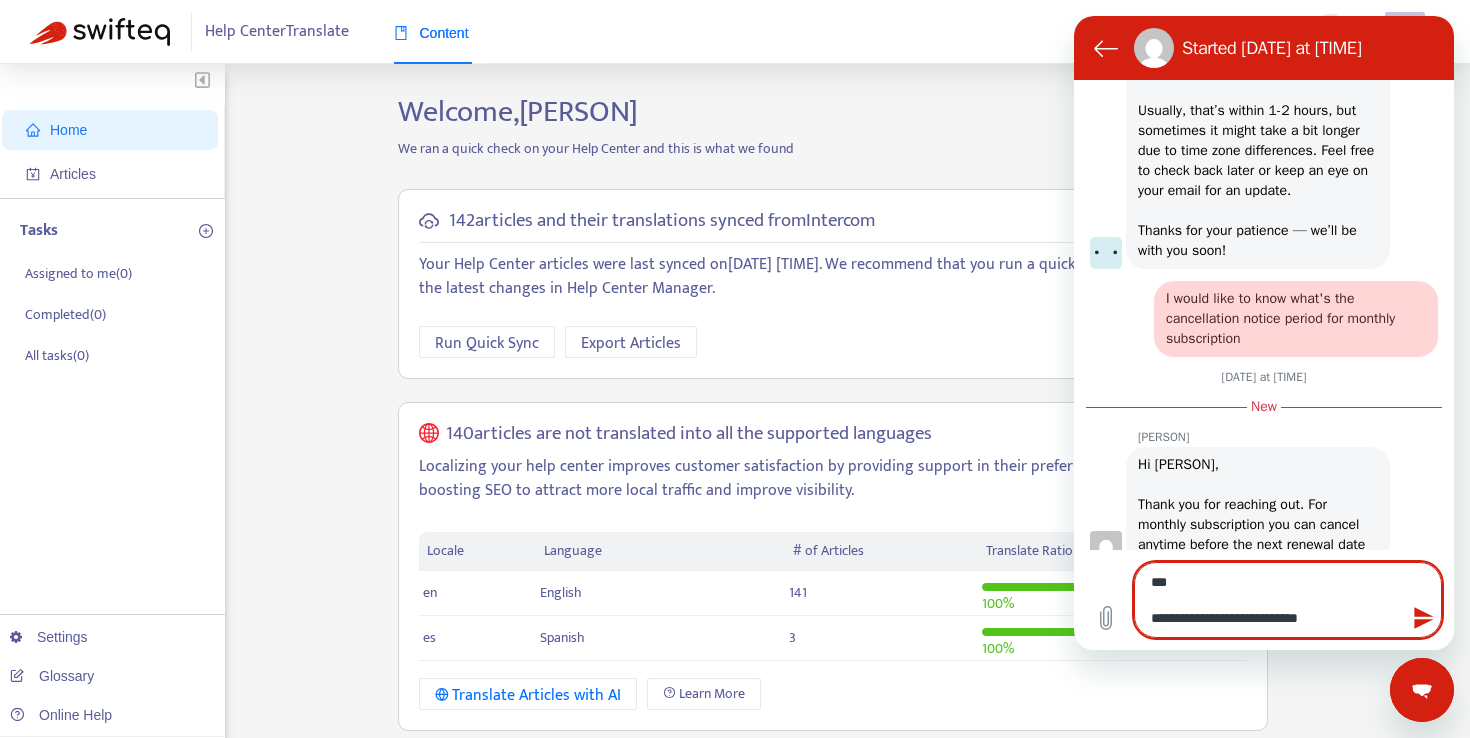 type on "**********" 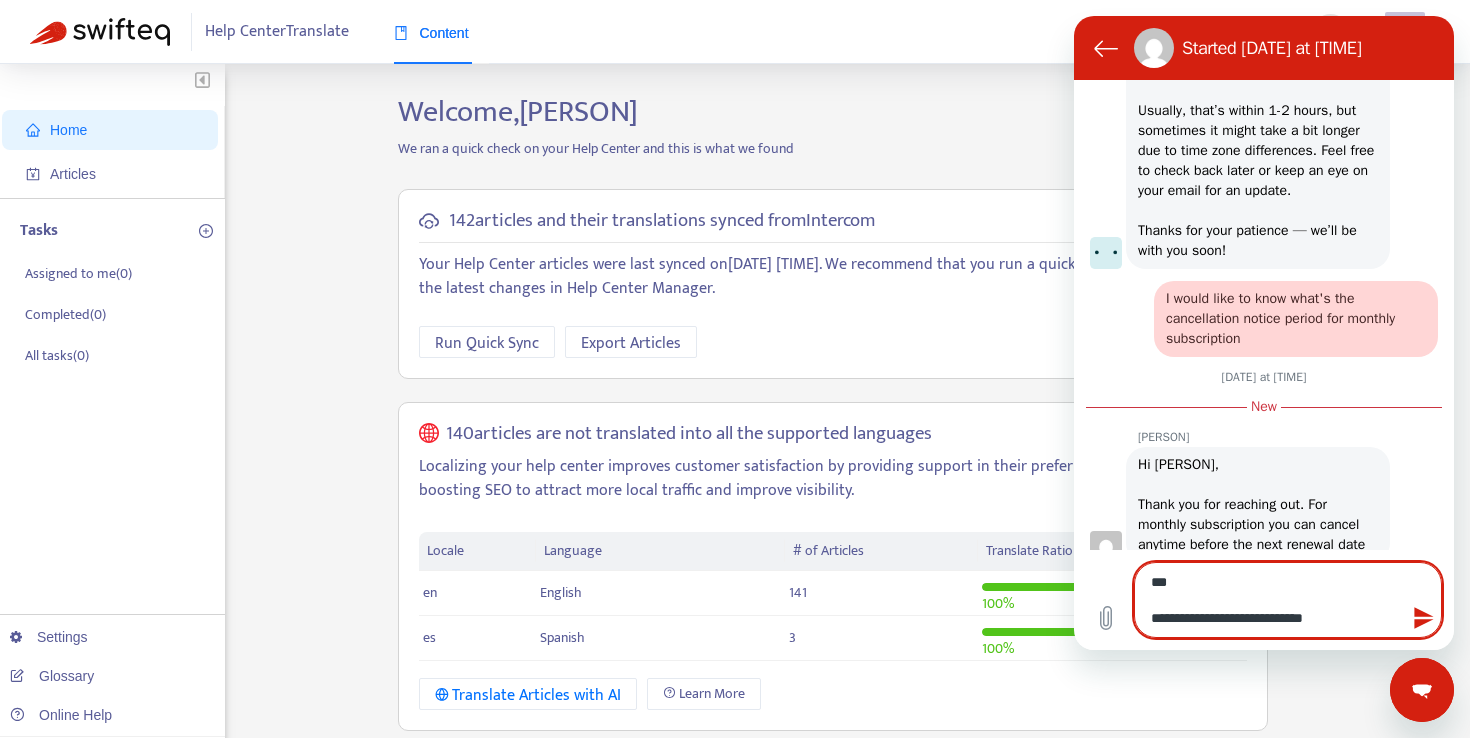 type on "**********" 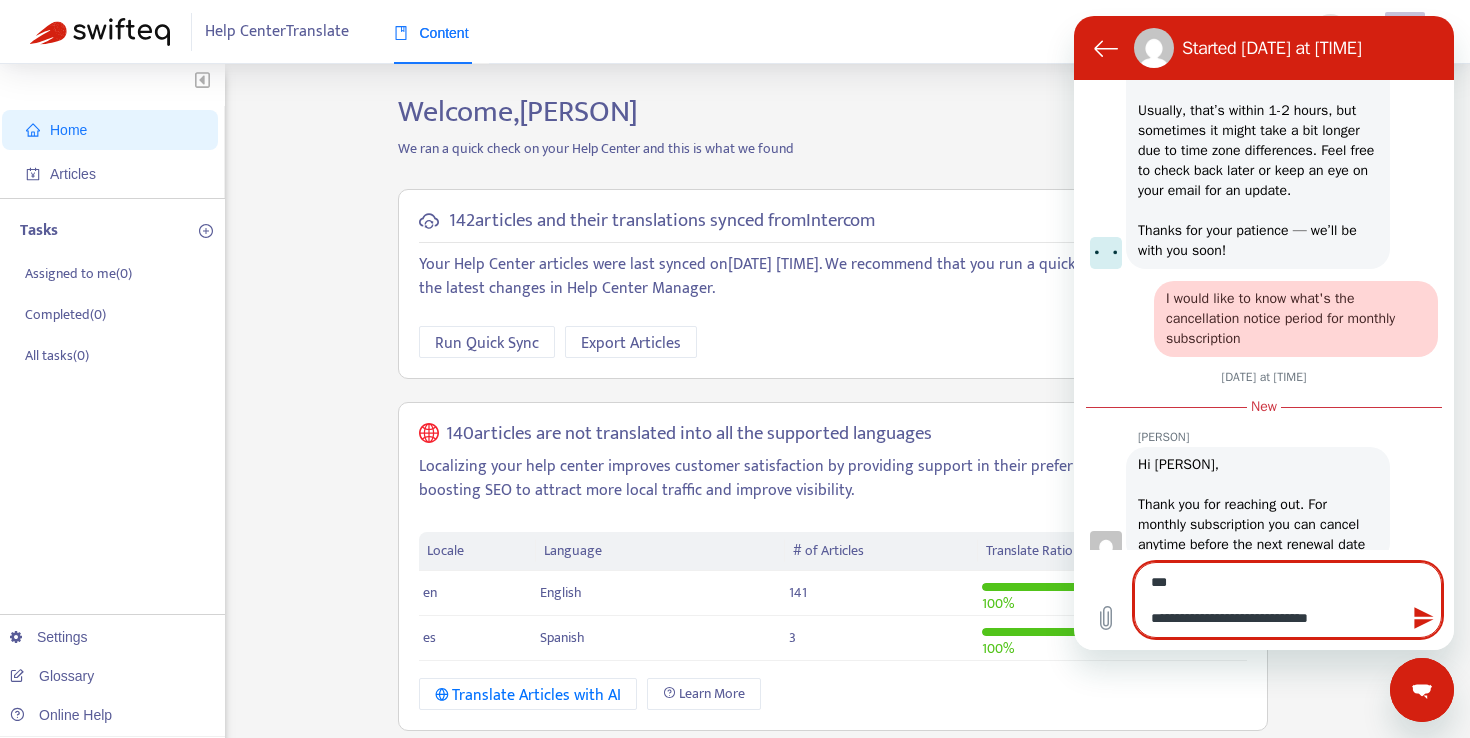type on "**********" 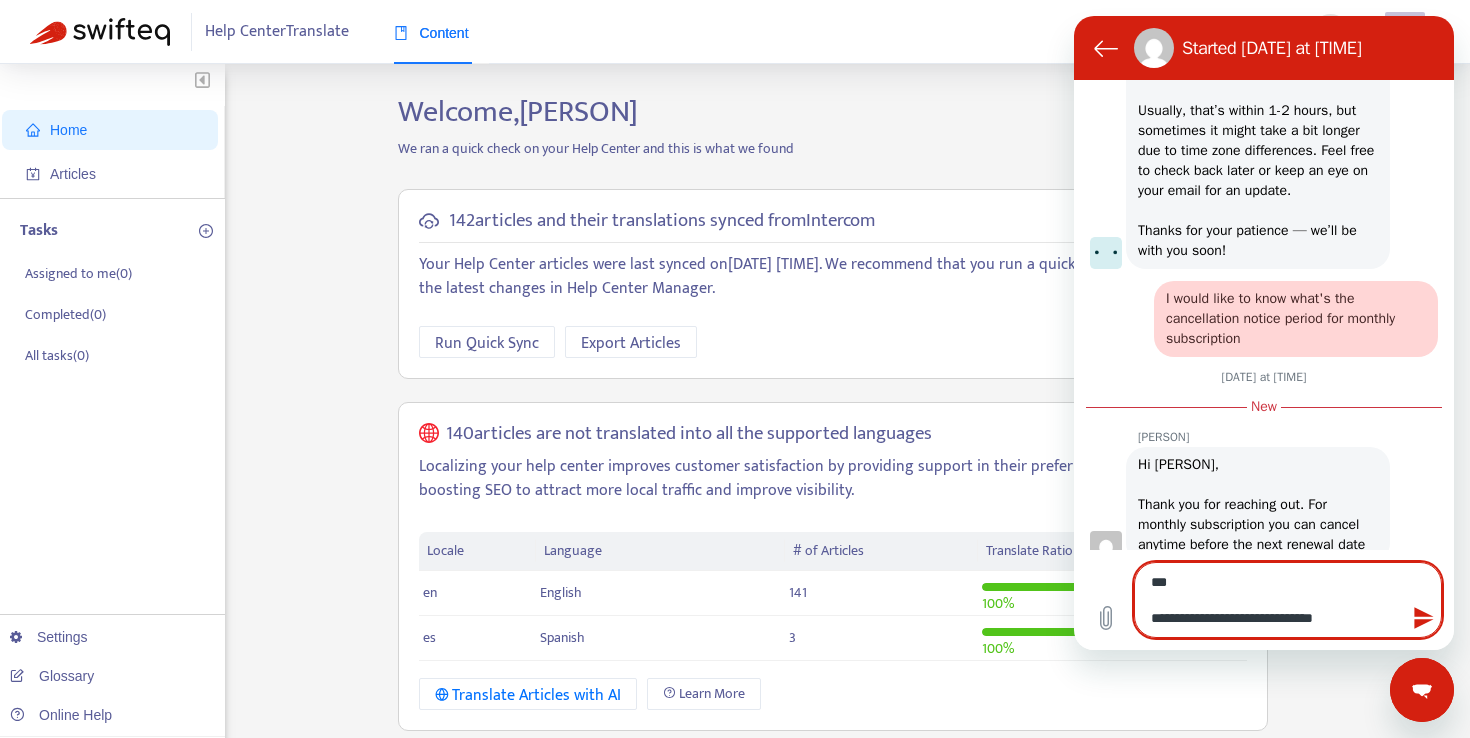 type on "*" 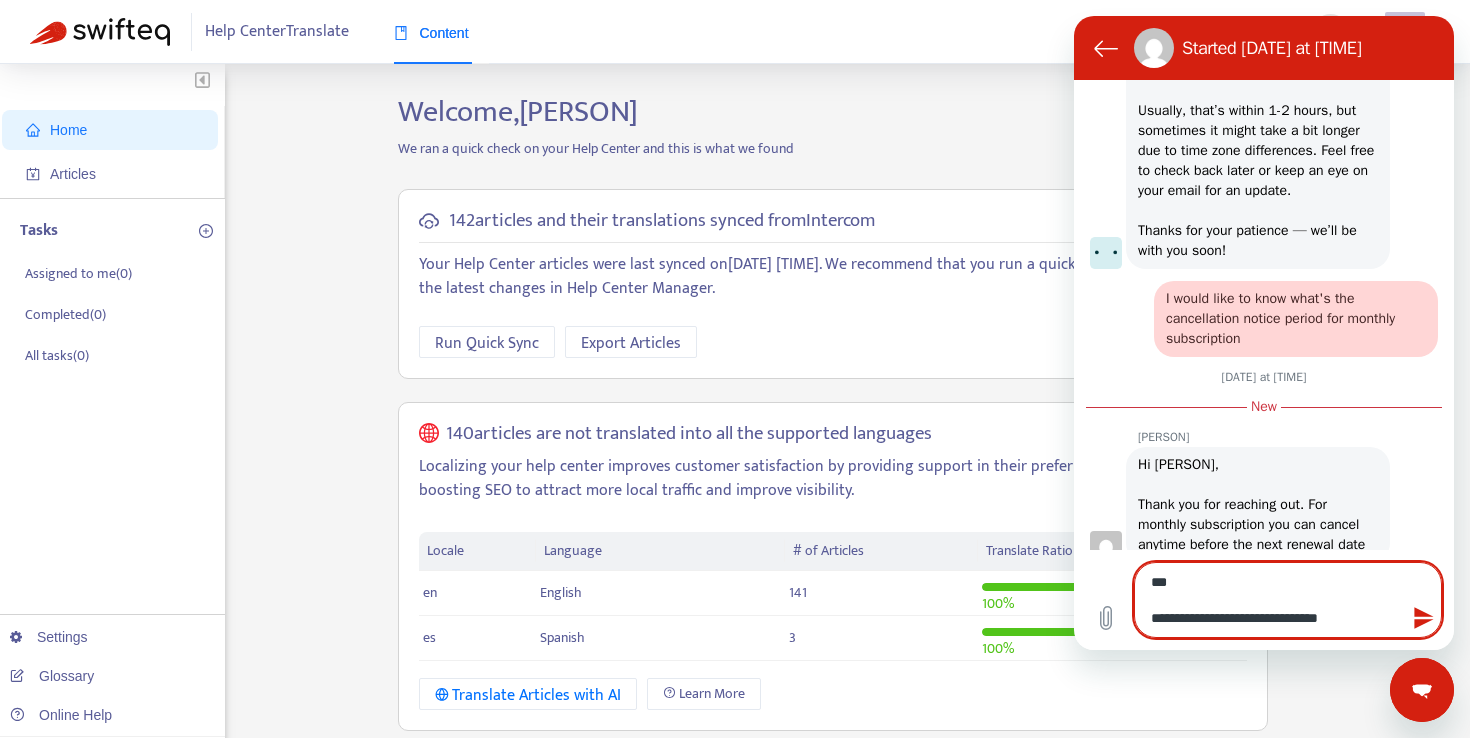 type on "*" 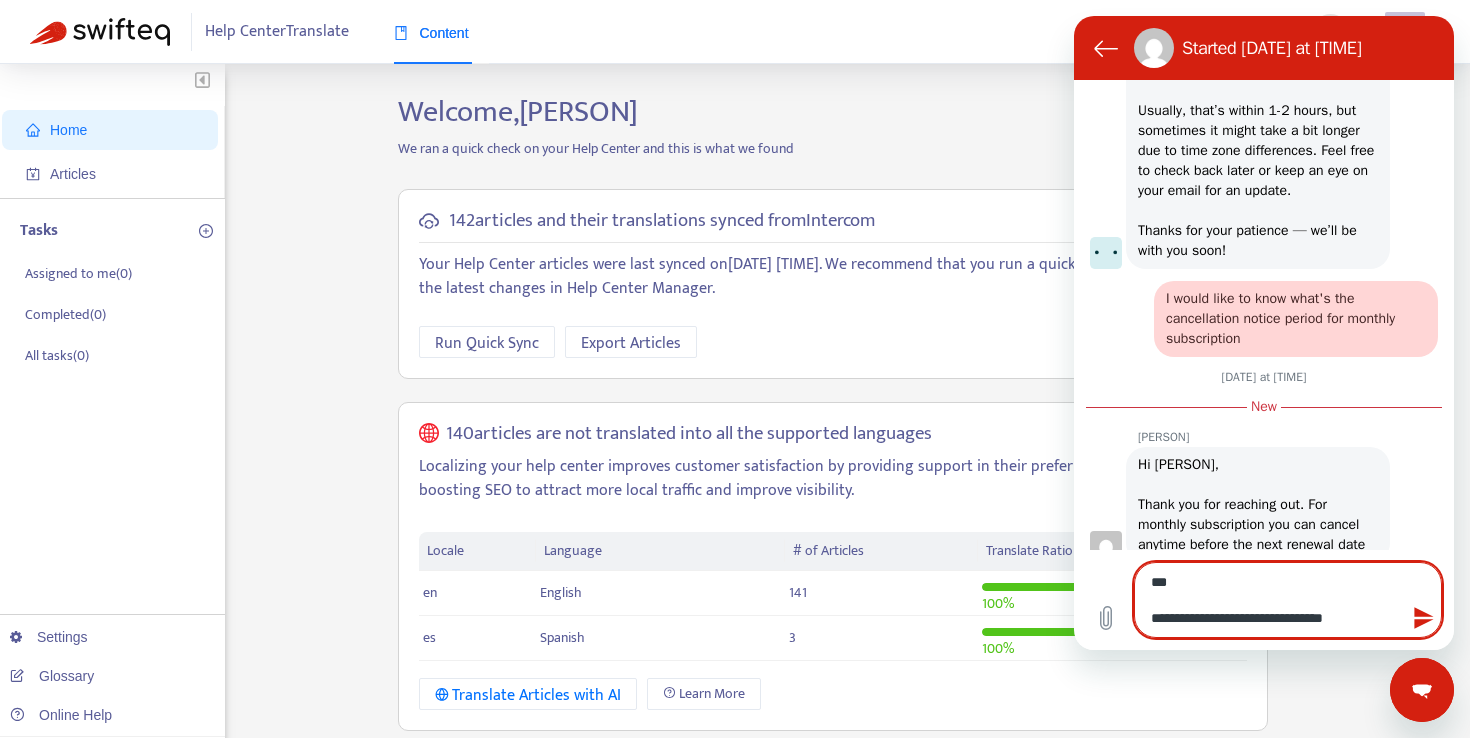 type on "**********" 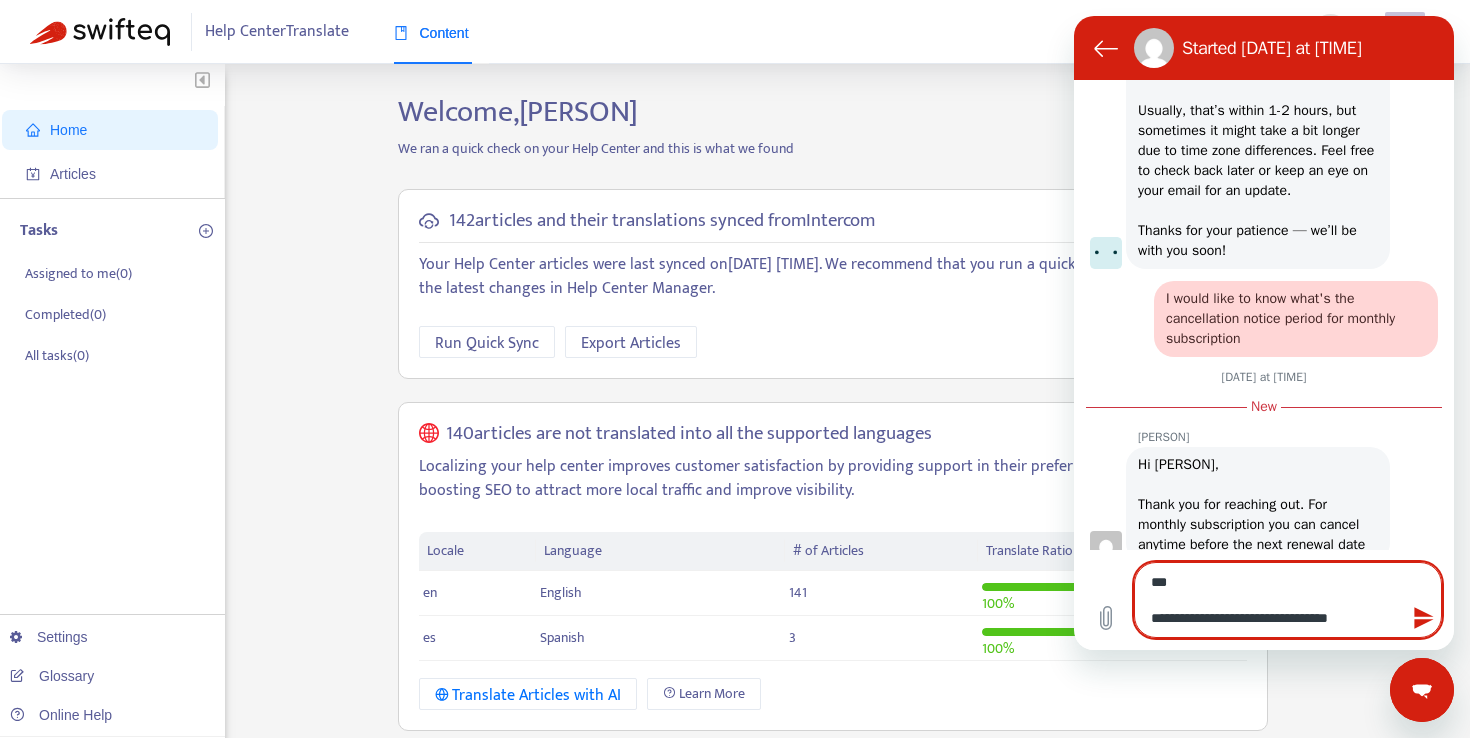 type on "**********" 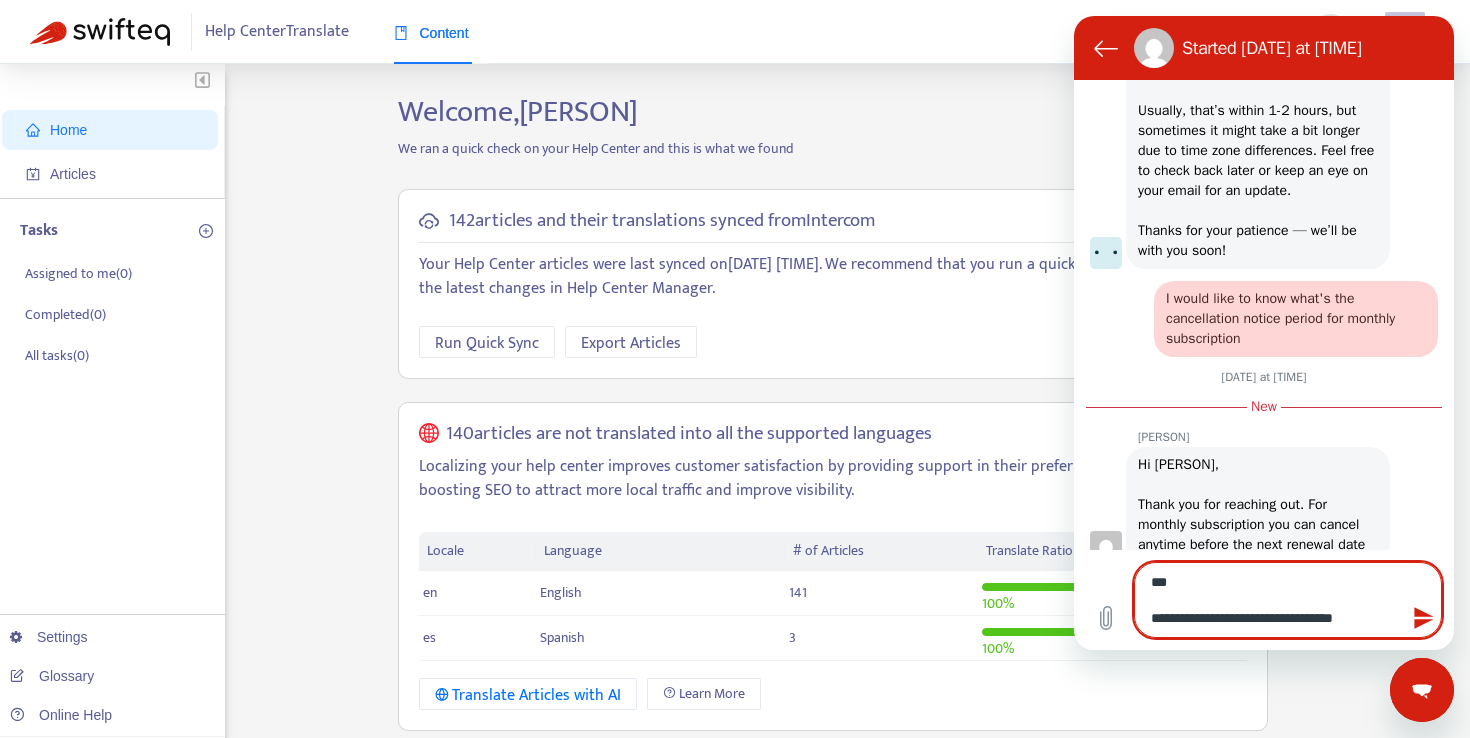 type on "*" 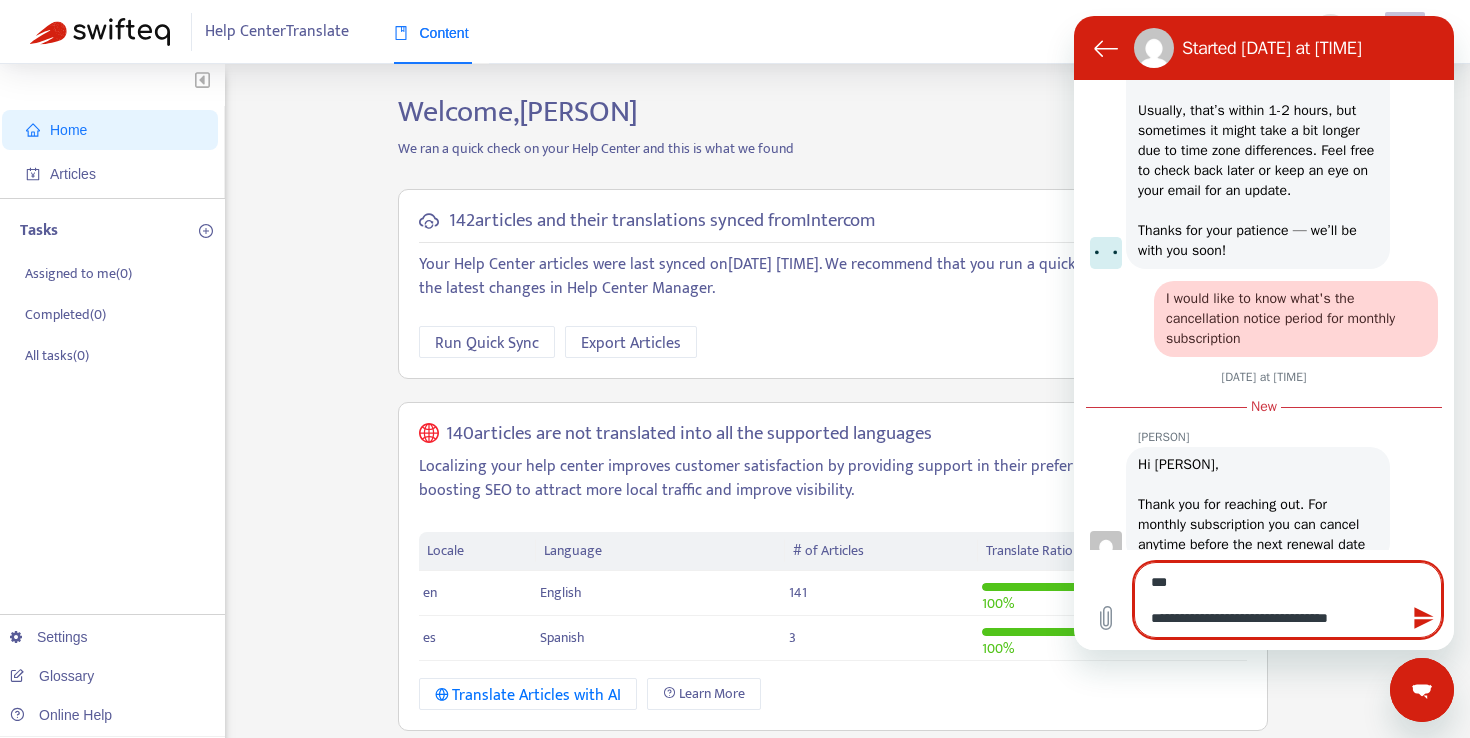type on "**********" 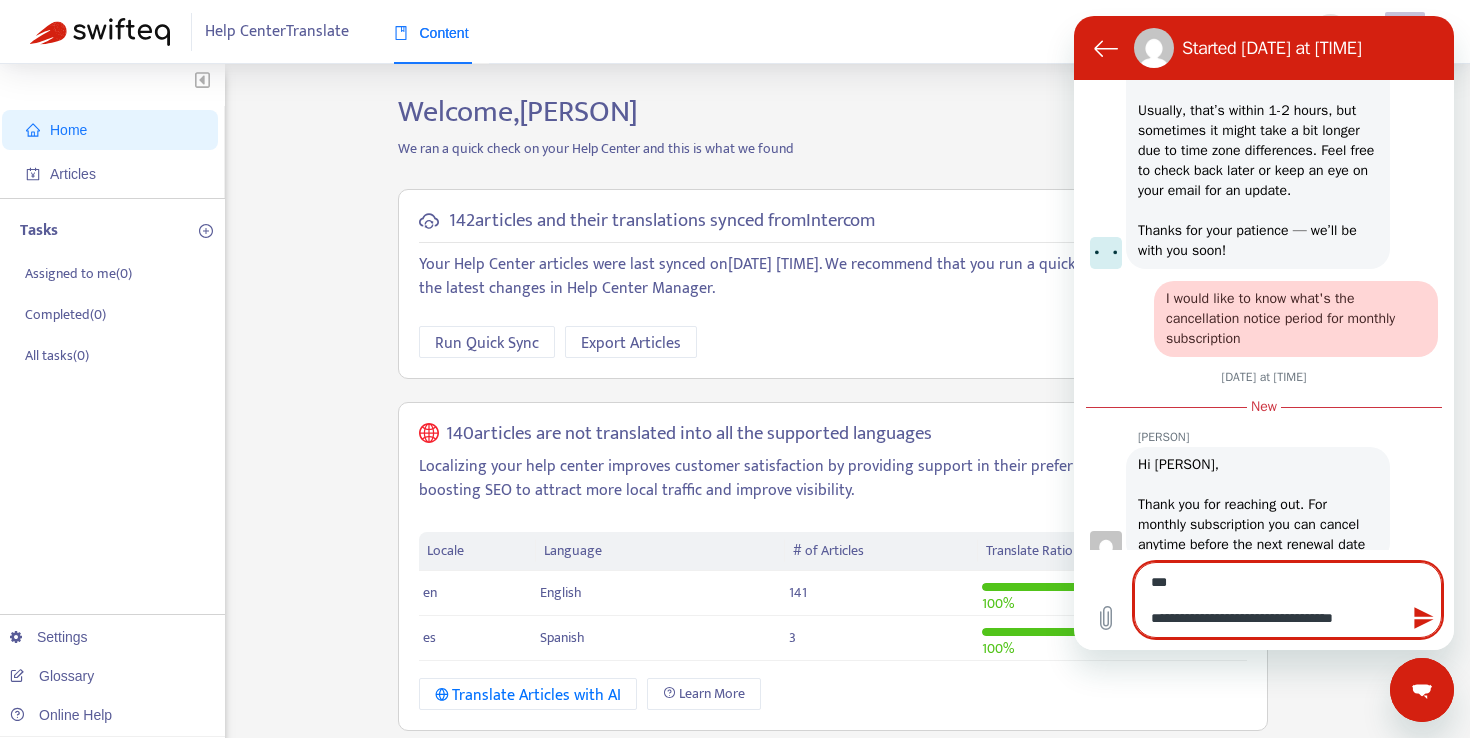 type on "**********" 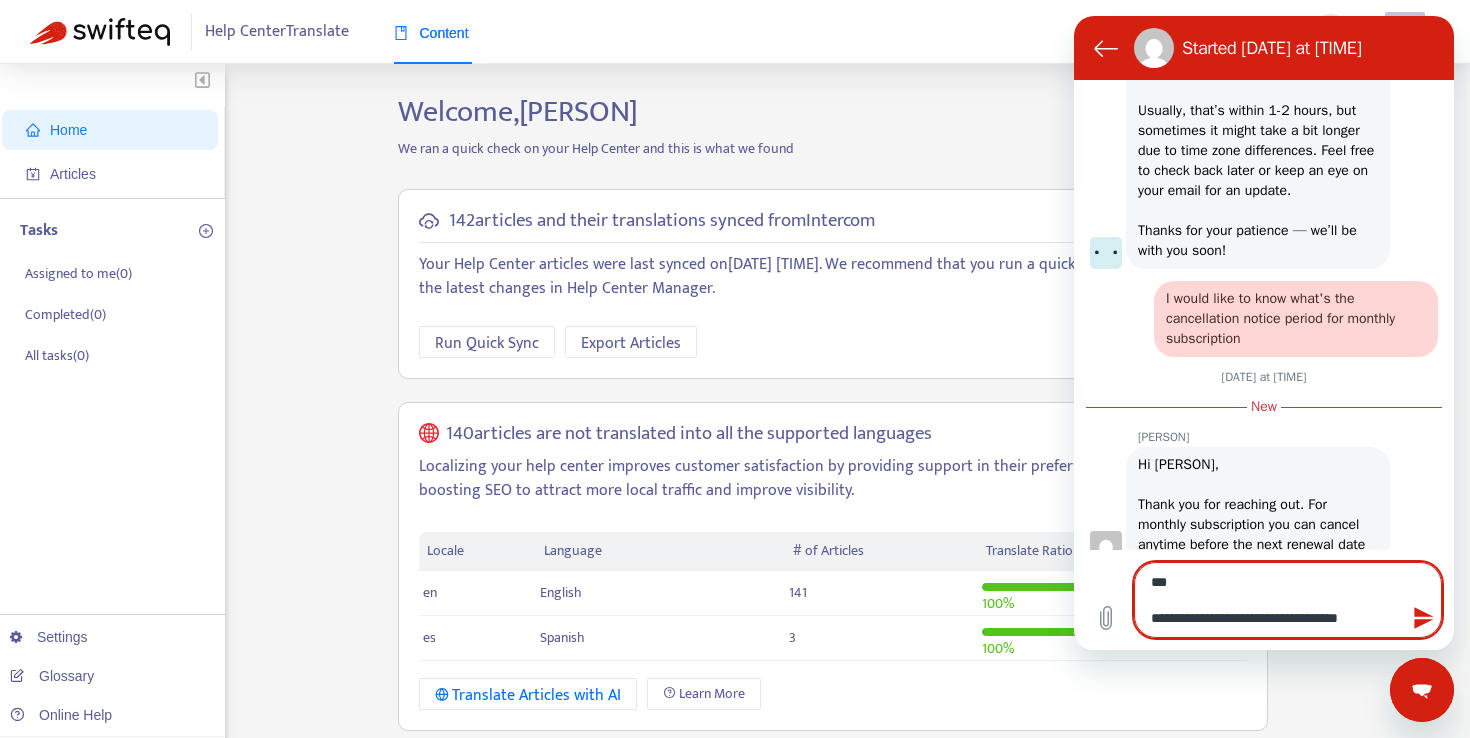 type on "*" 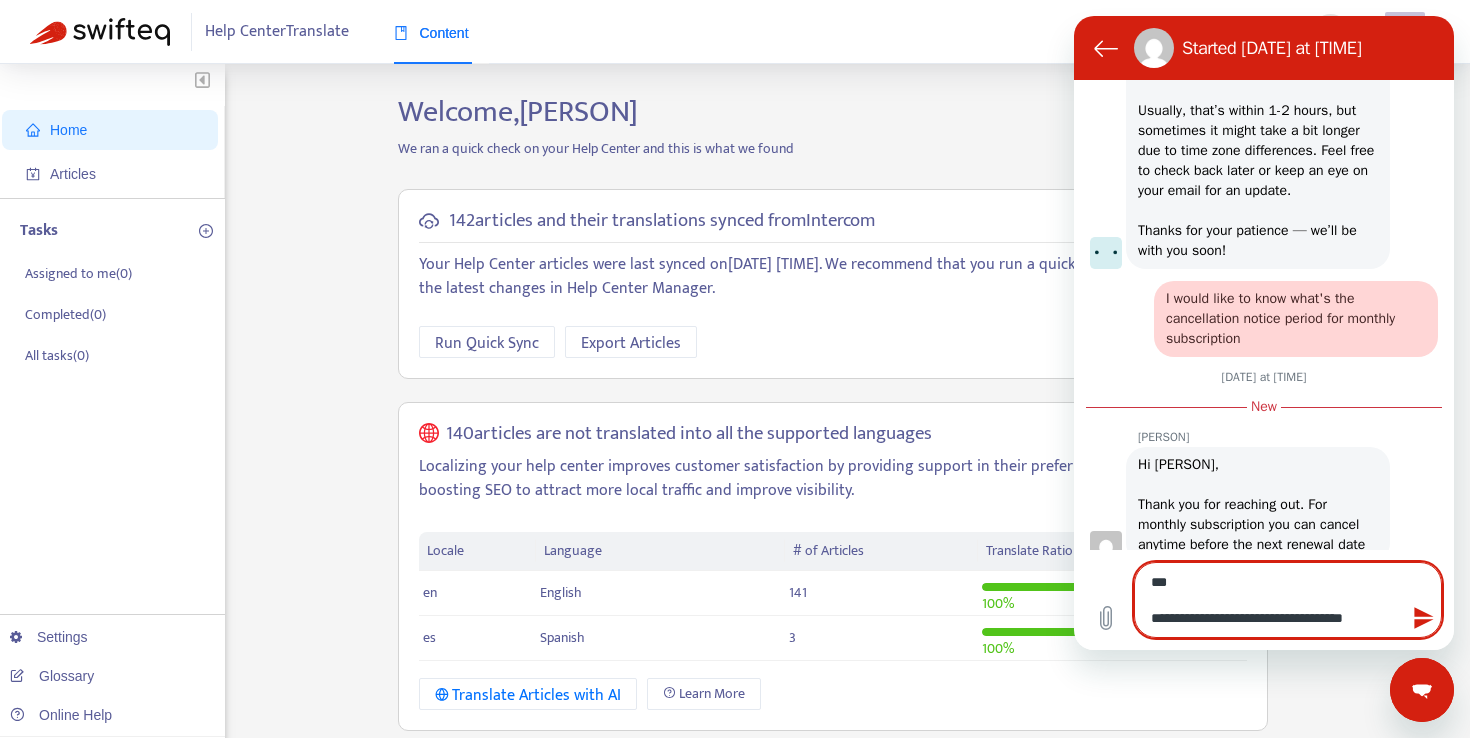 type on "**********" 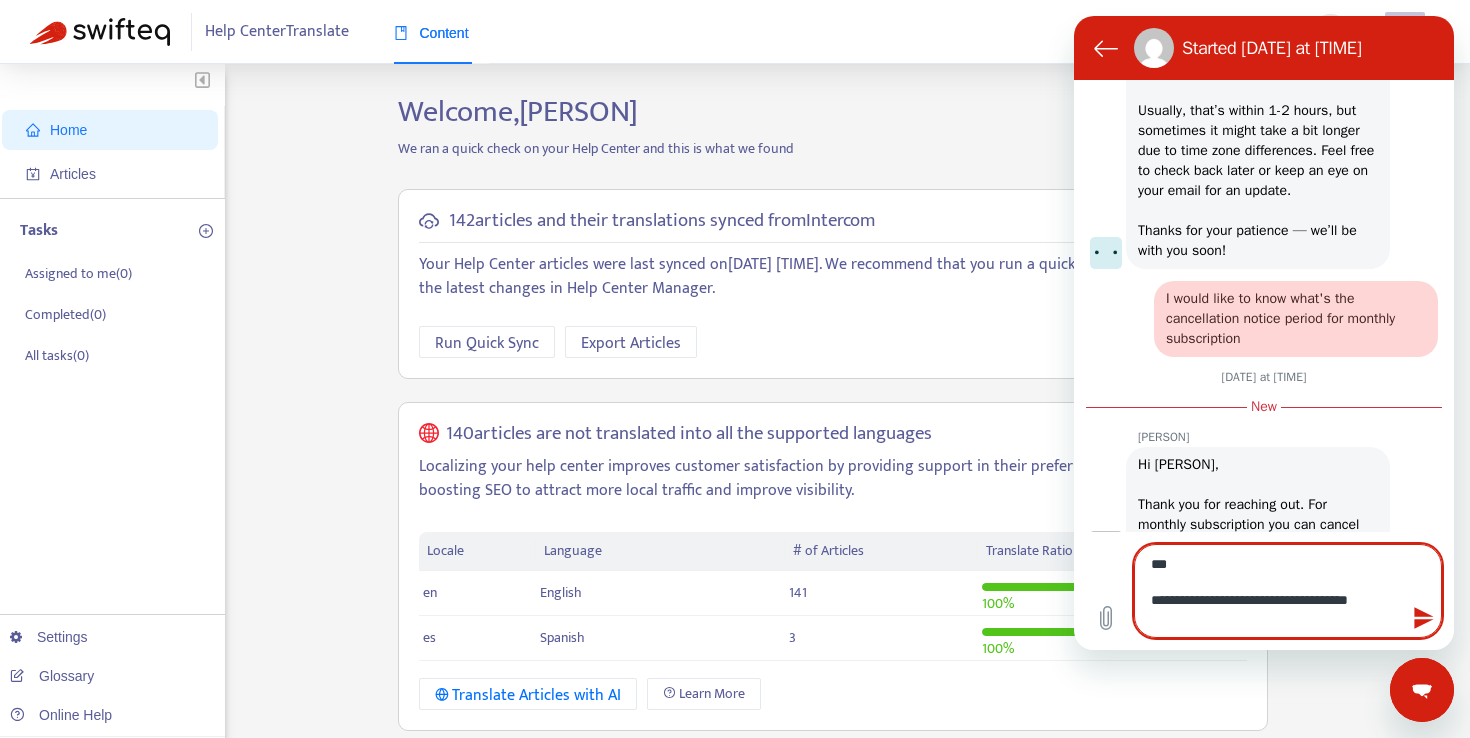 type on "**********" 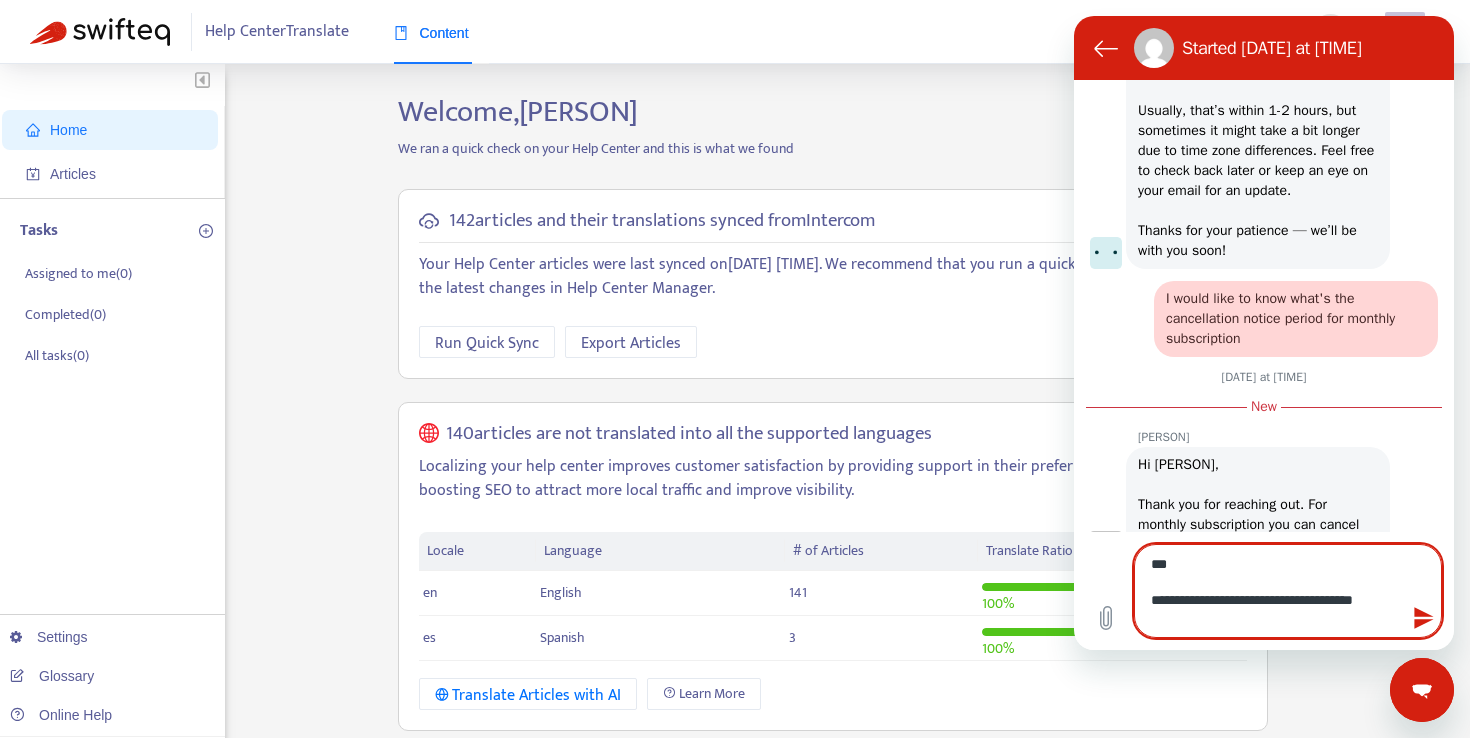 type on "**********" 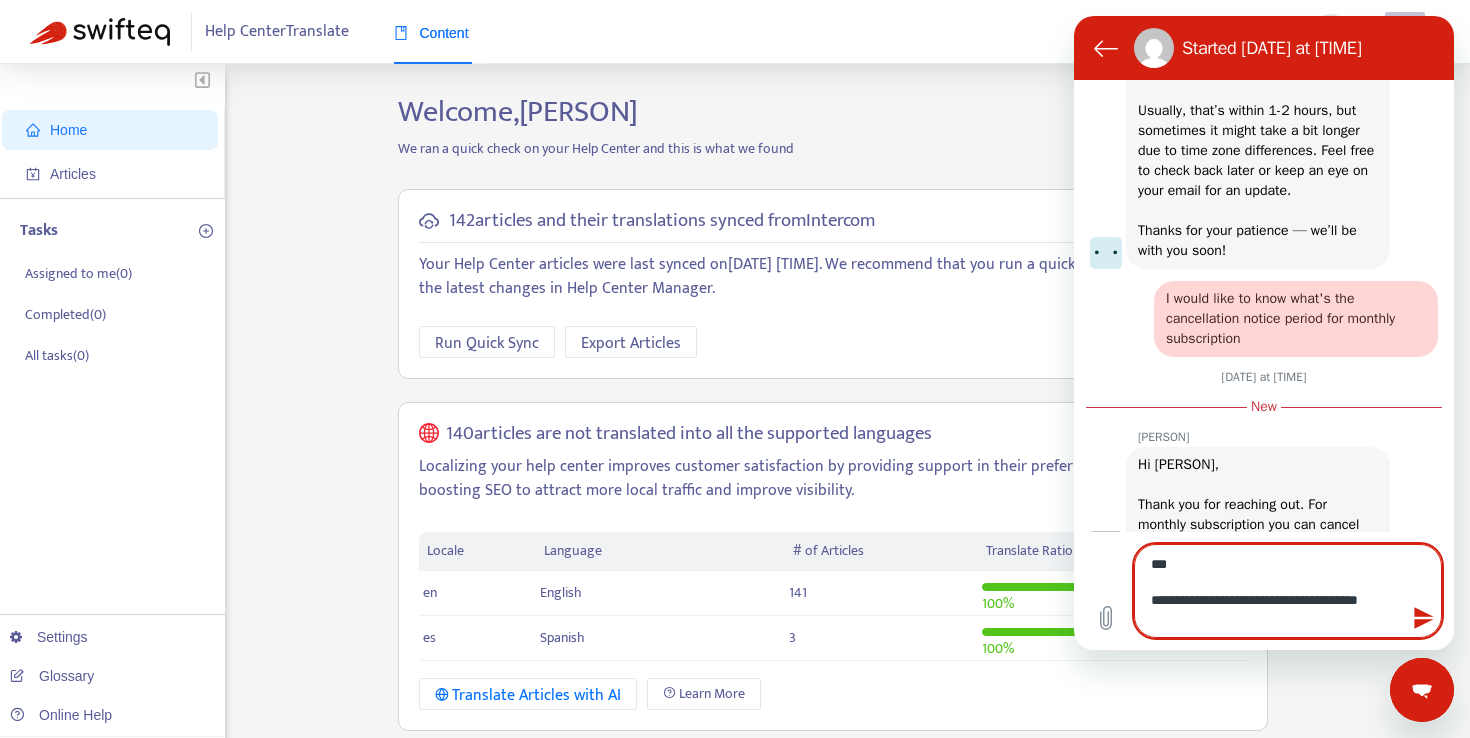 type on "**********" 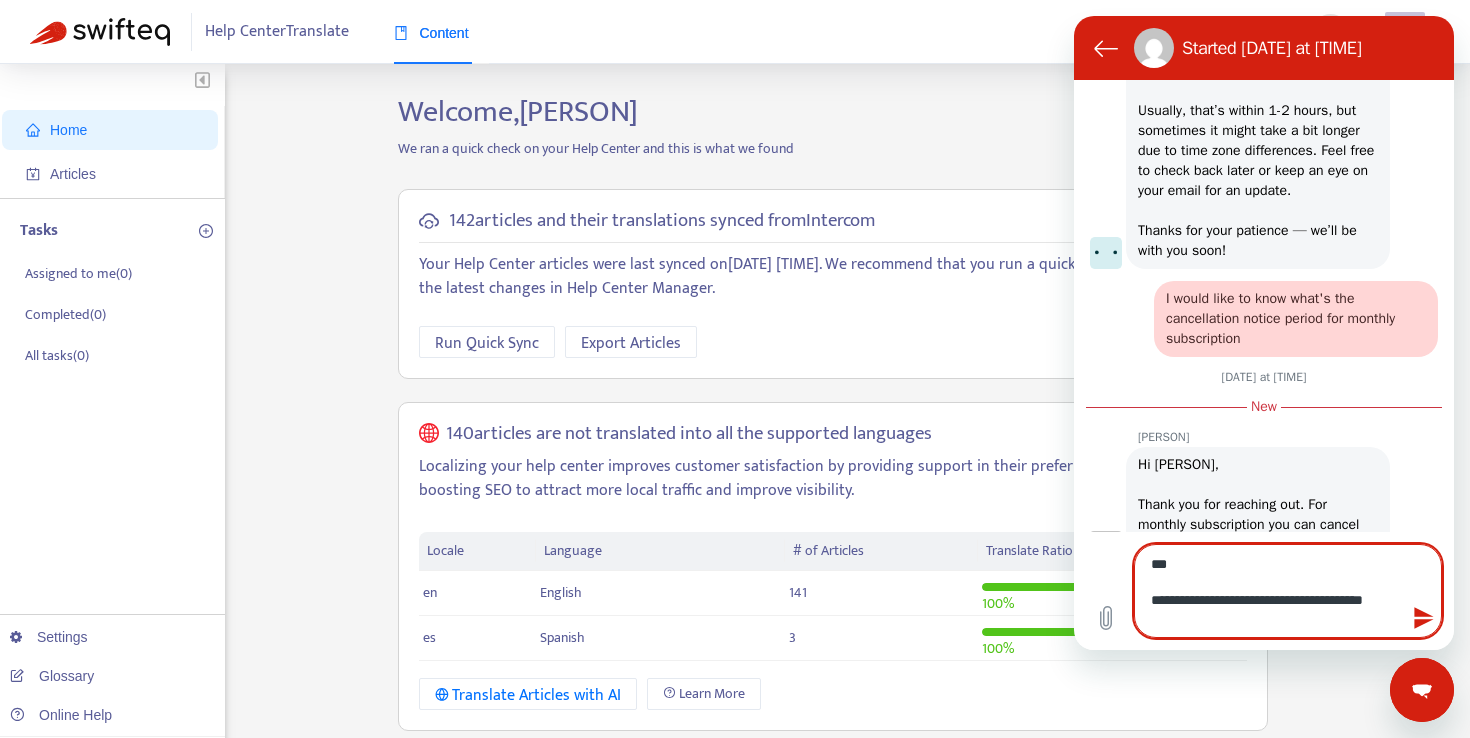 type on "**********" 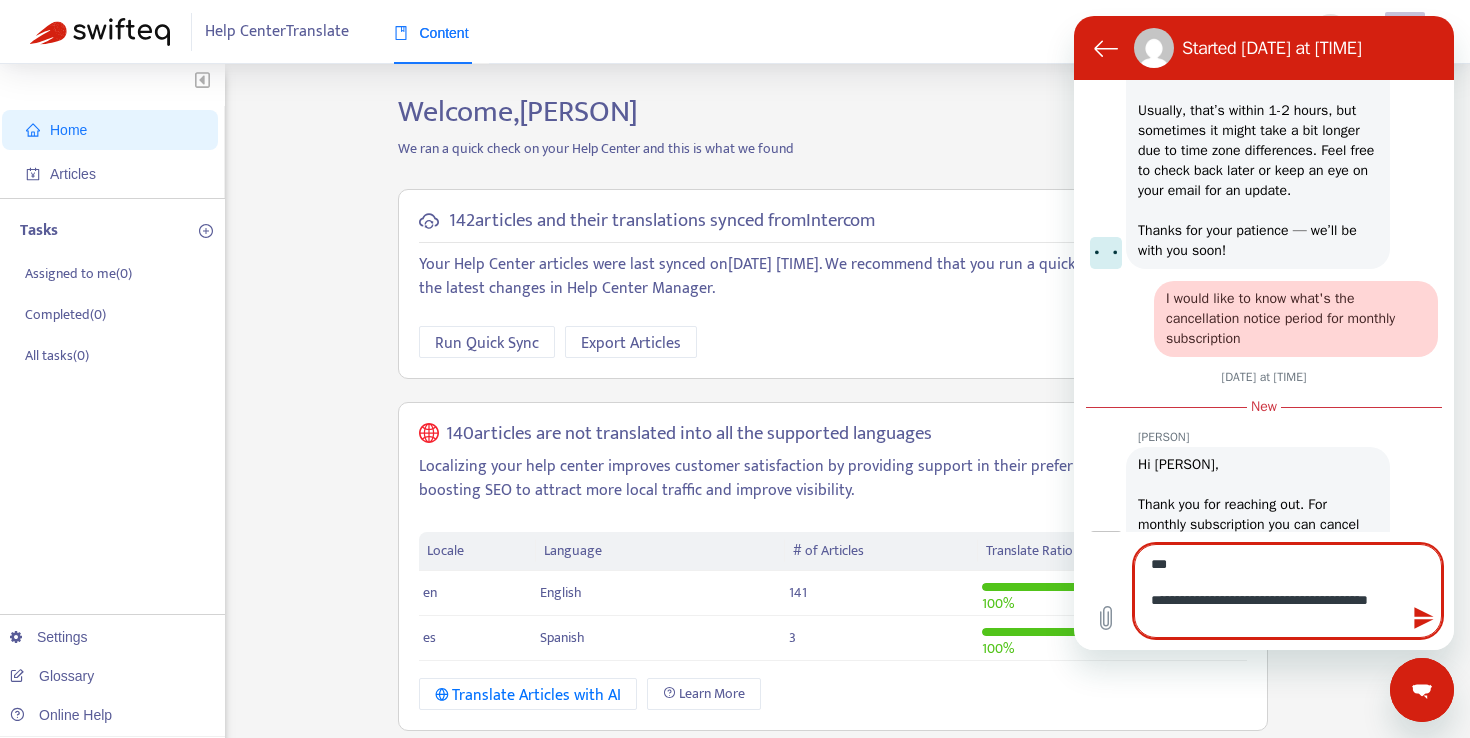 type on "**********" 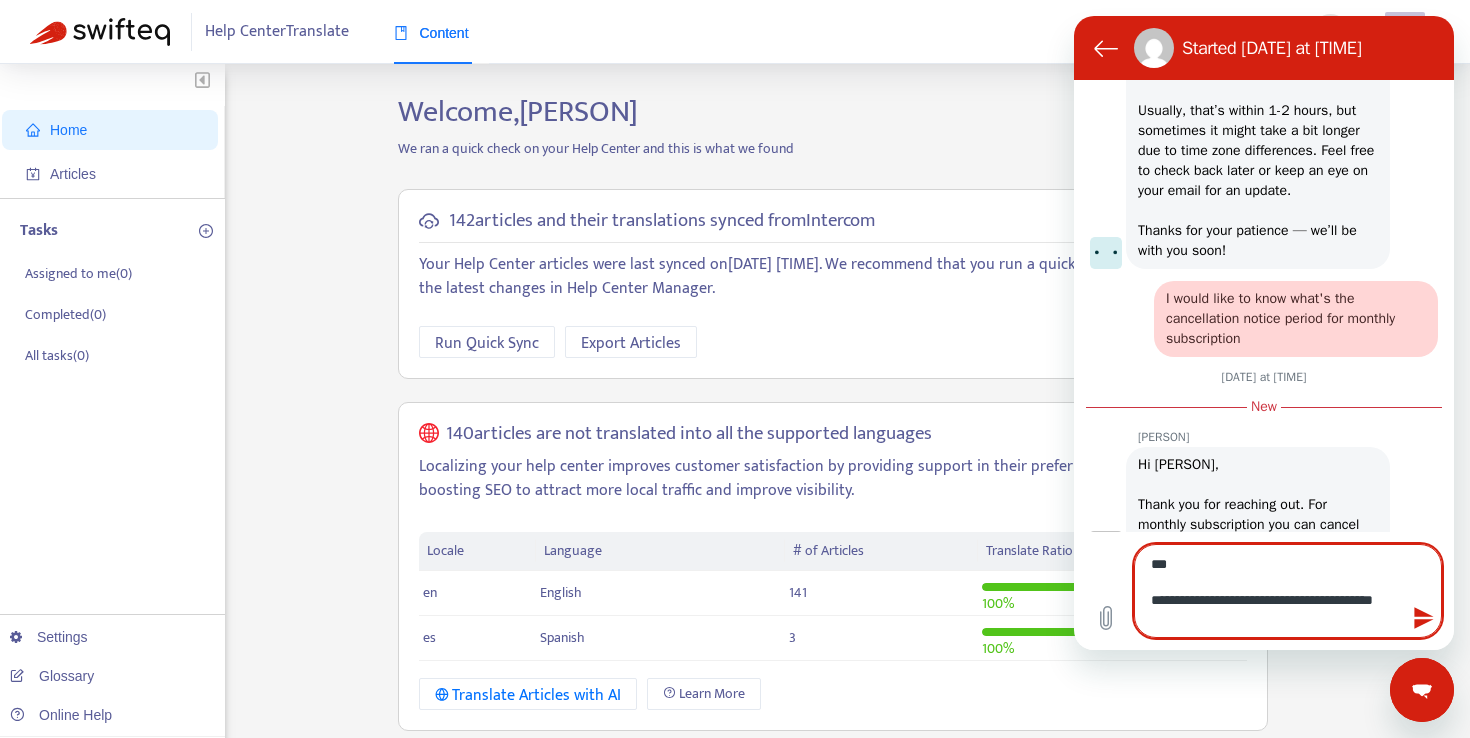 type on "**********" 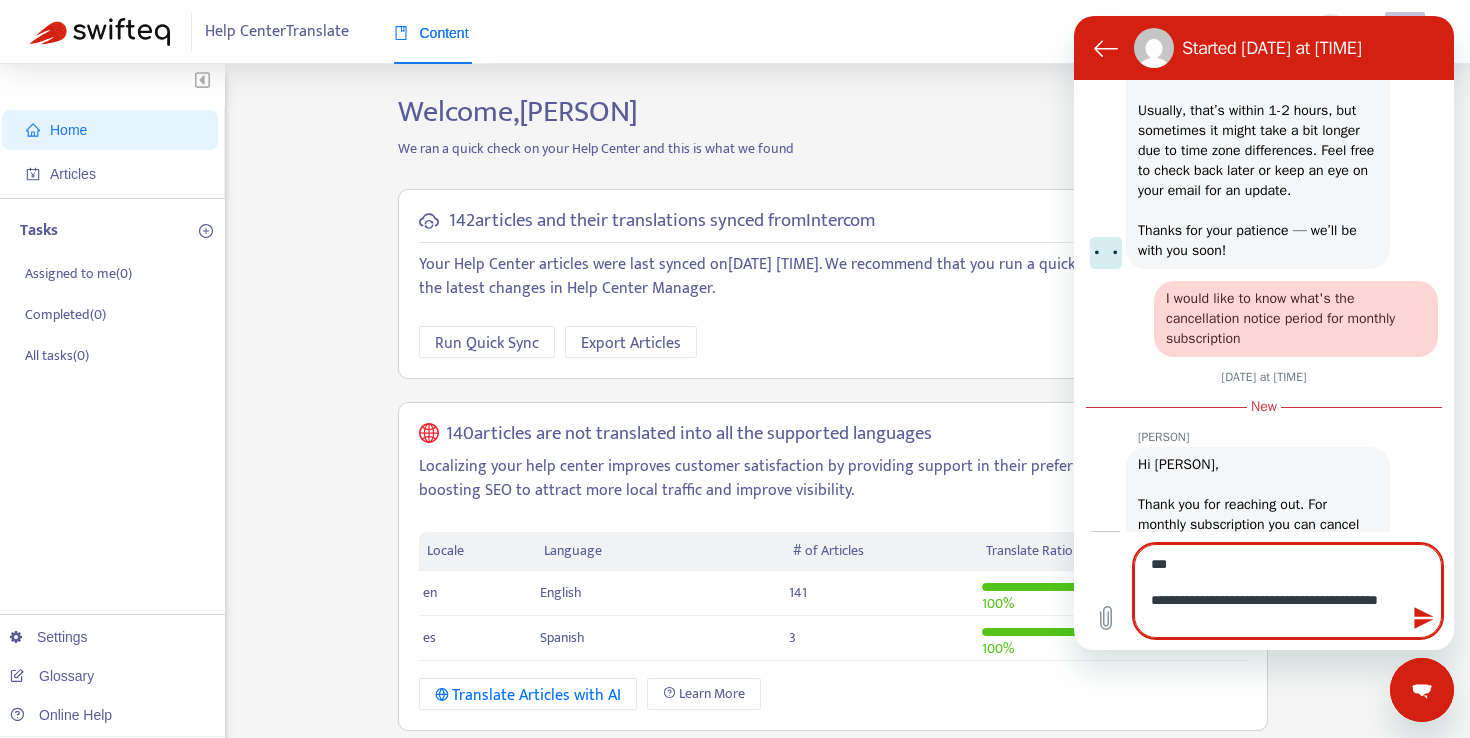 type on "**********" 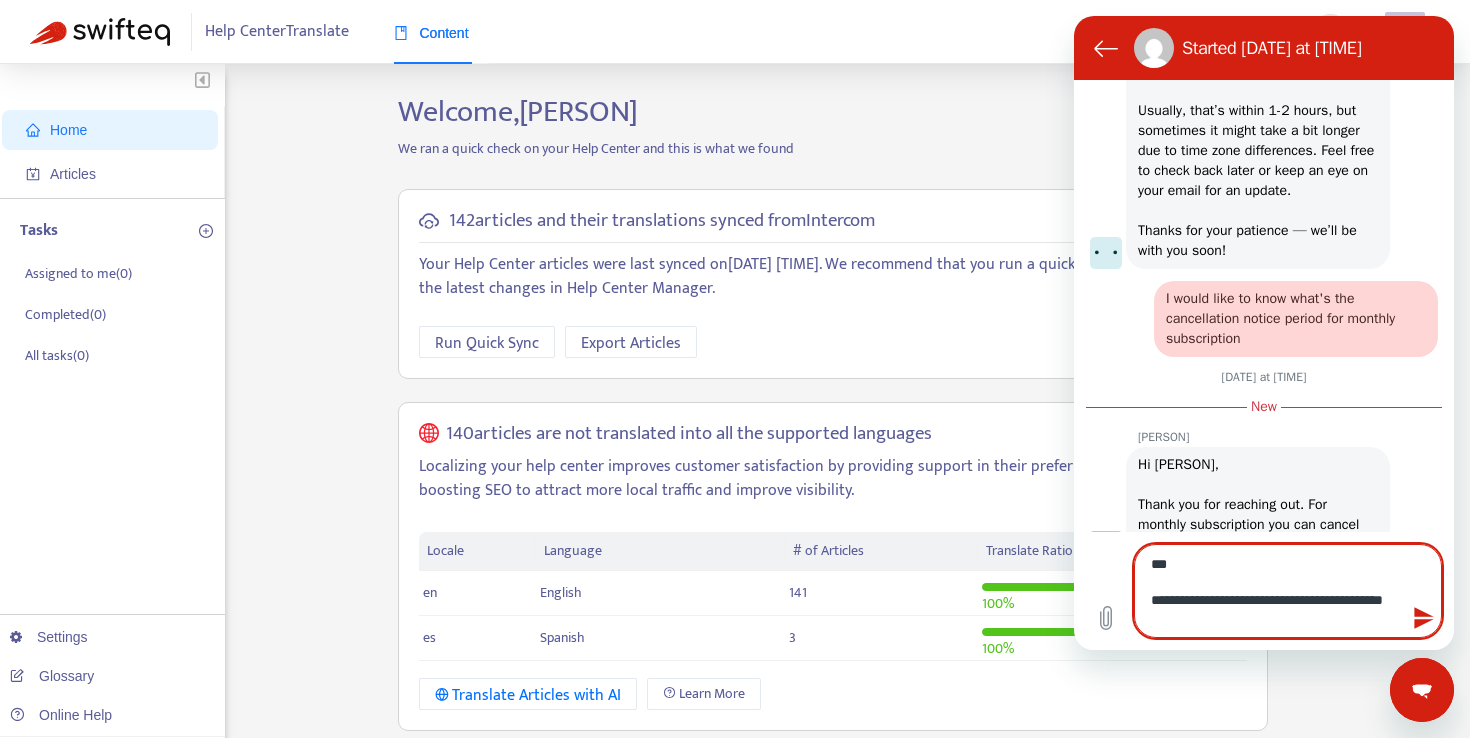 type on "**********" 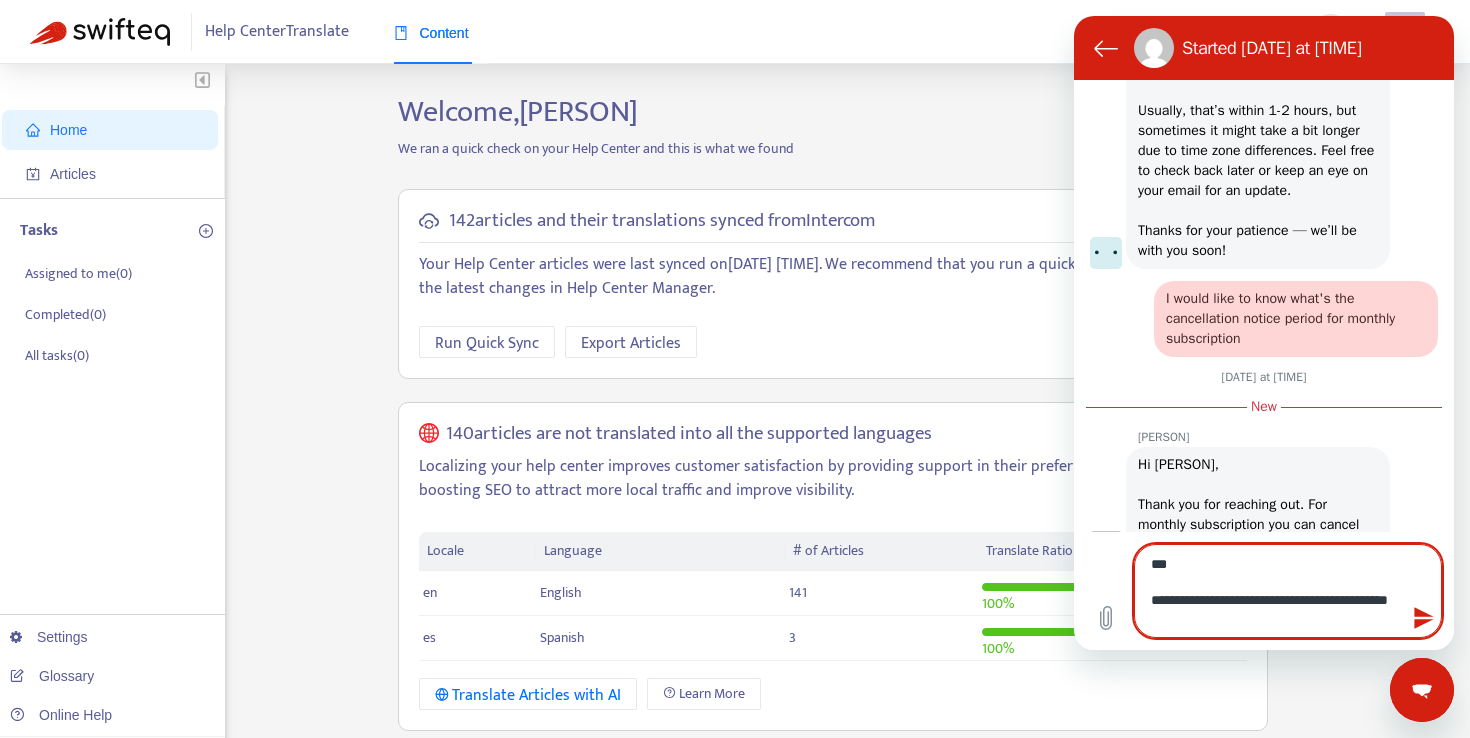 type on "**********" 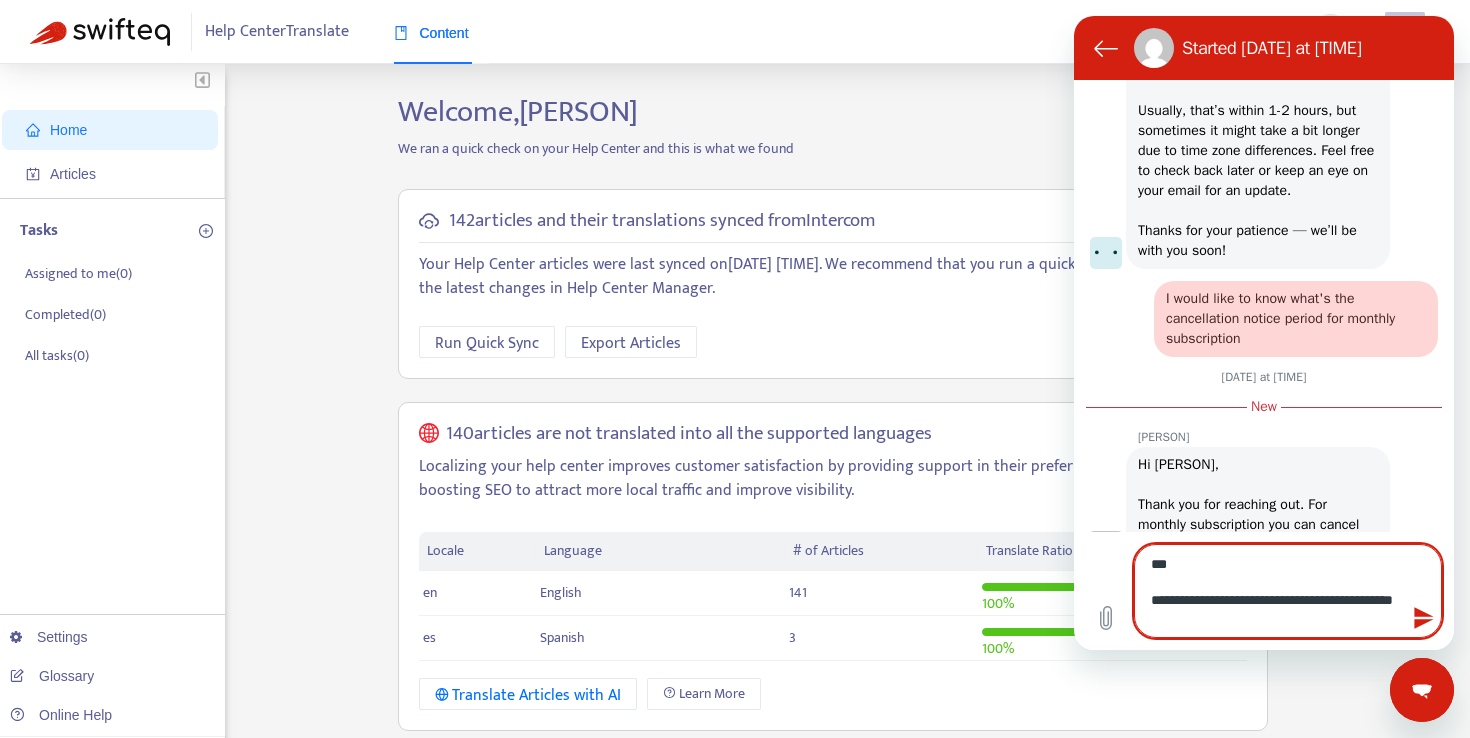 type on "**********" 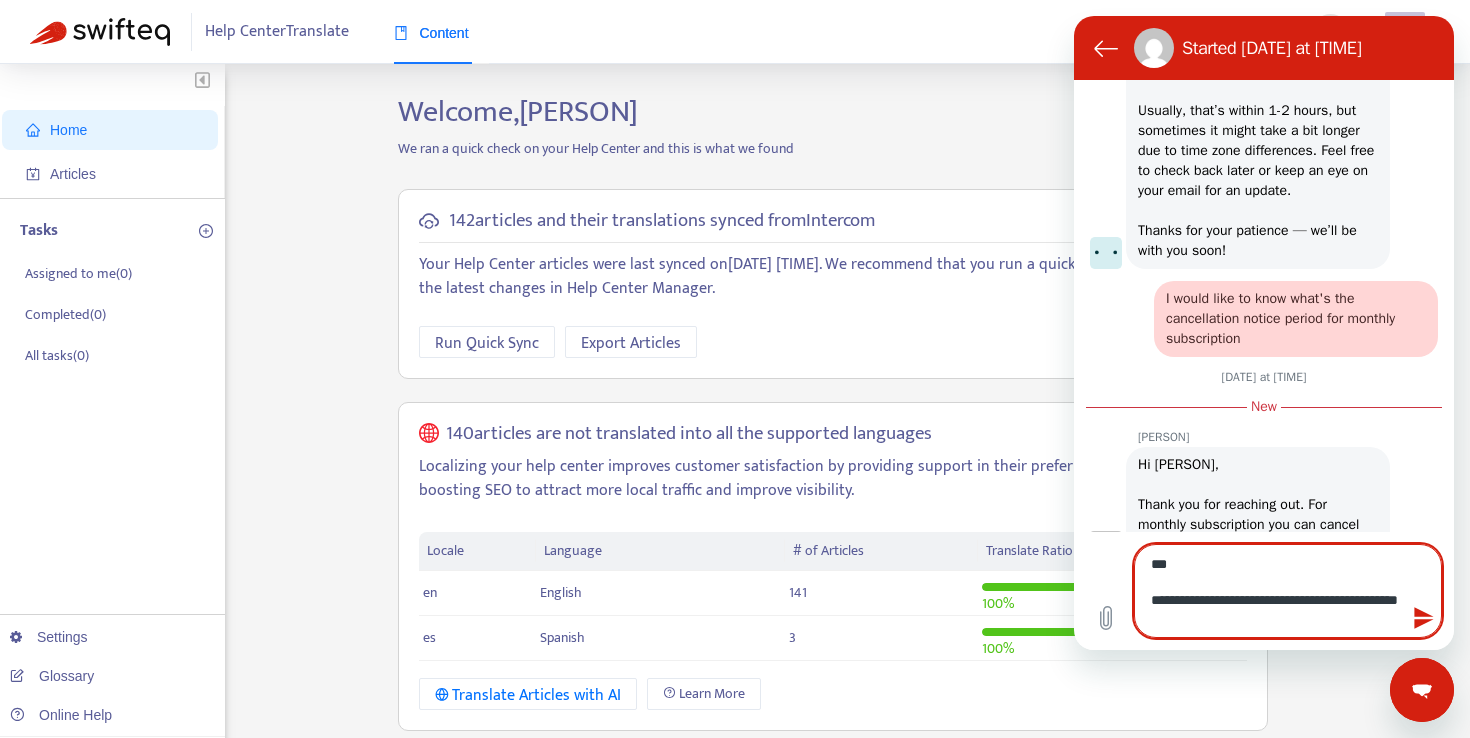 type on "**********" 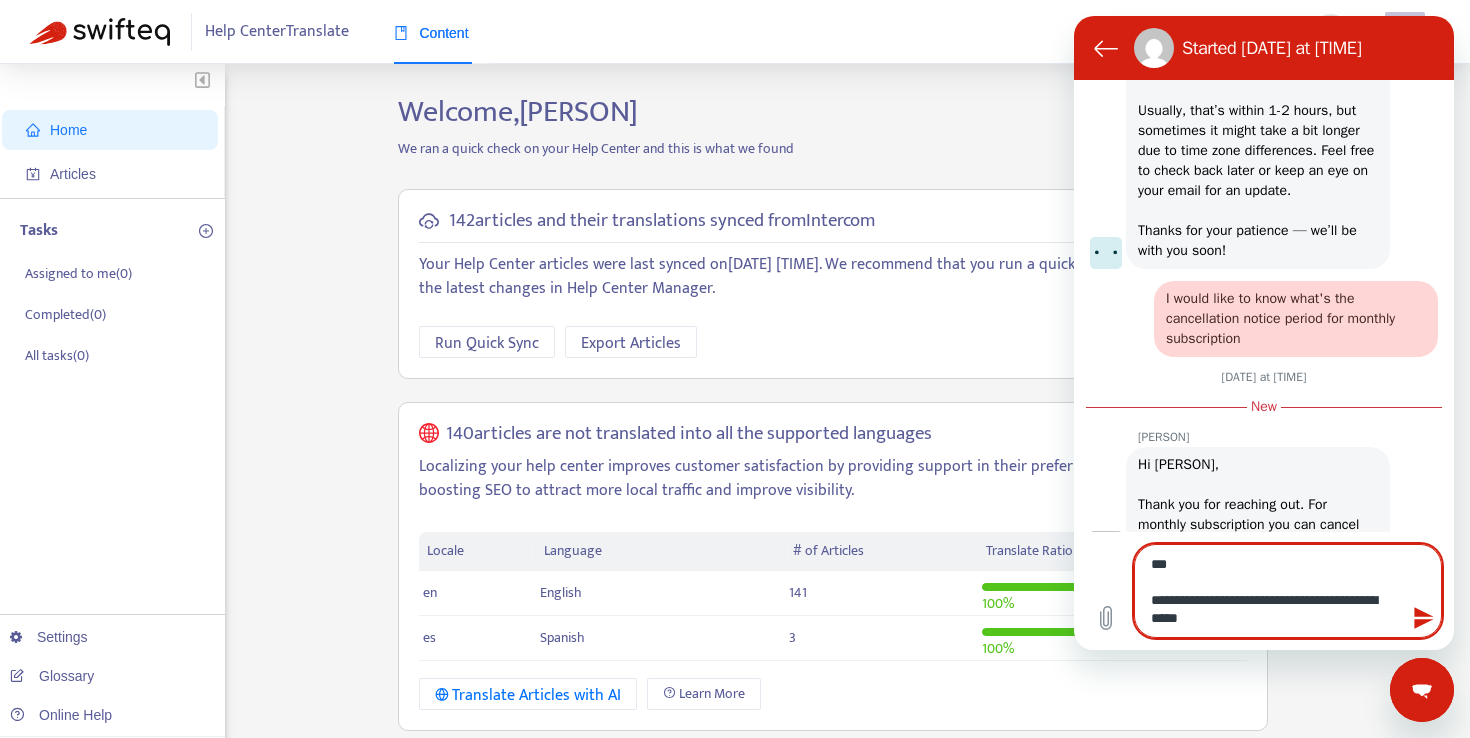 type on "**********" 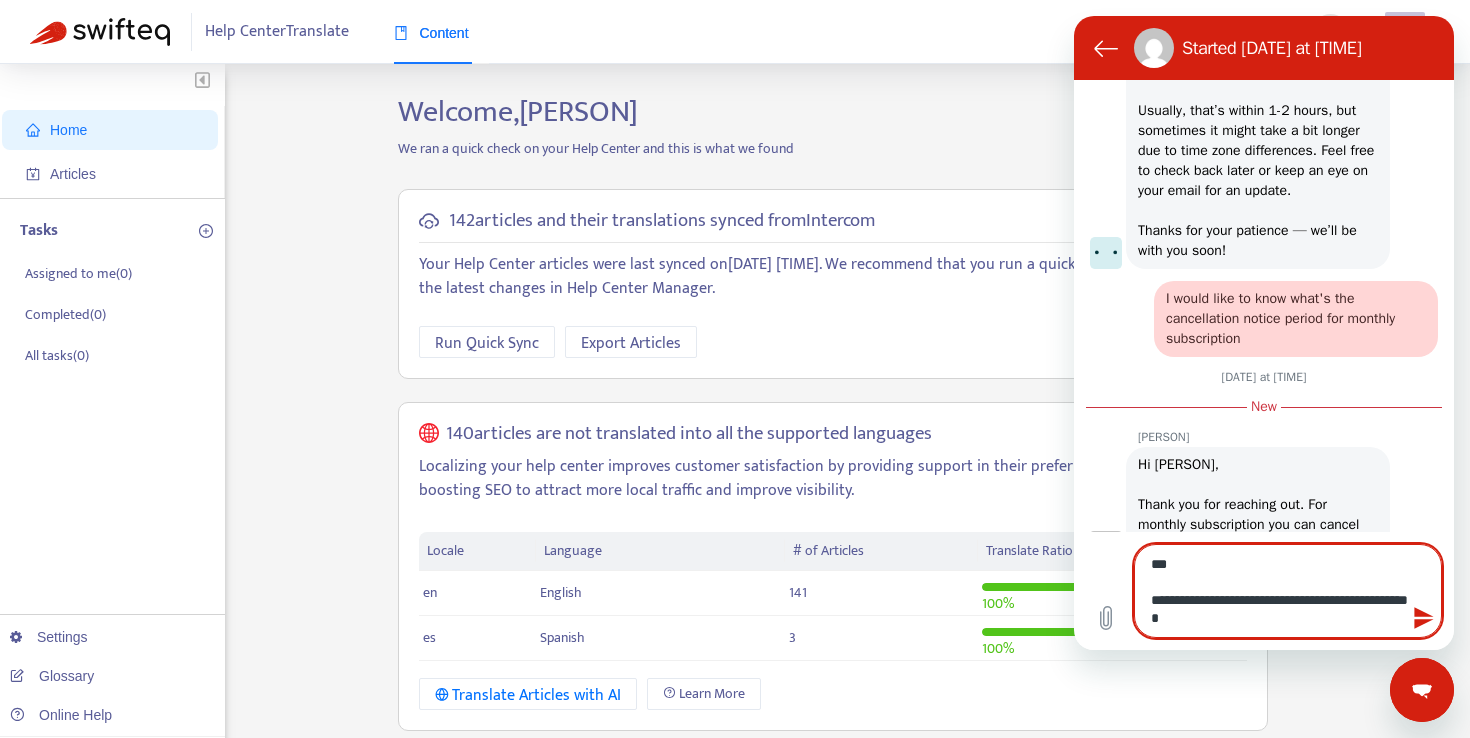 type on "**********" 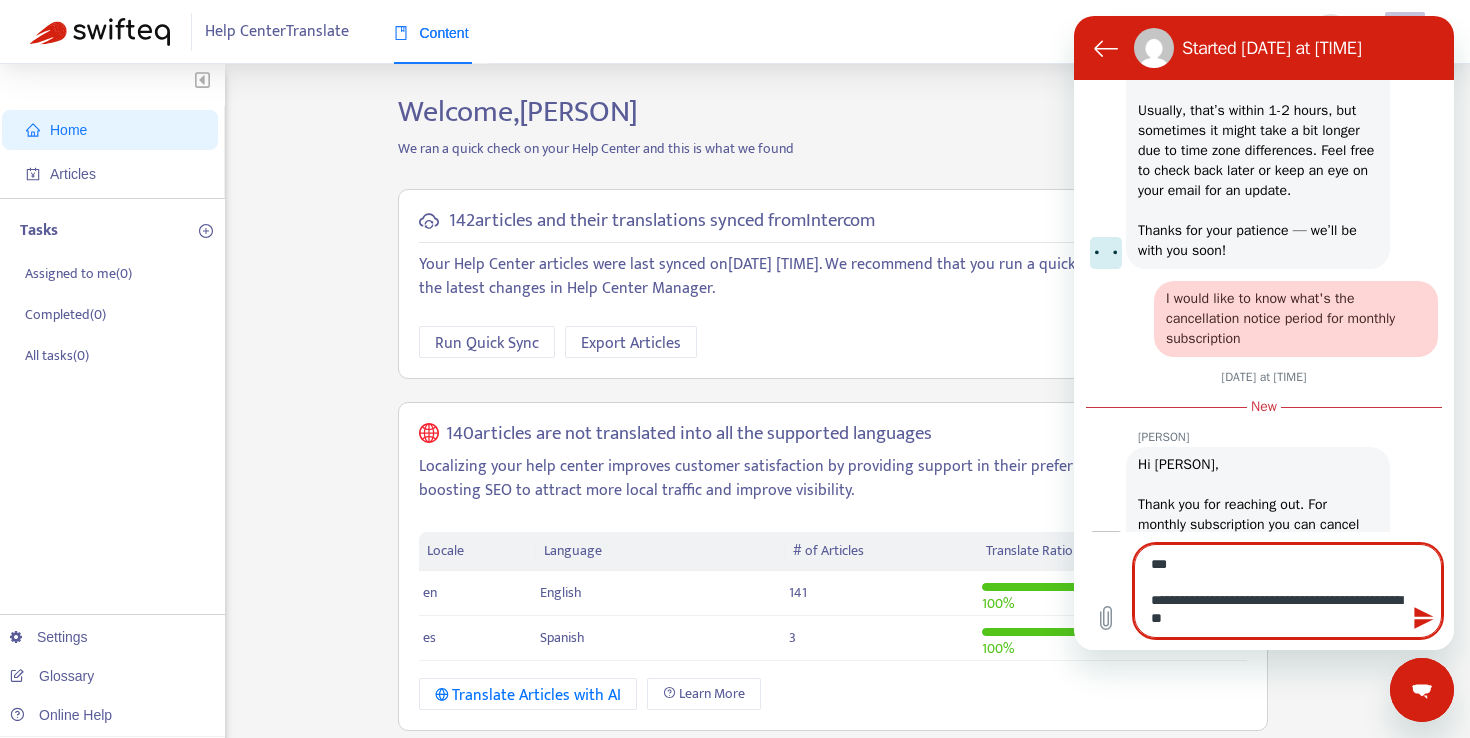 type on "**********" 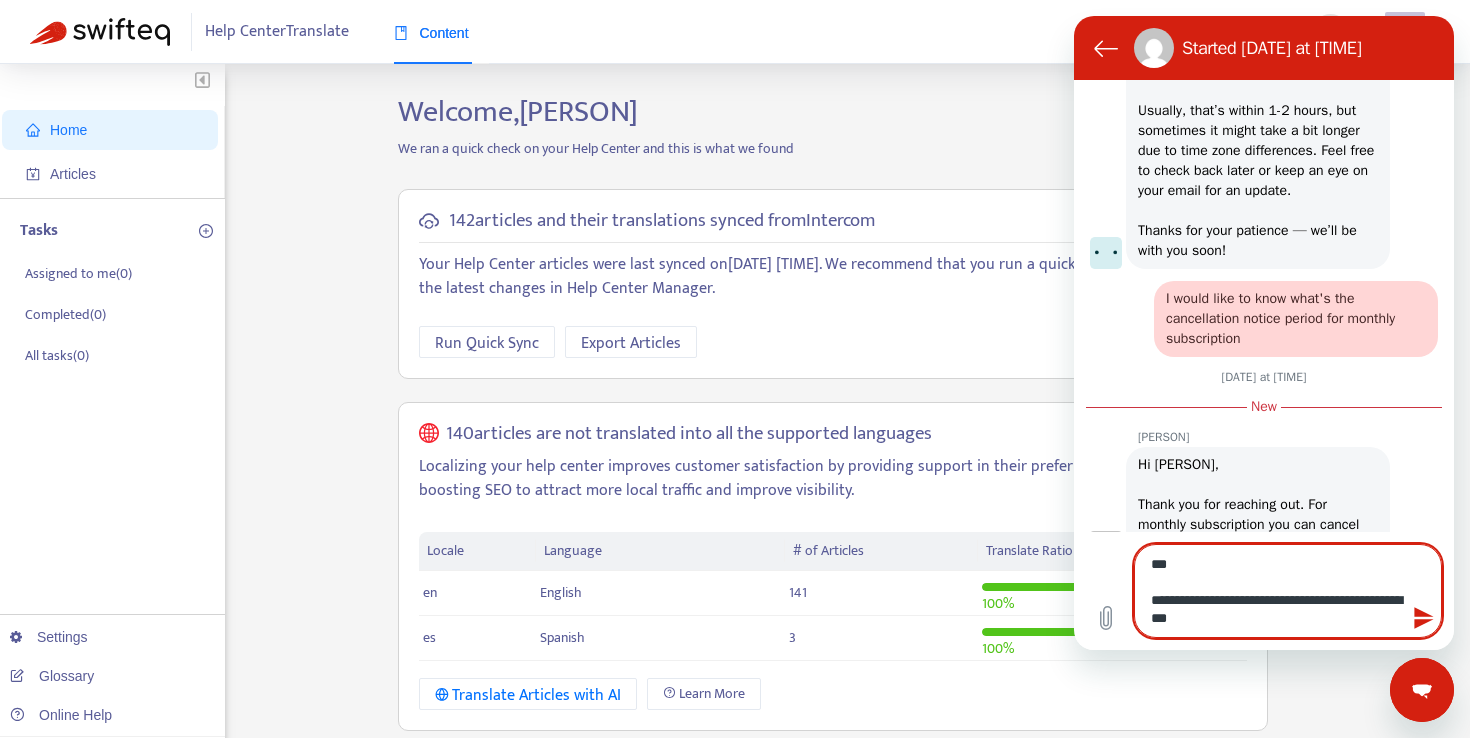 type on "**********" 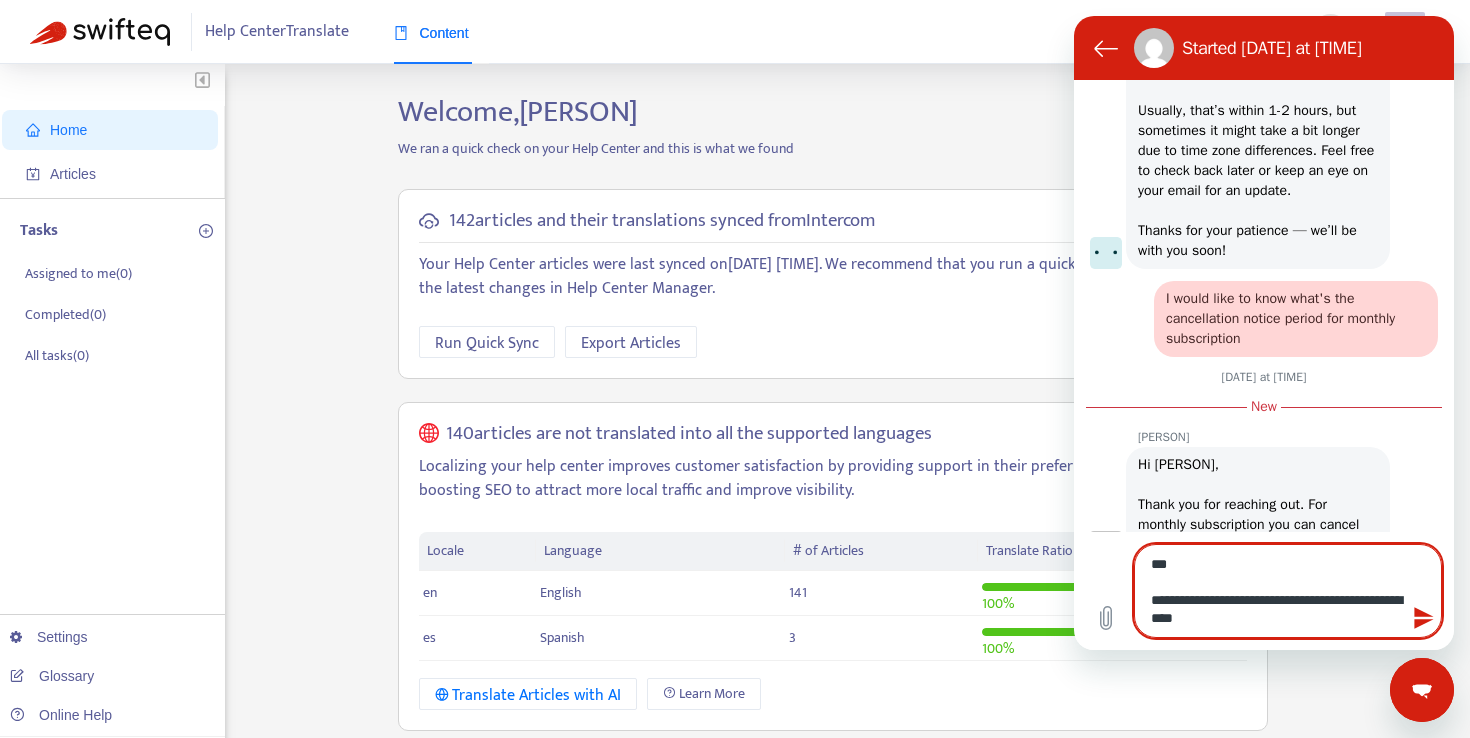 type on "**********" 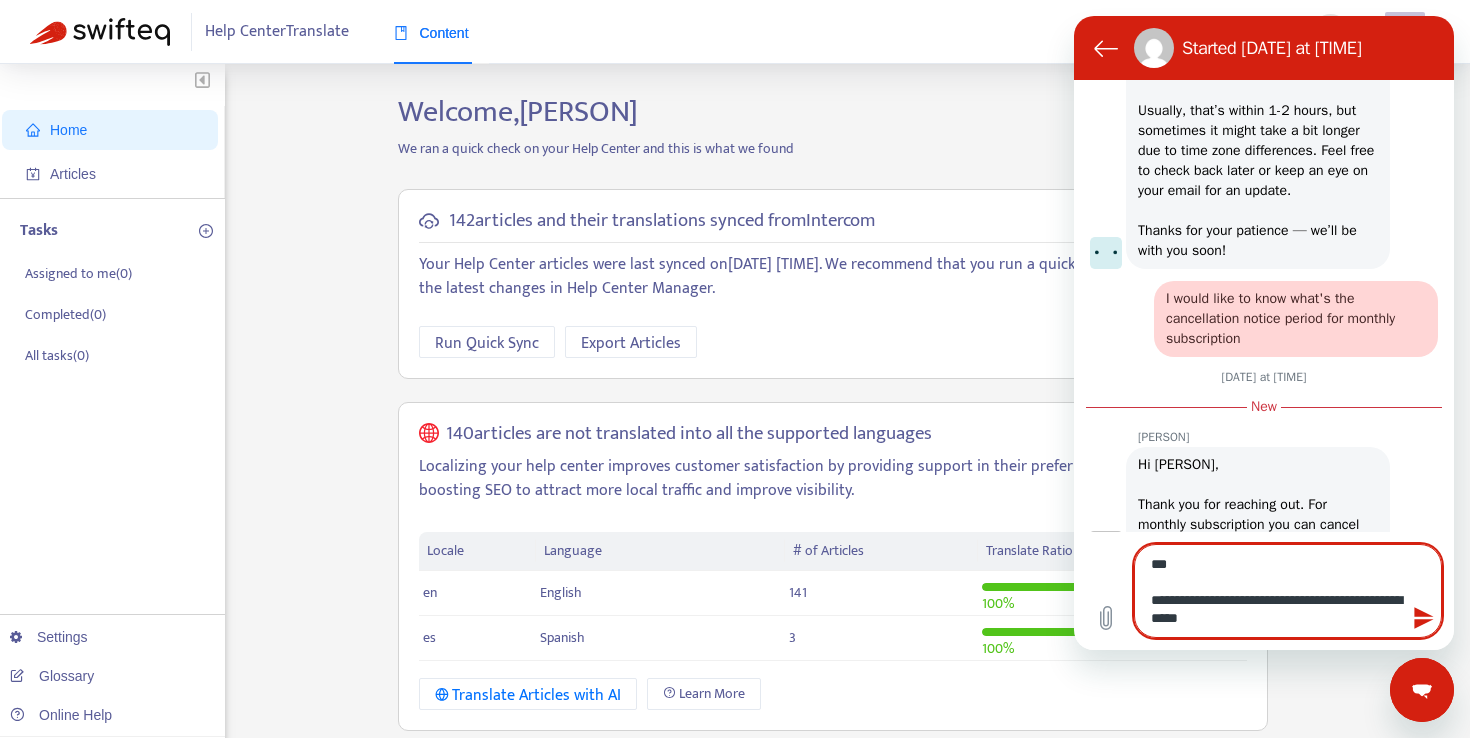 type on "*" 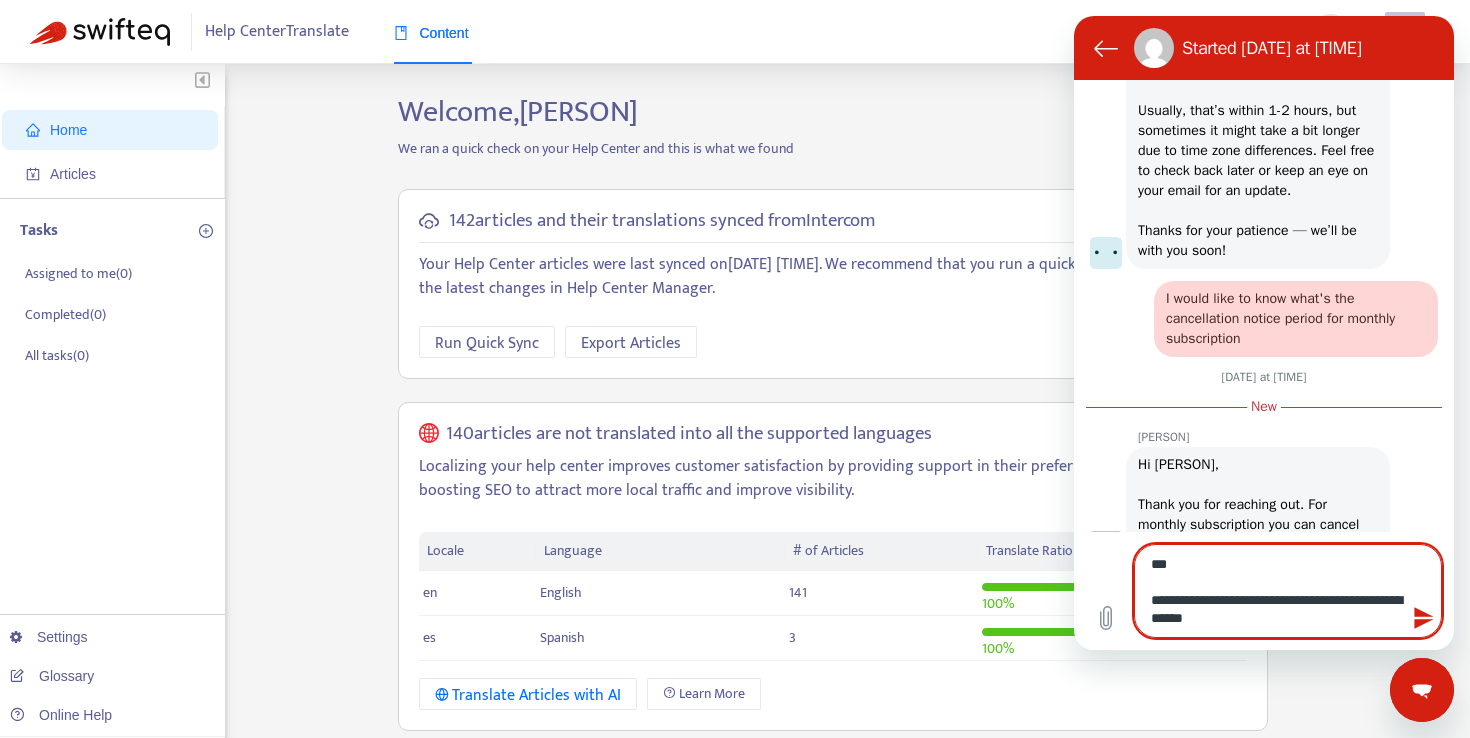 type on "**********" 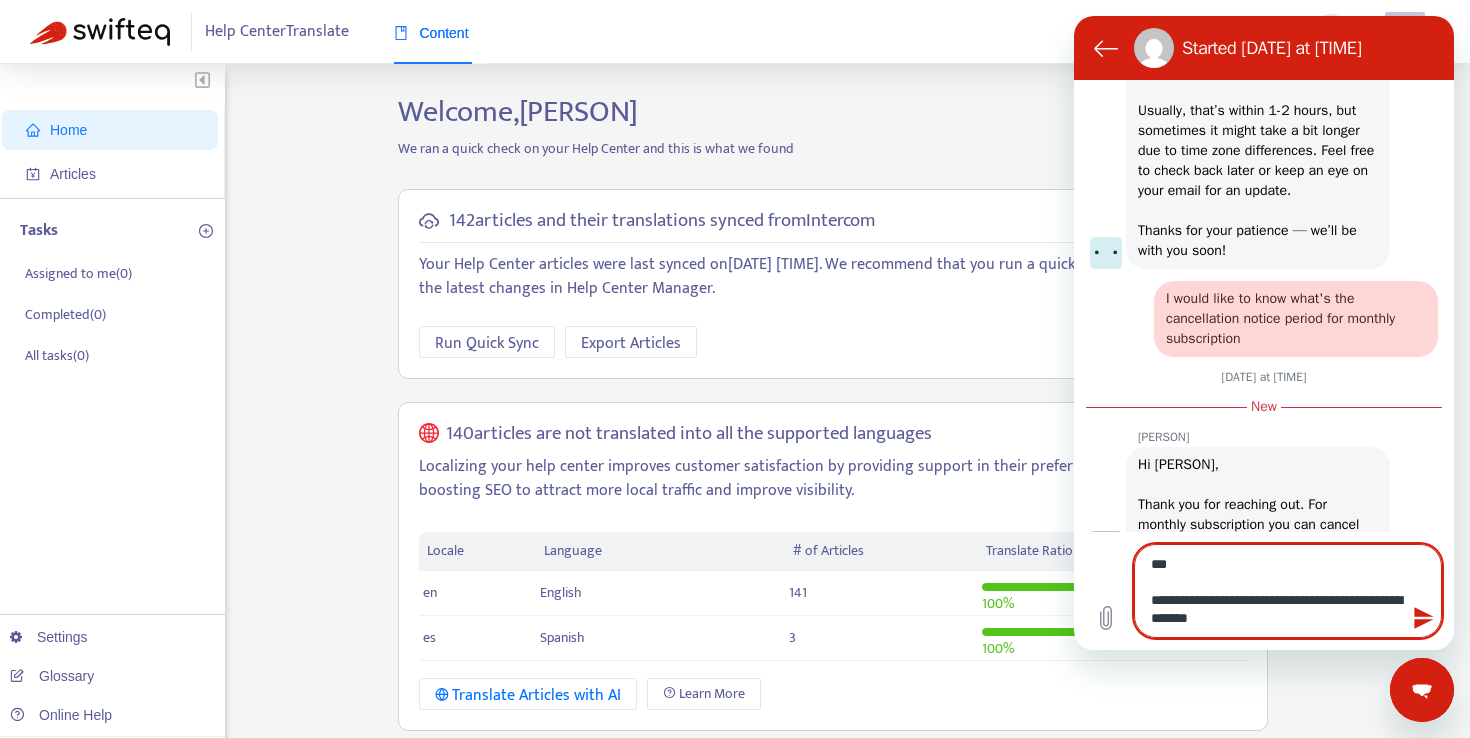 type on "**********" 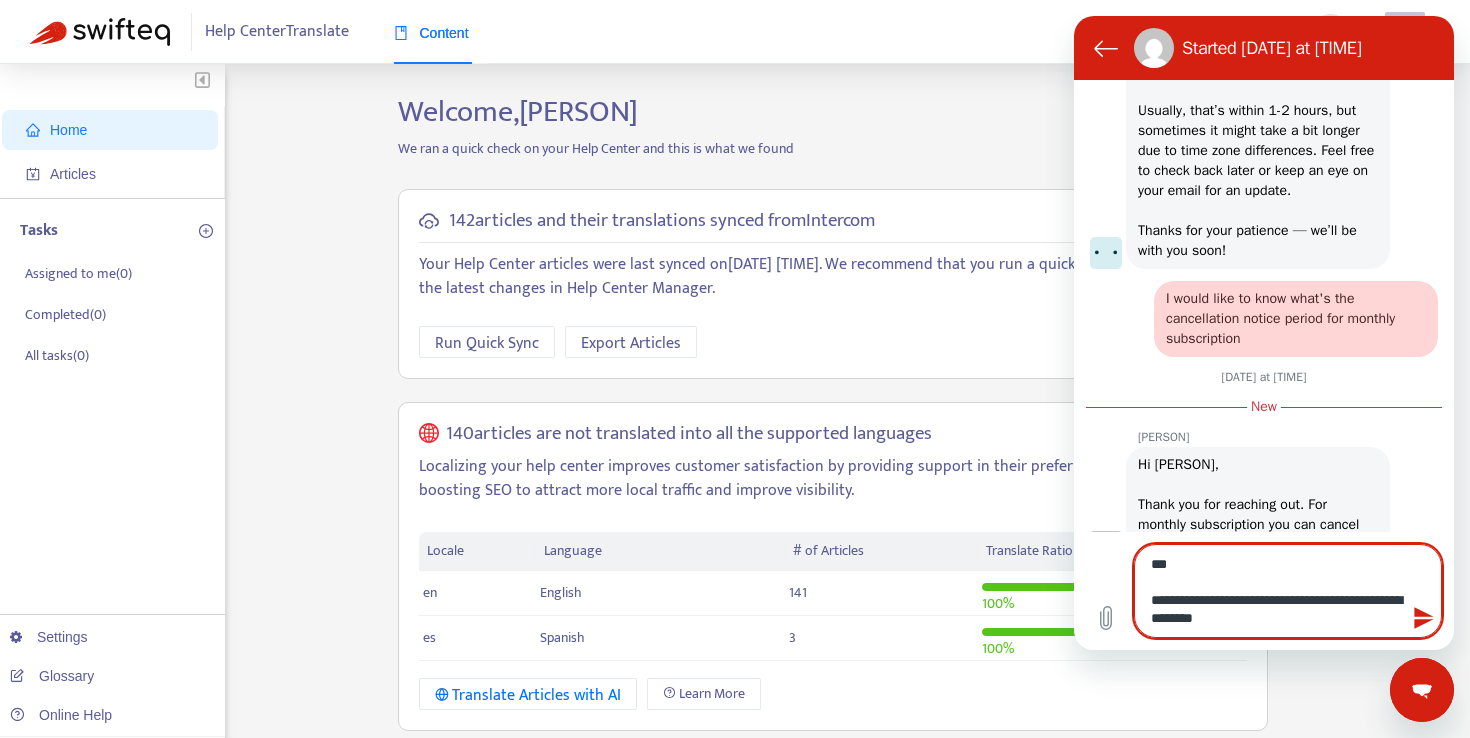 type on "**********" 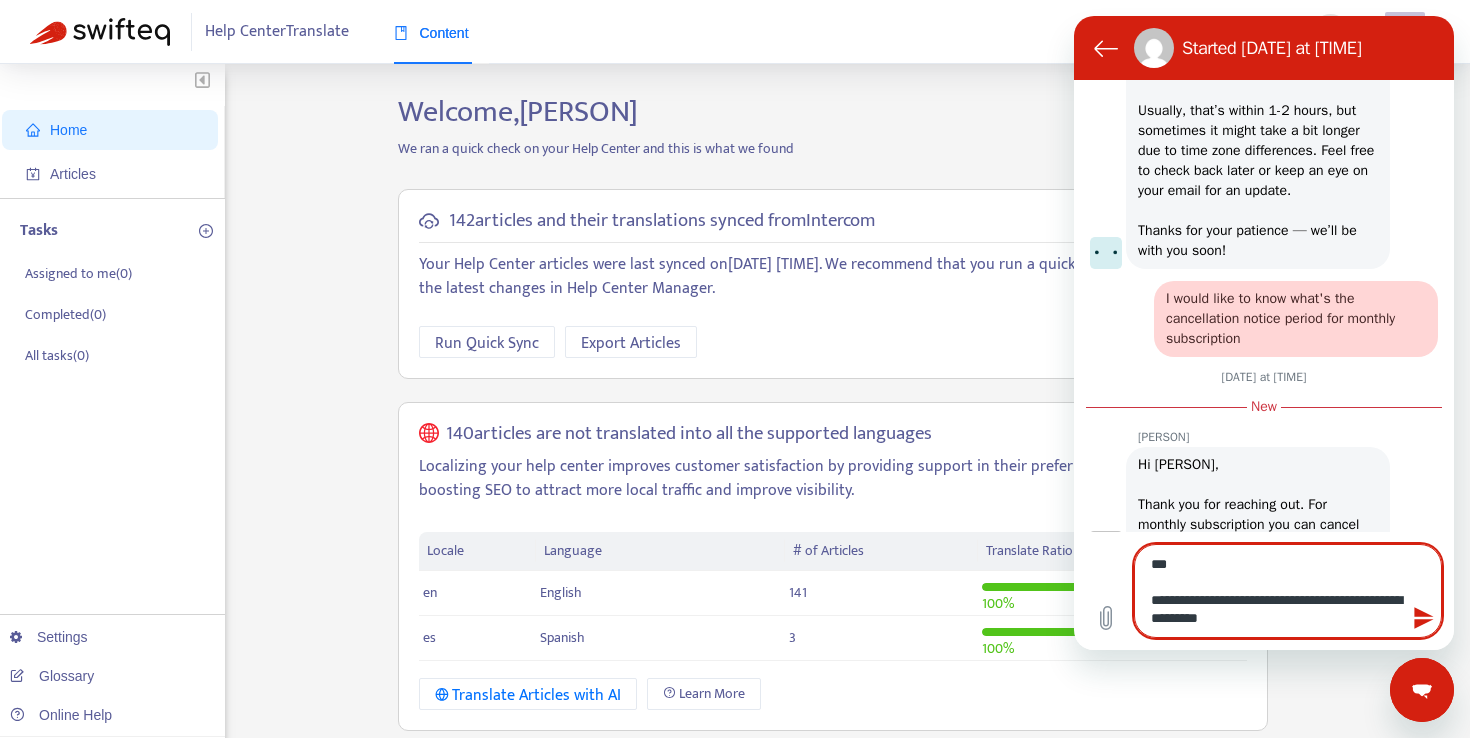 type on "**********" 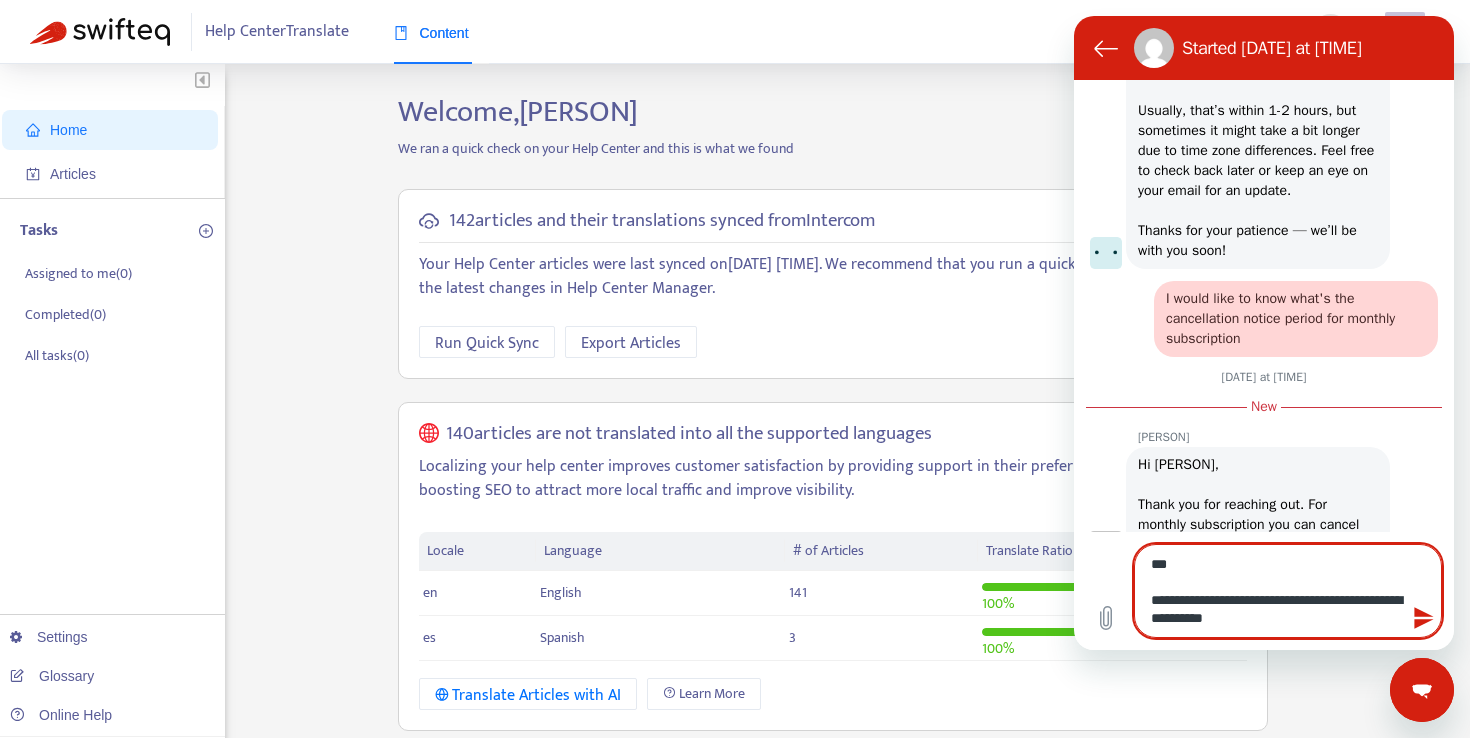 type on "**********" 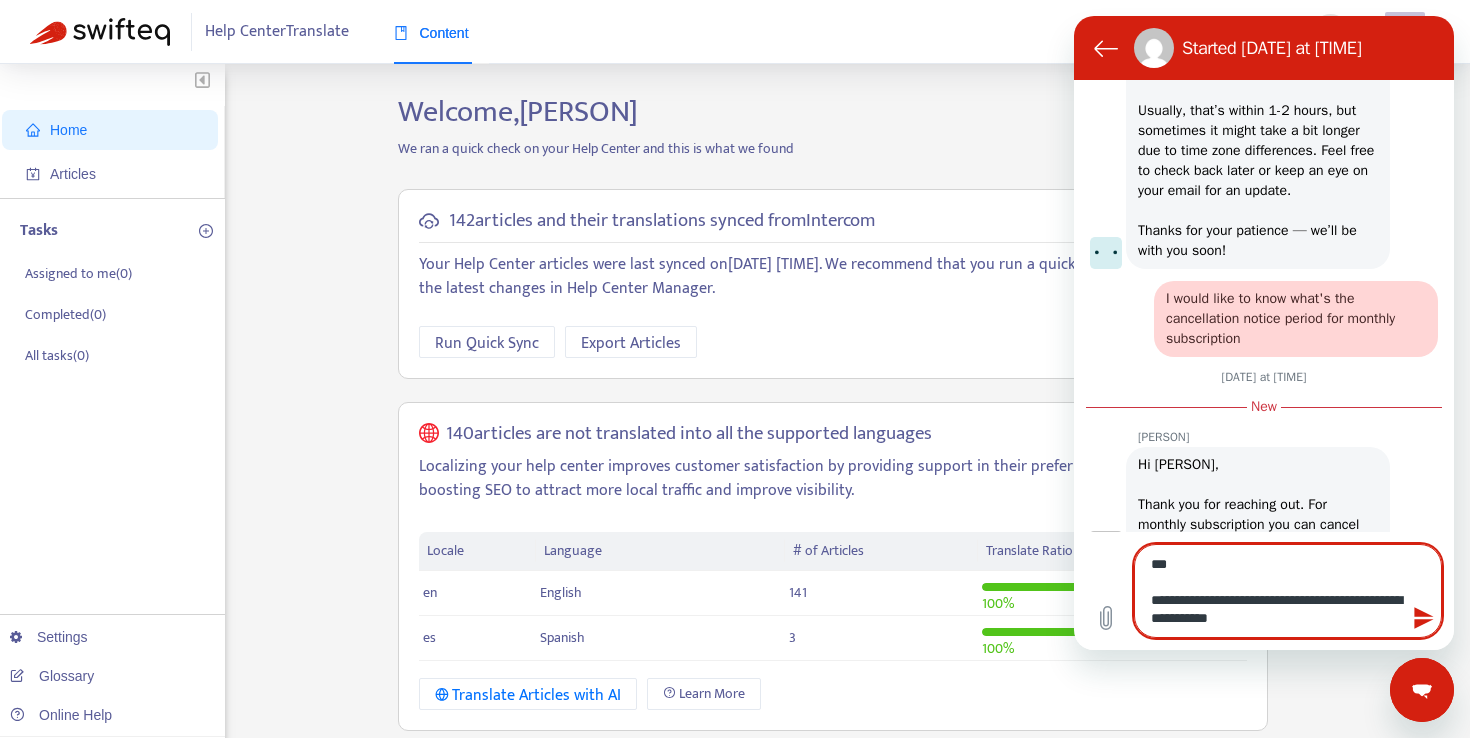 type on "**********" 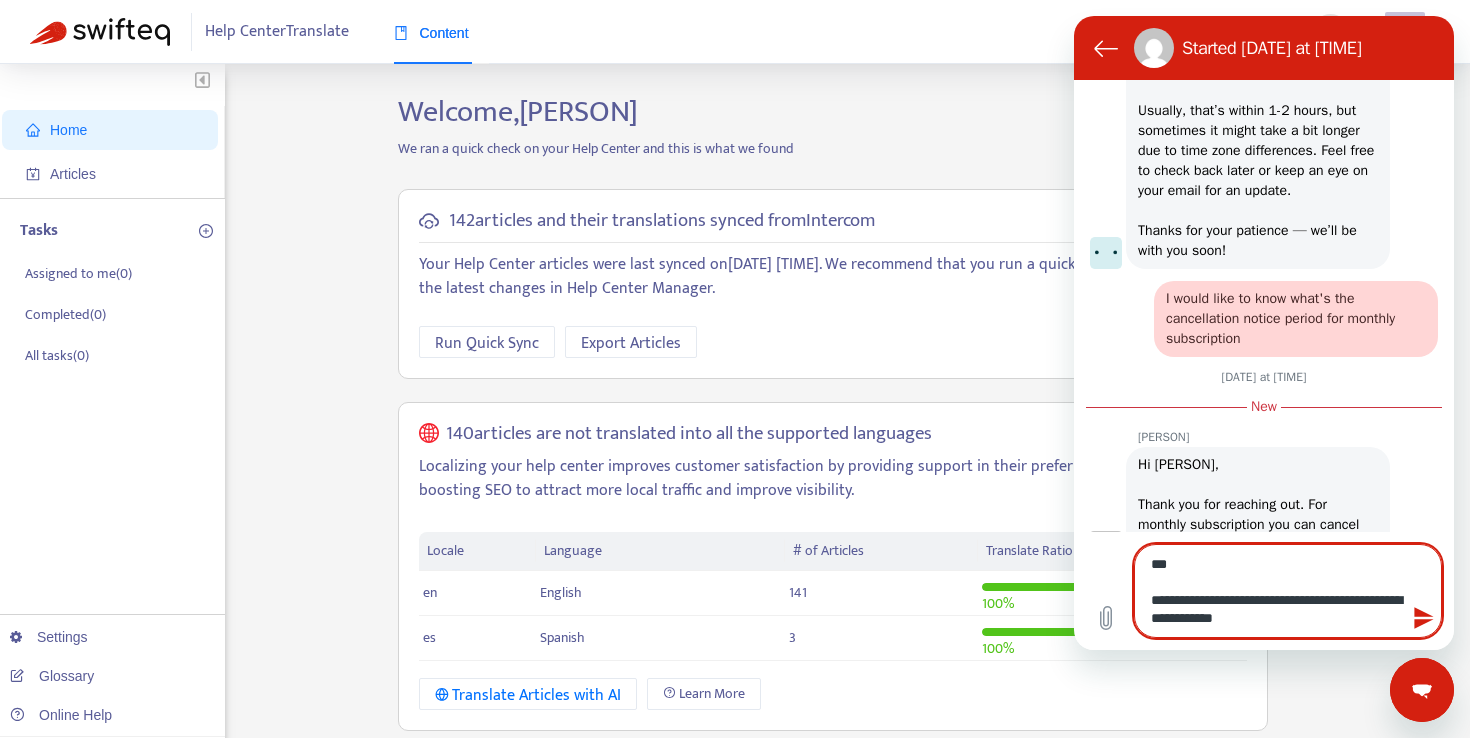 type on "**********" 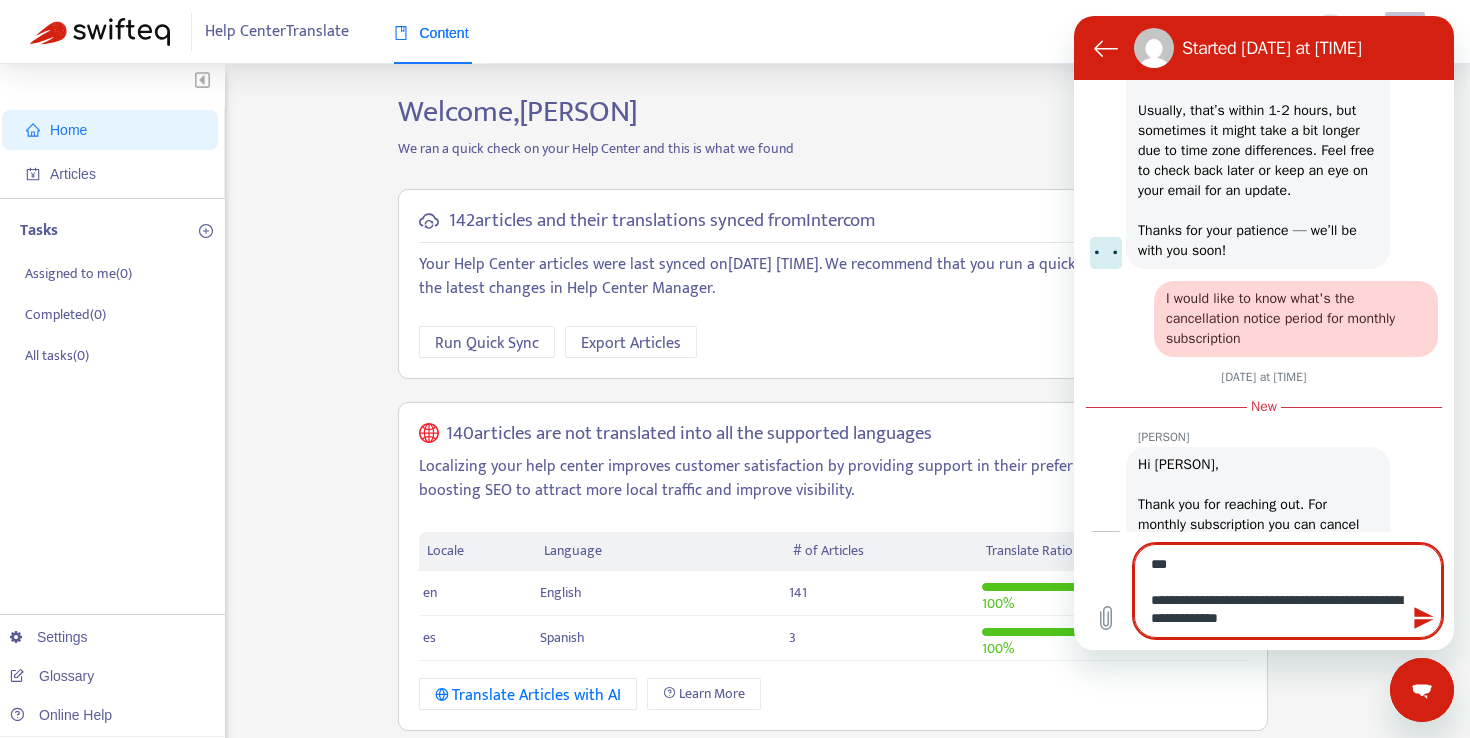 type on "**********" 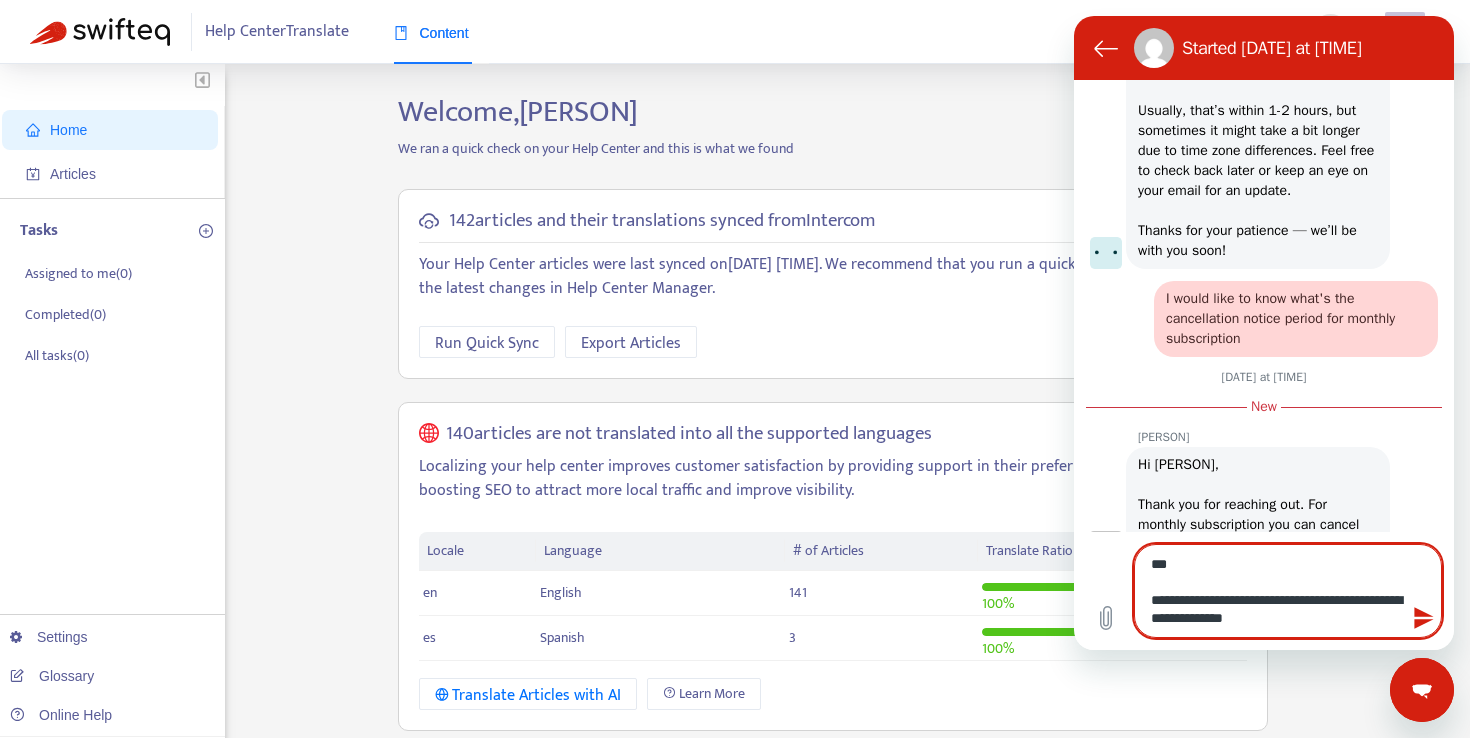 type on "**********" 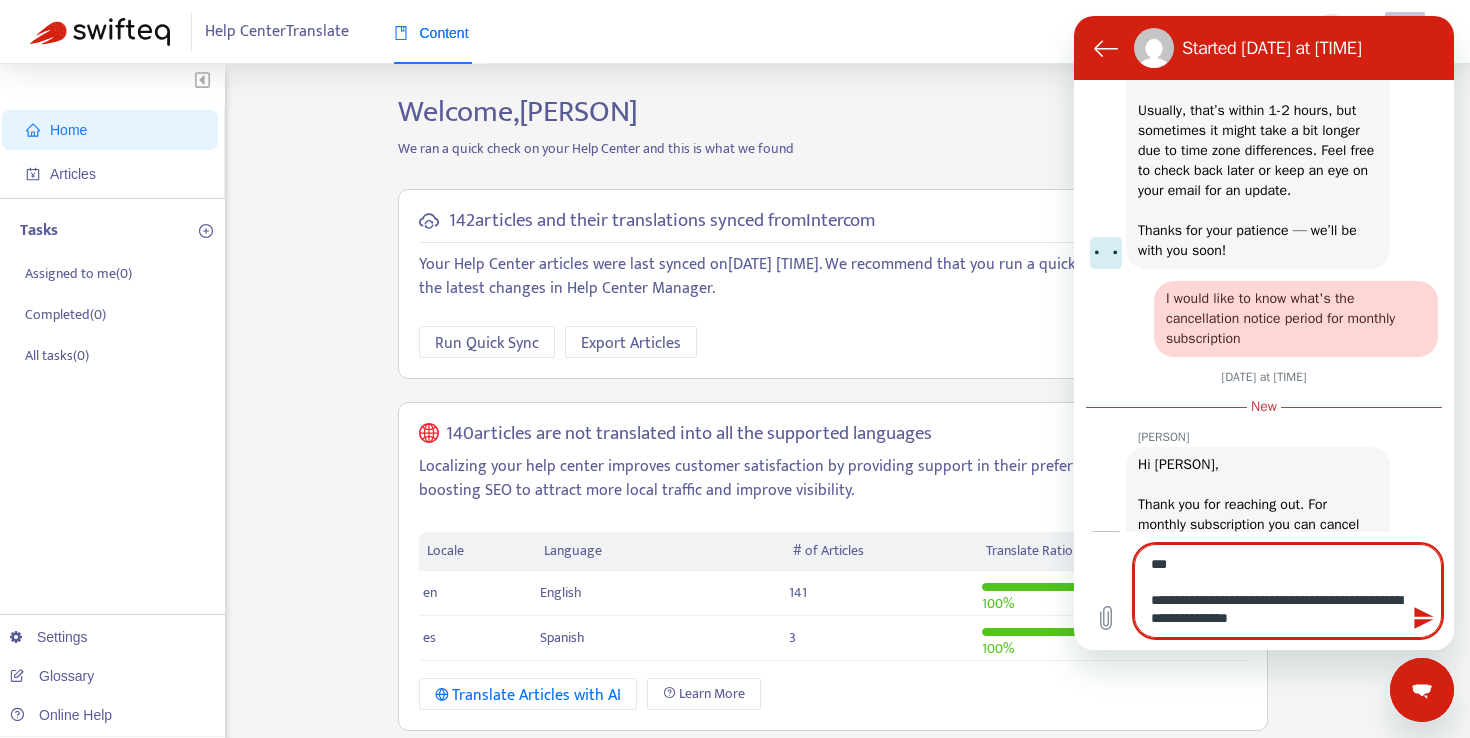 type on "**********" 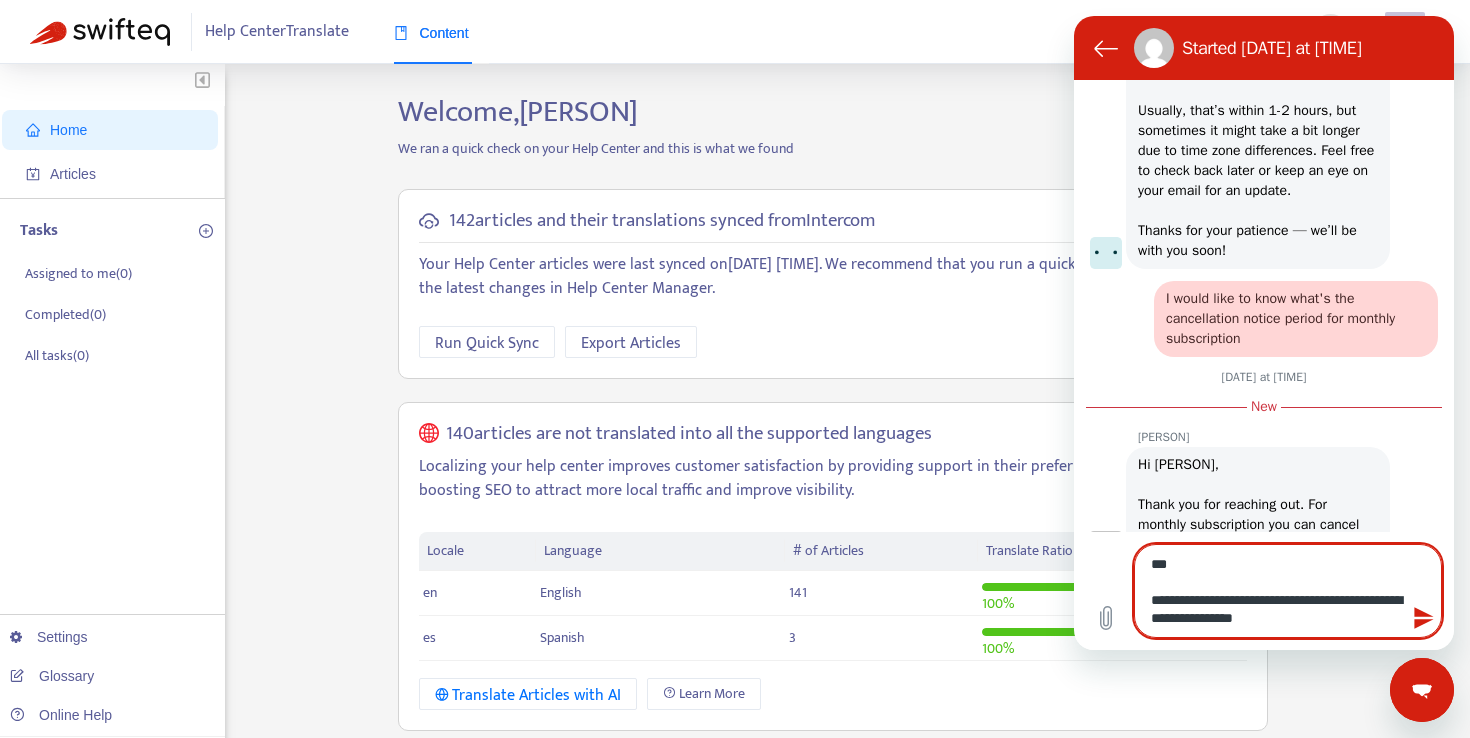 type on "**********" 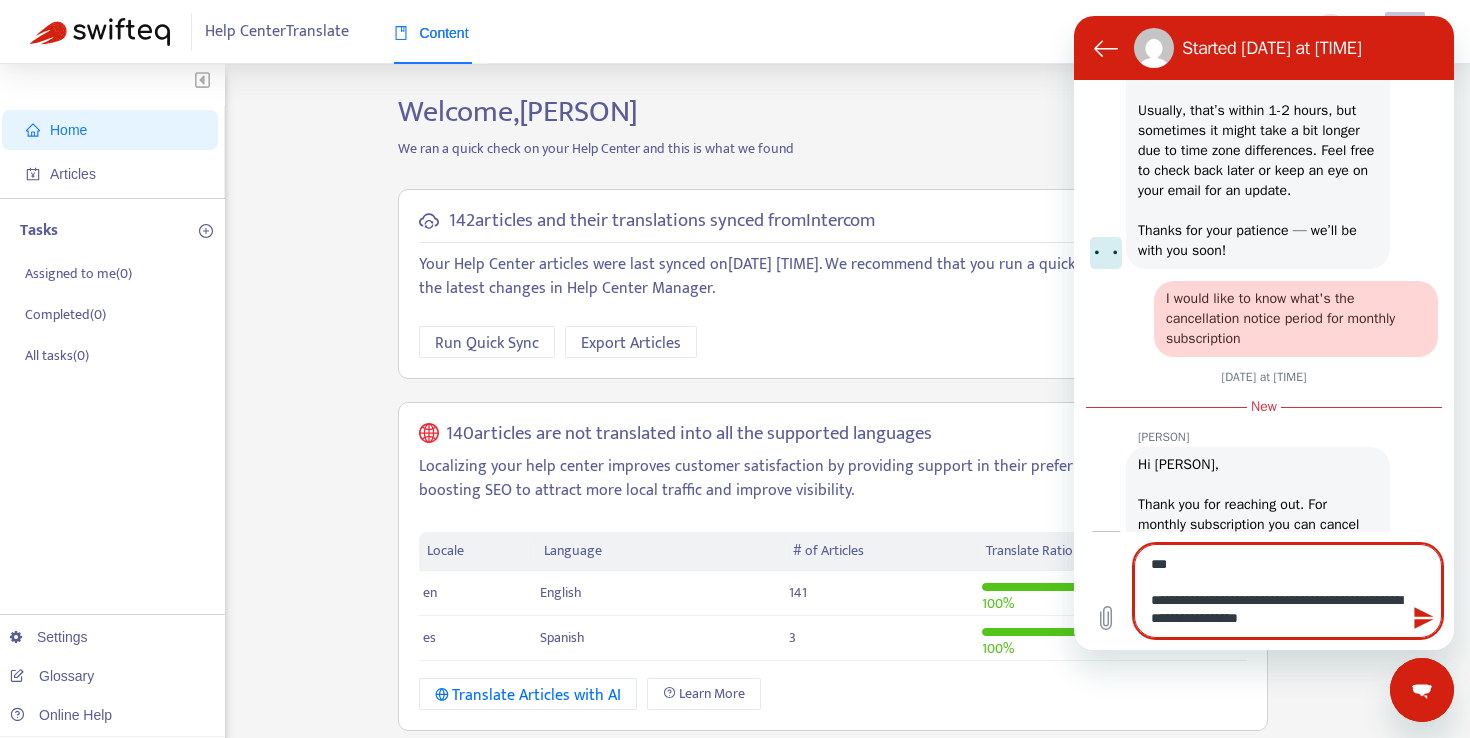type on "**********" 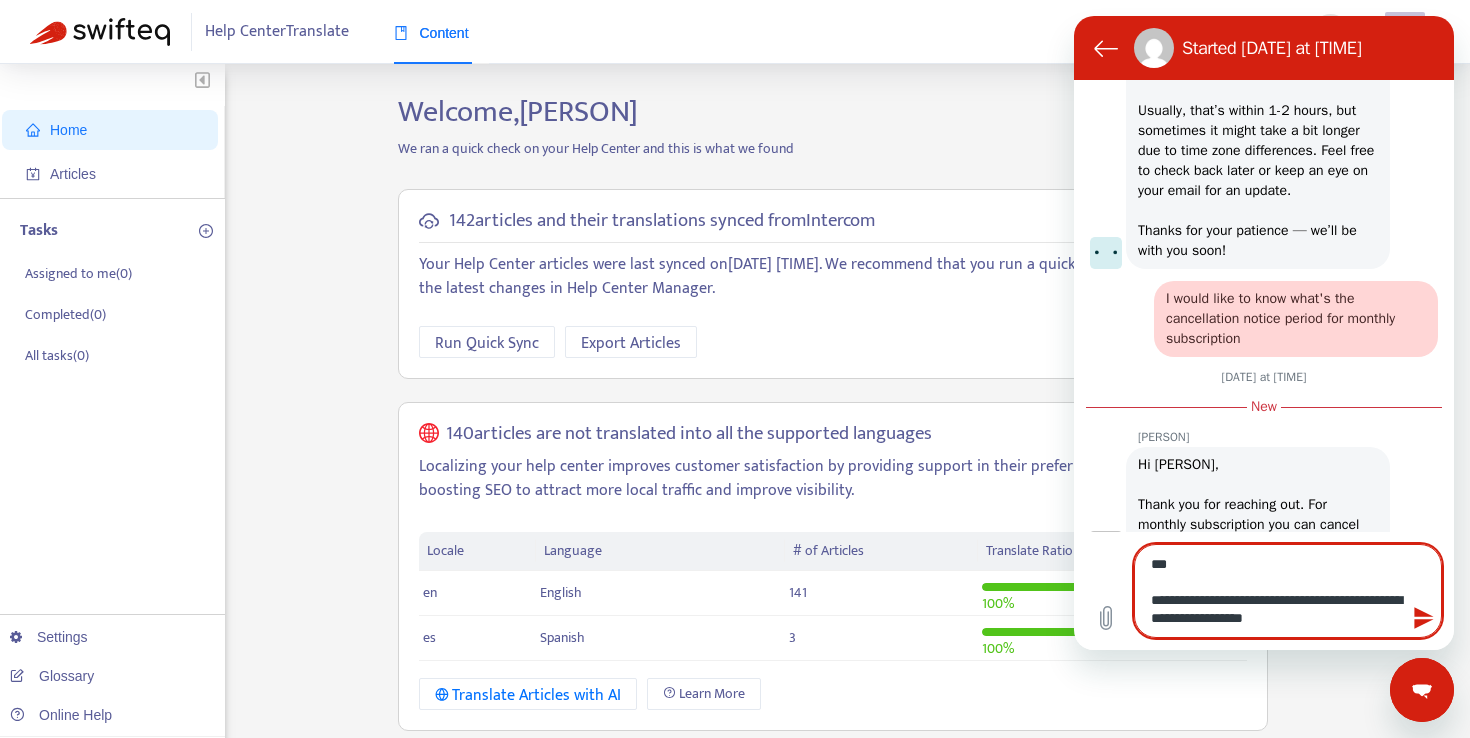 type on "**********" 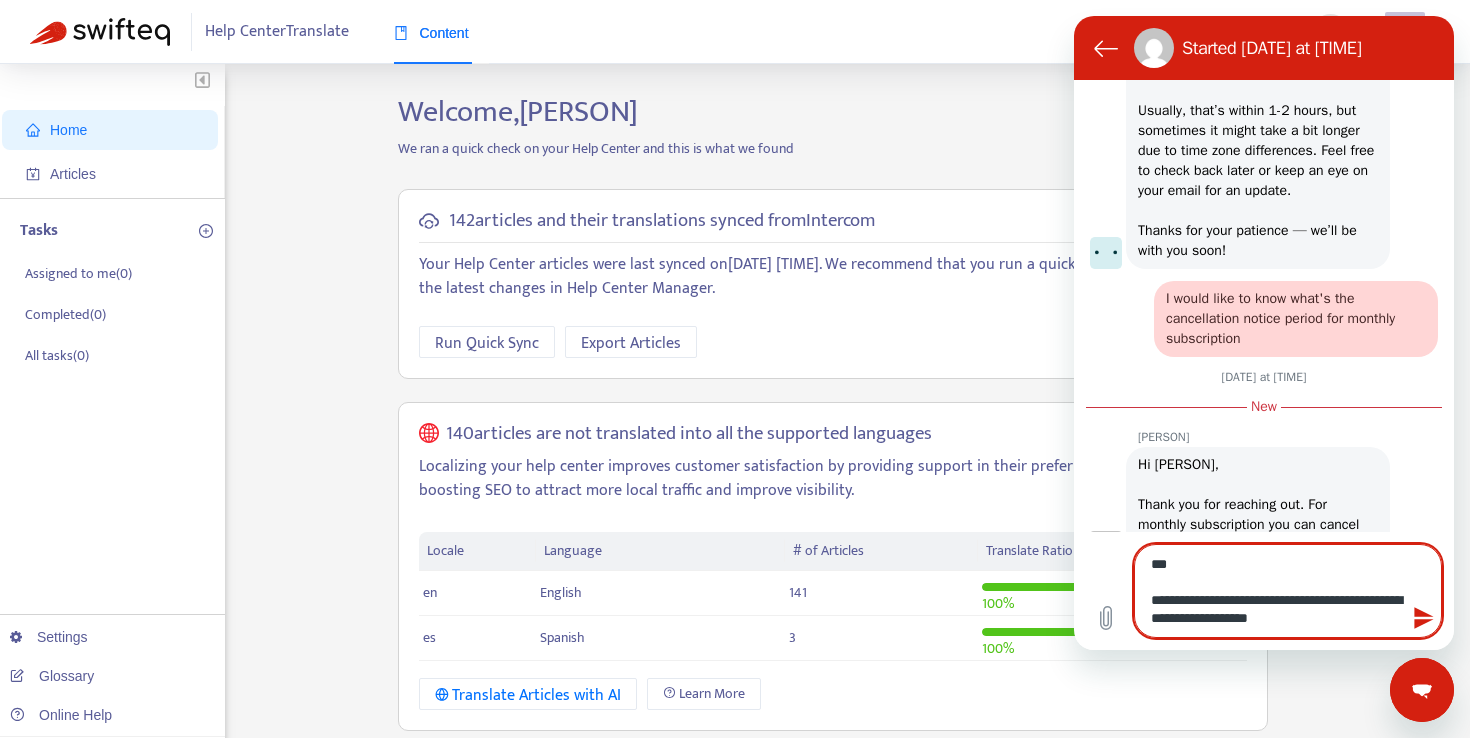 type on "**********" 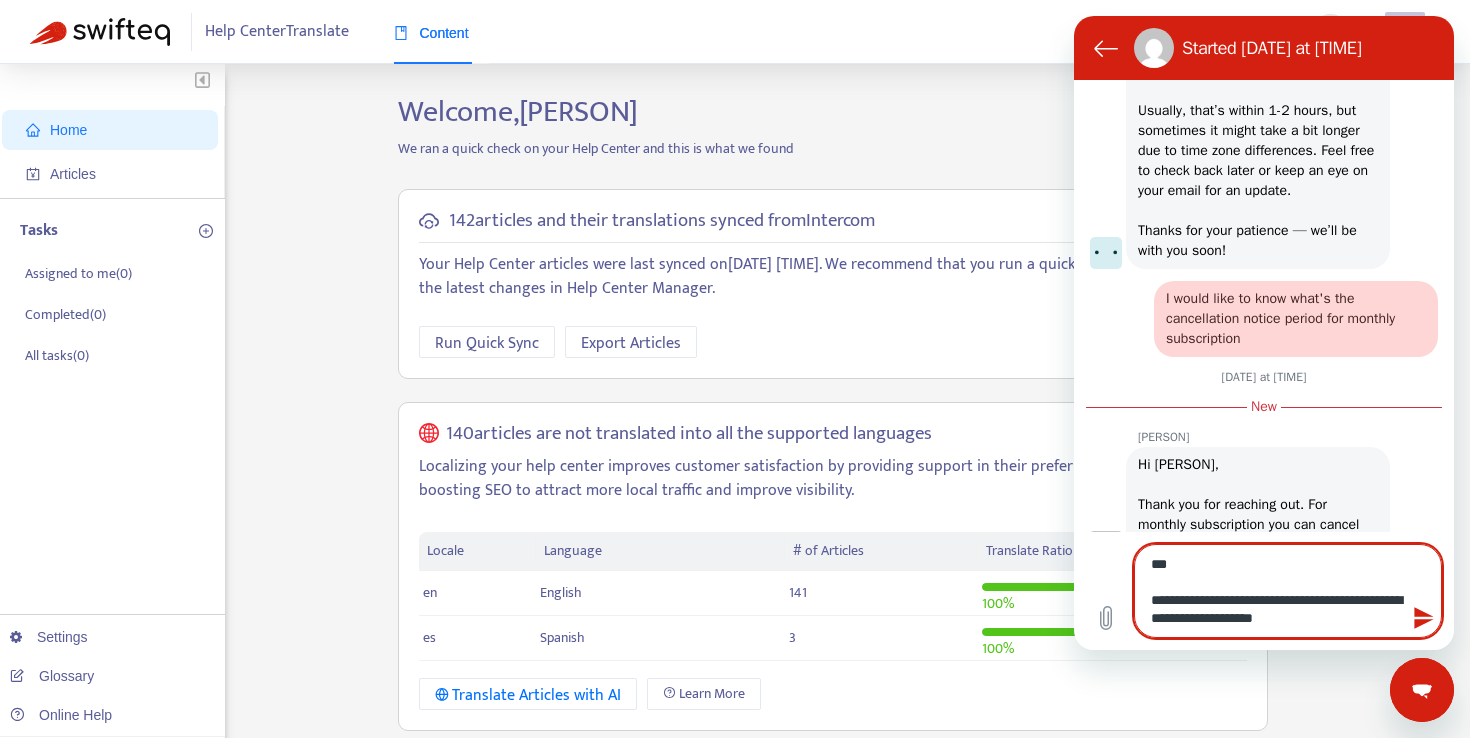 type on "**********" 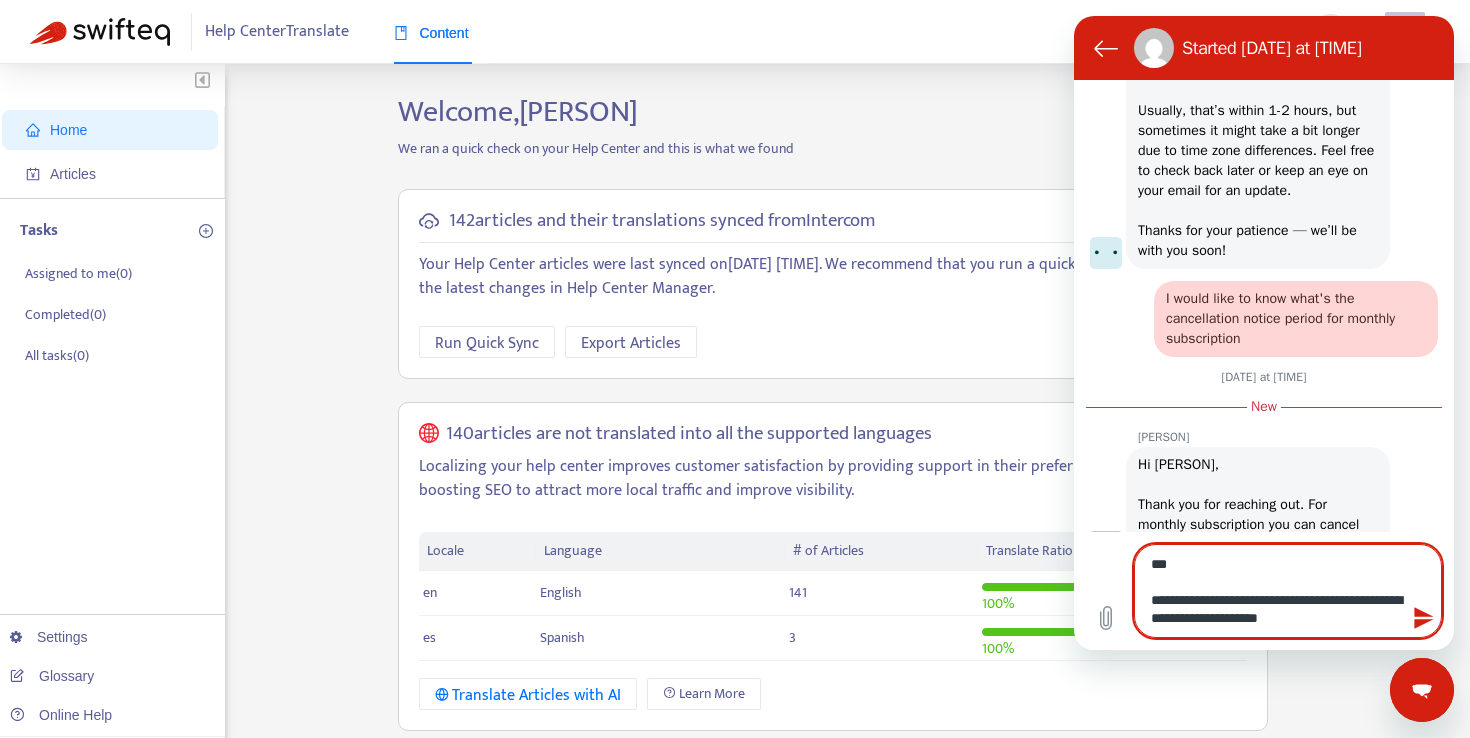 type on "**********" 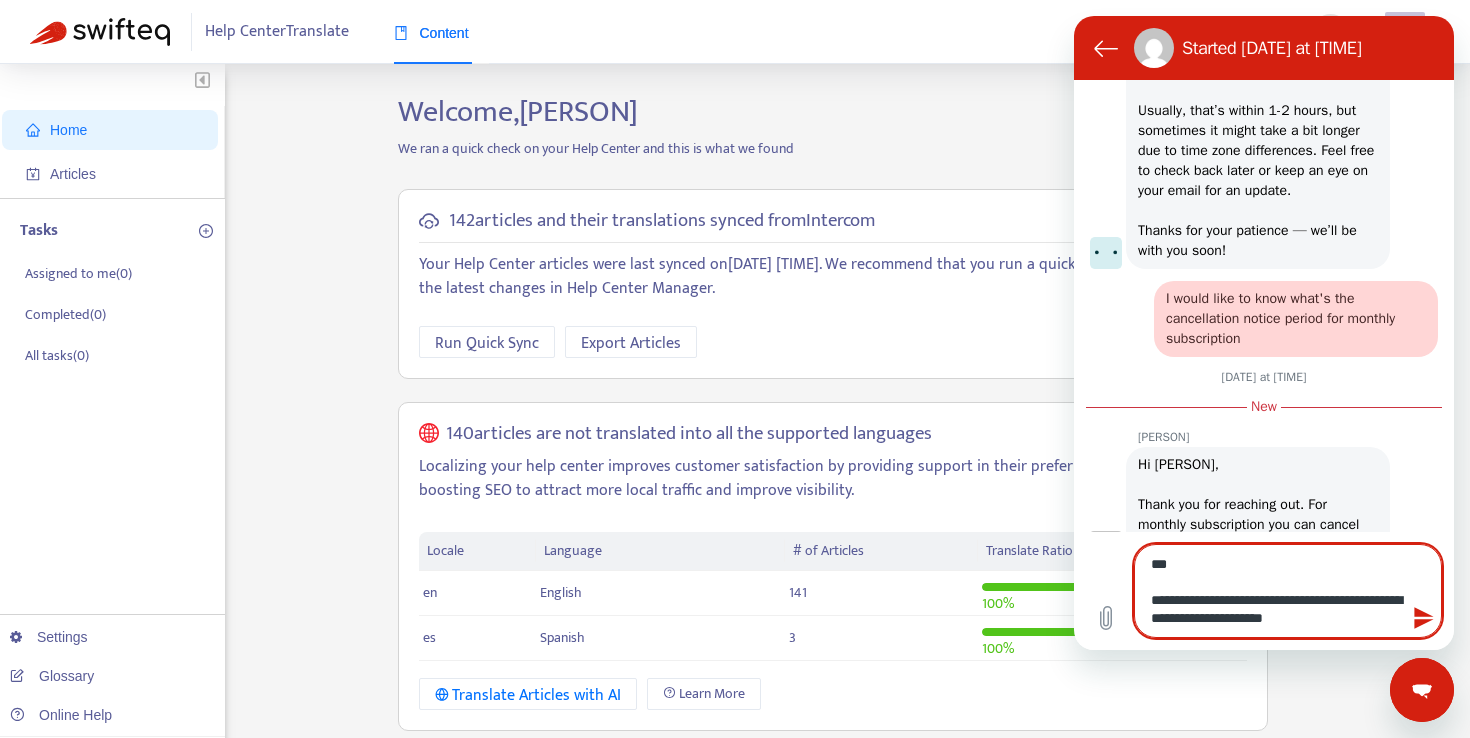 type on "**********" 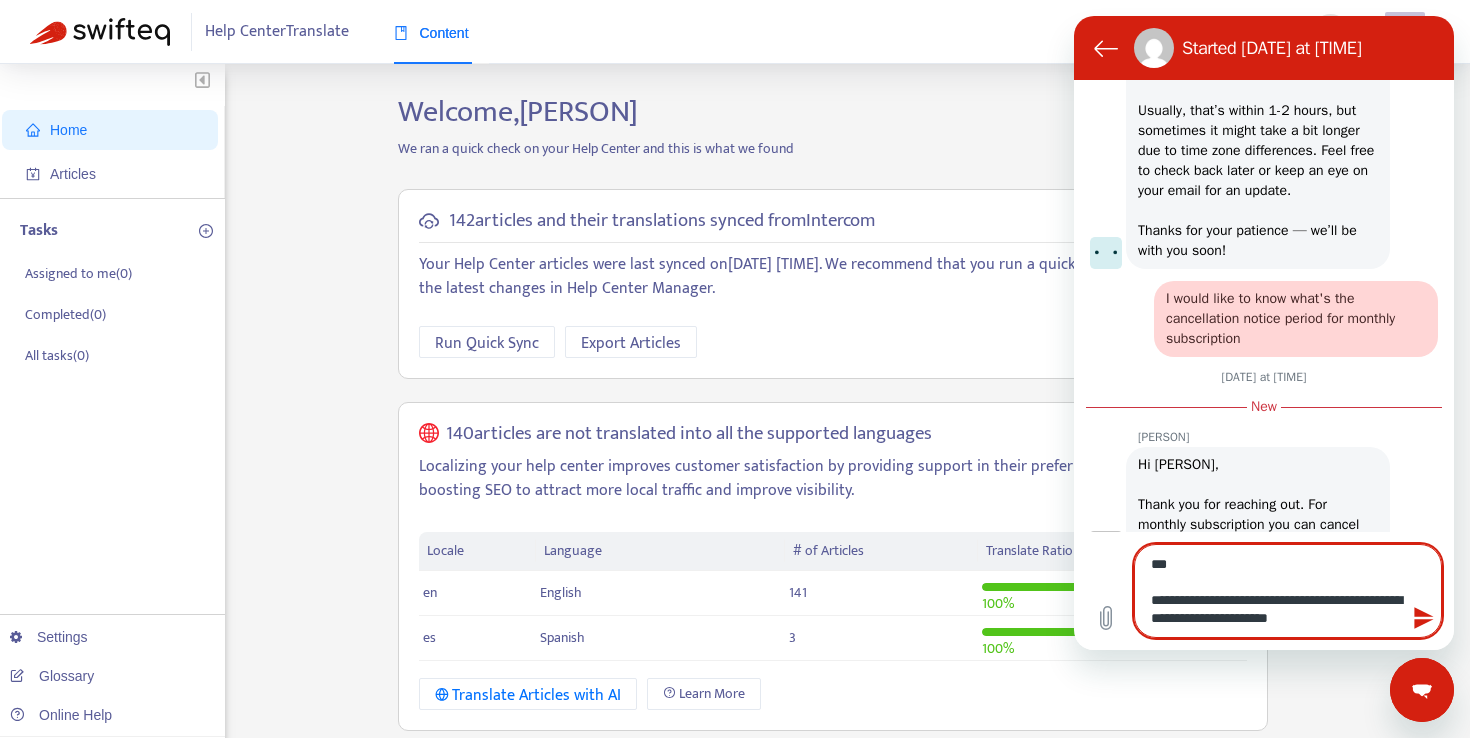 type on "**********" 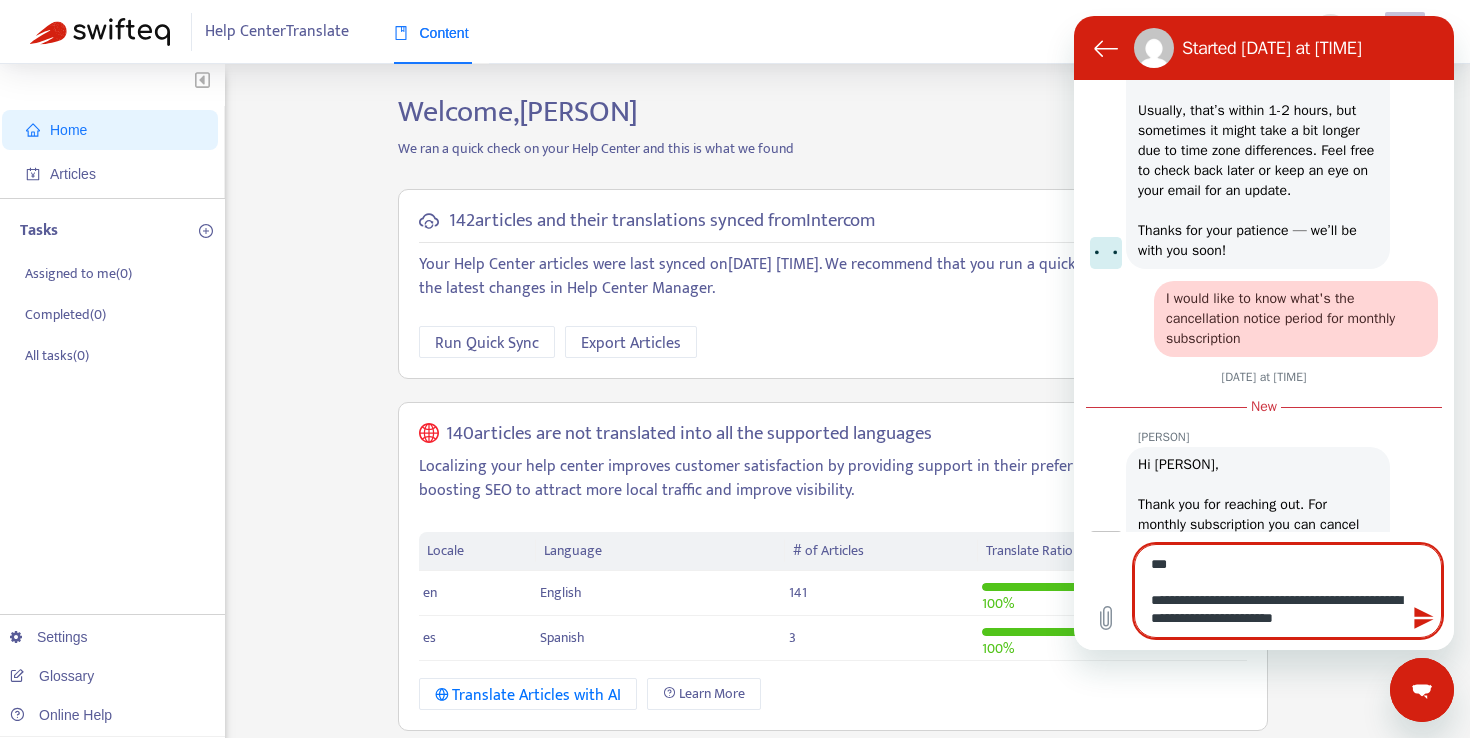 type on "**********" 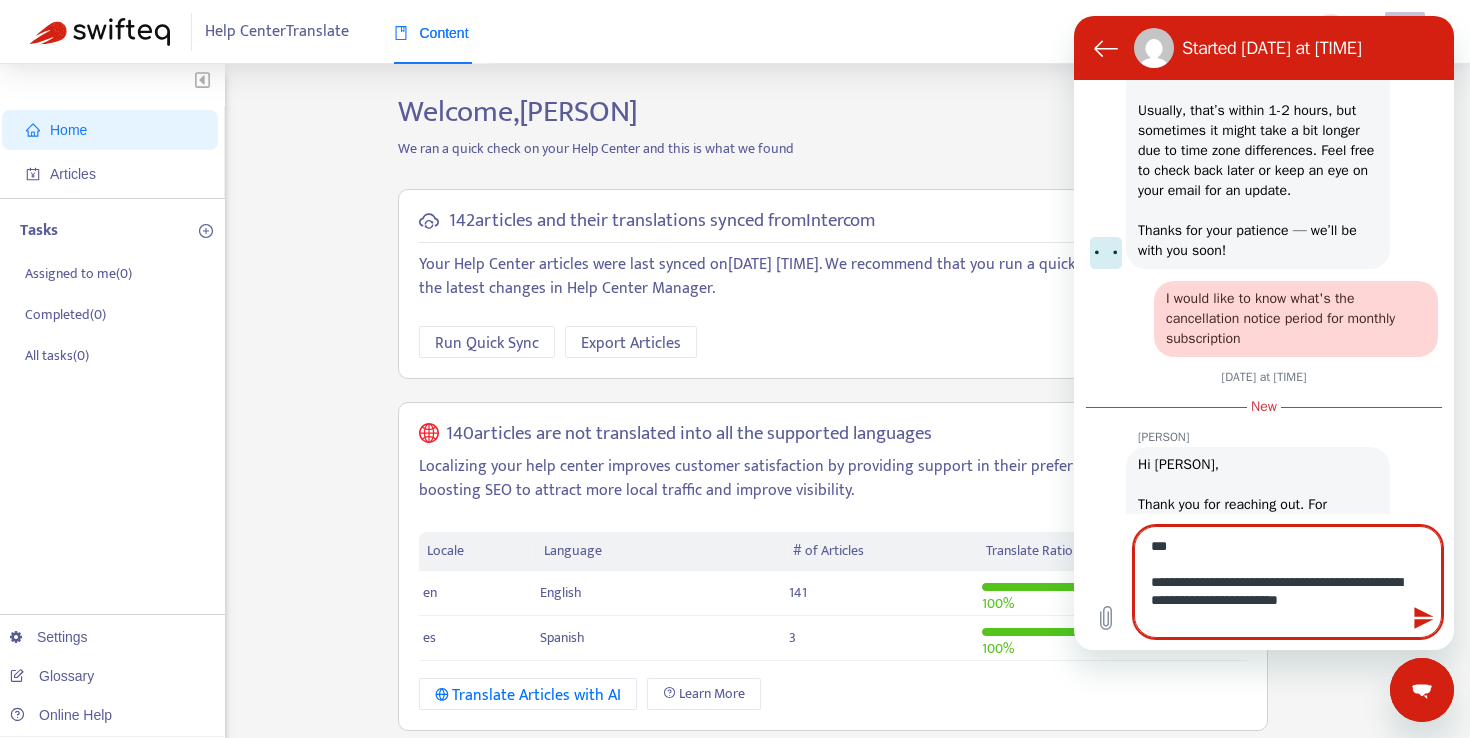 type on "**********" 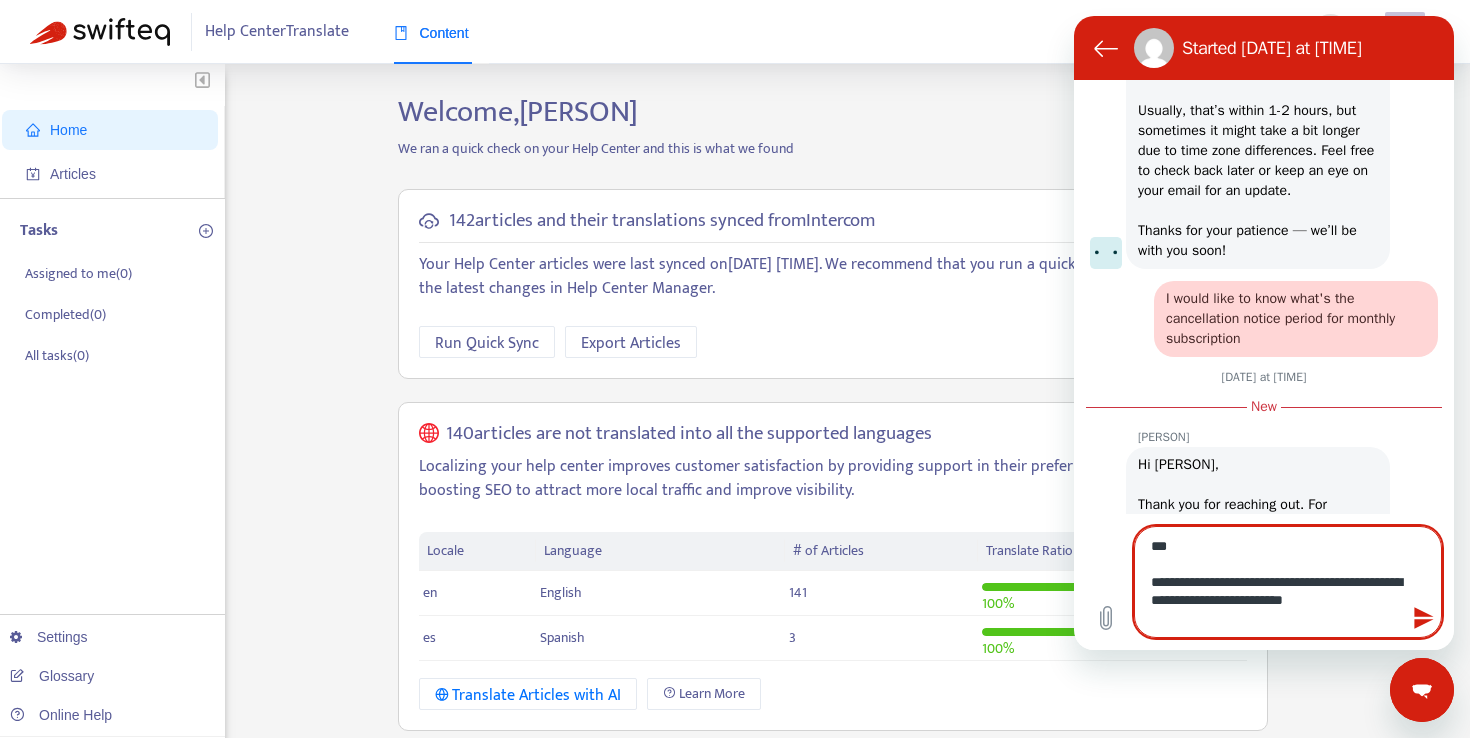 type on "**********" 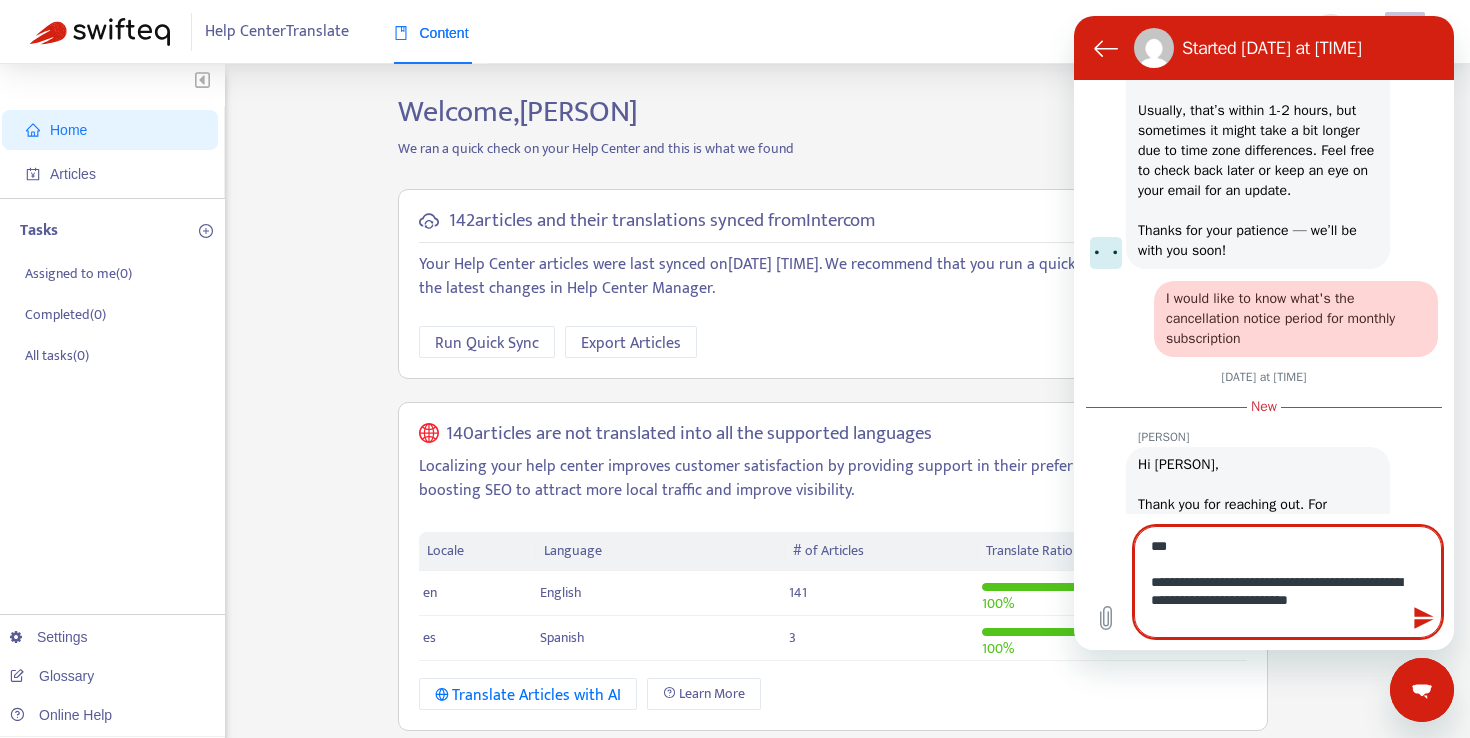 type on "**********" 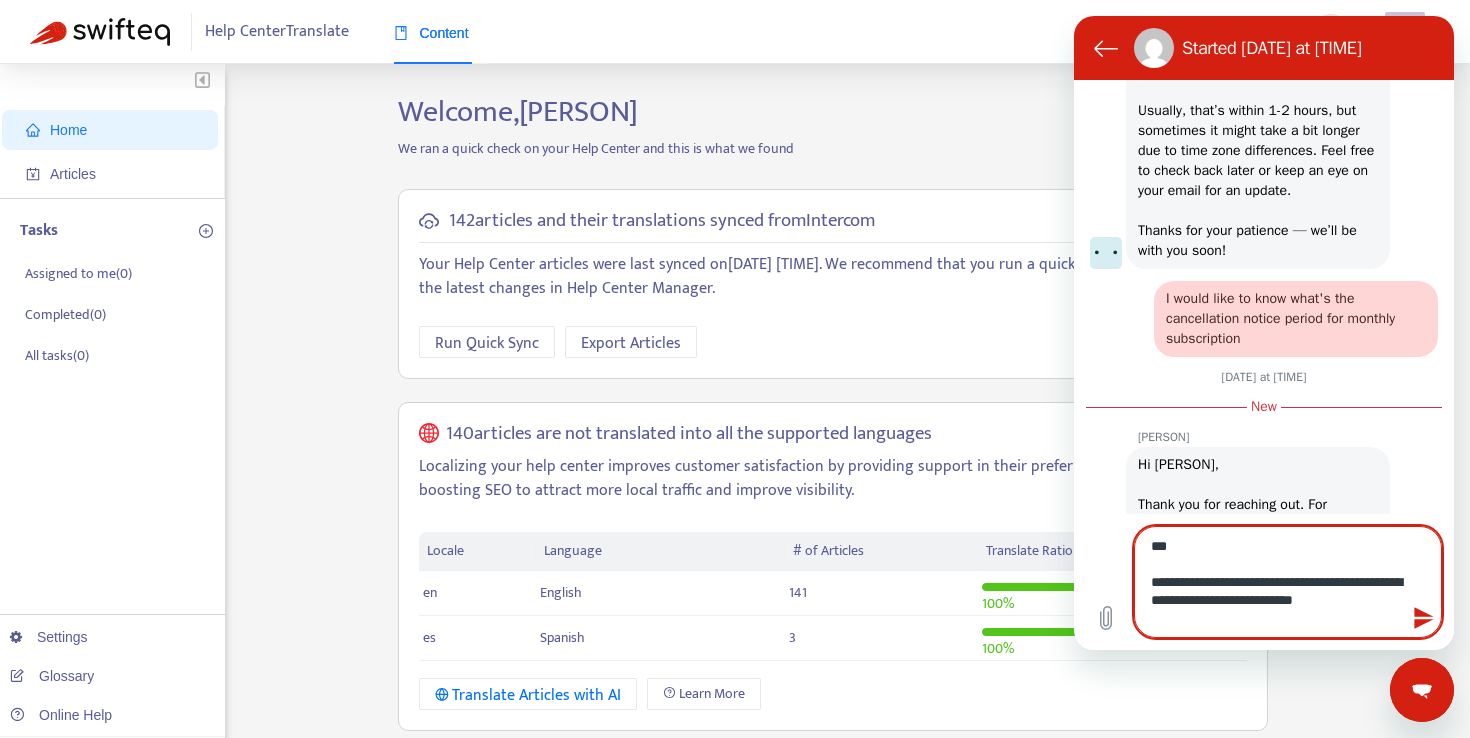 type on "**********" 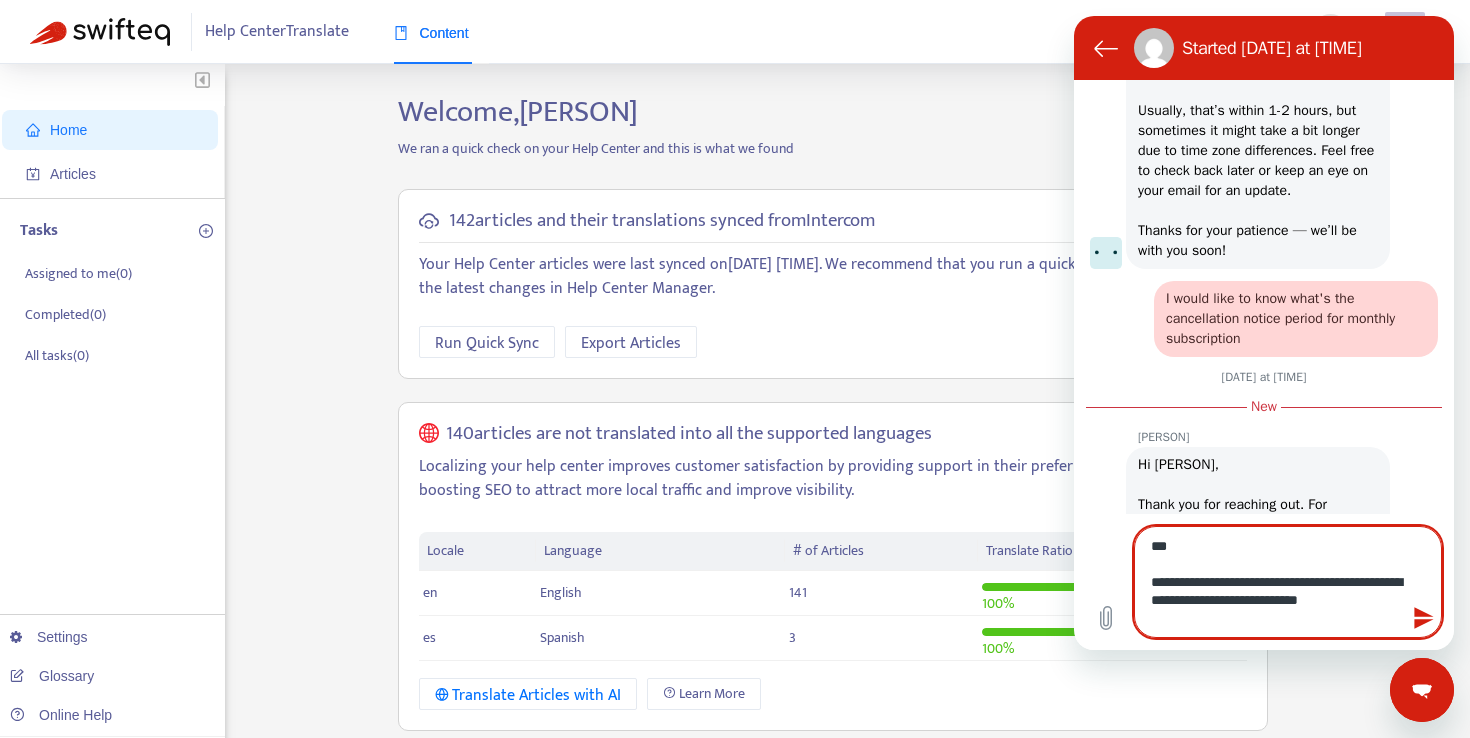 type on "**********" 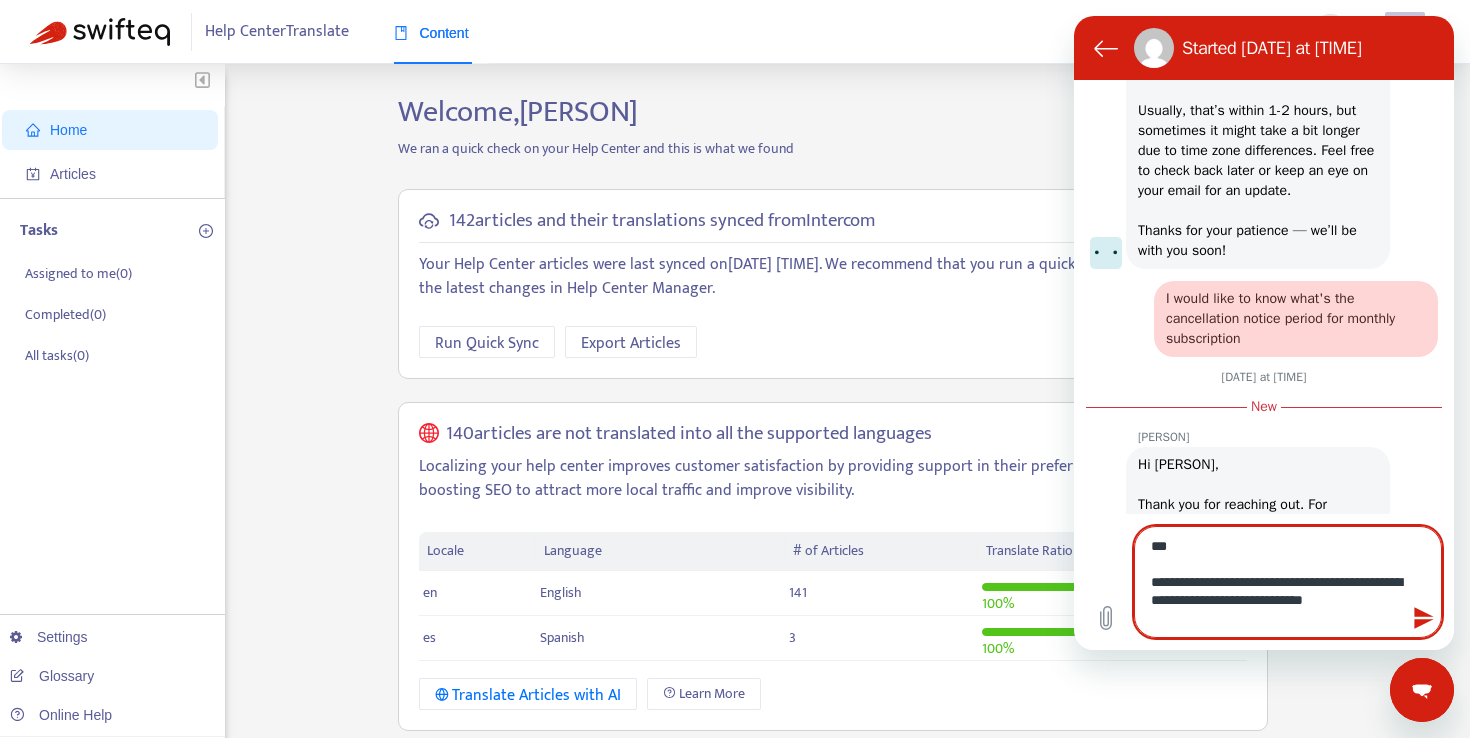 type on "**********" 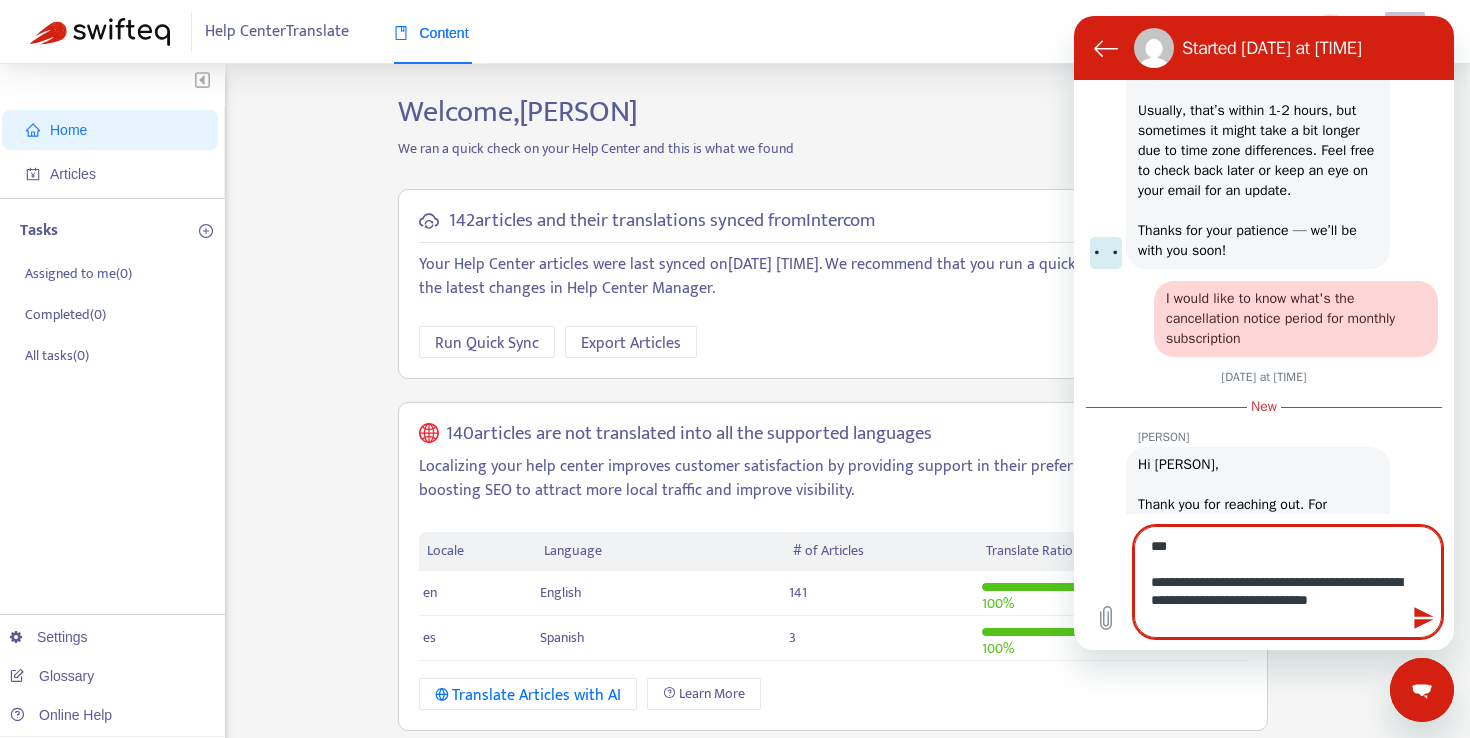 type on "**********" 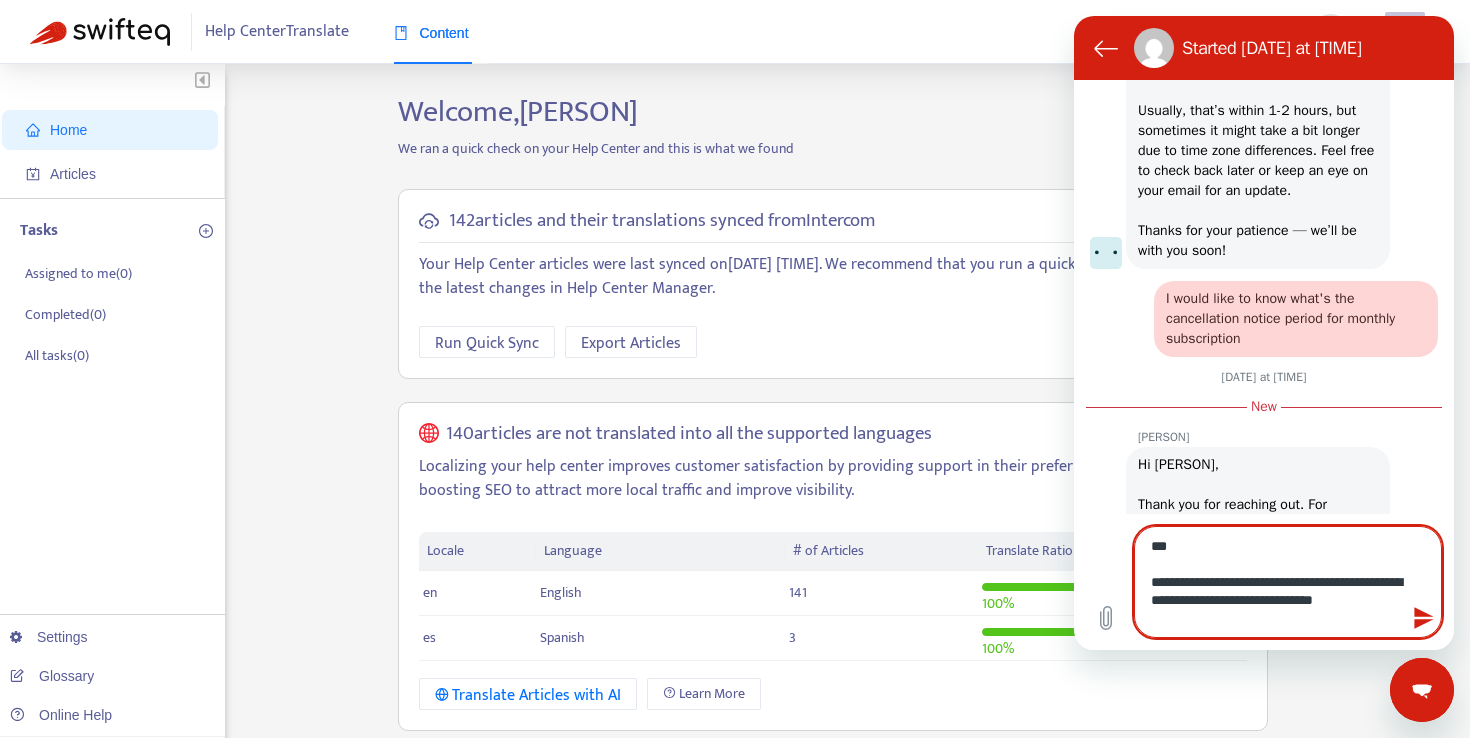 type on "**********" 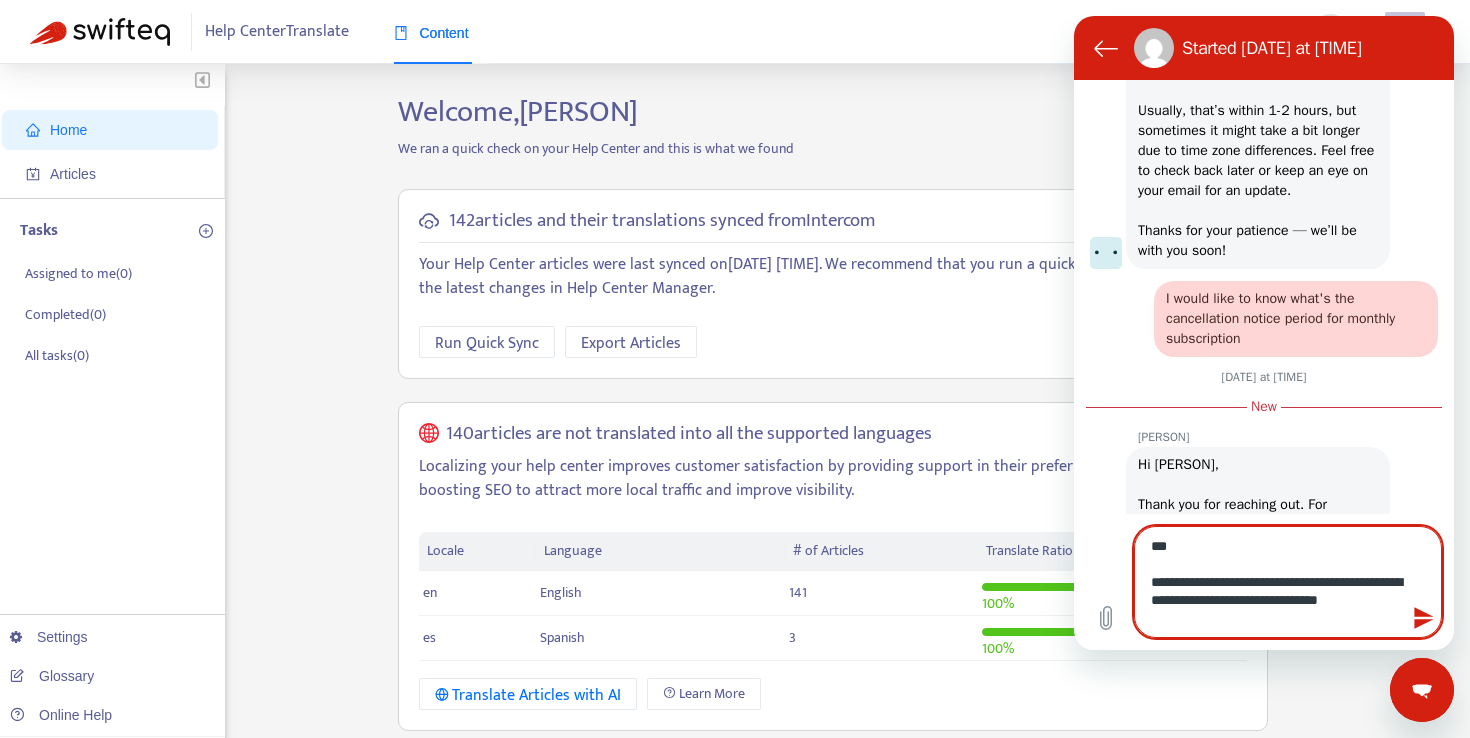 type on "**********" 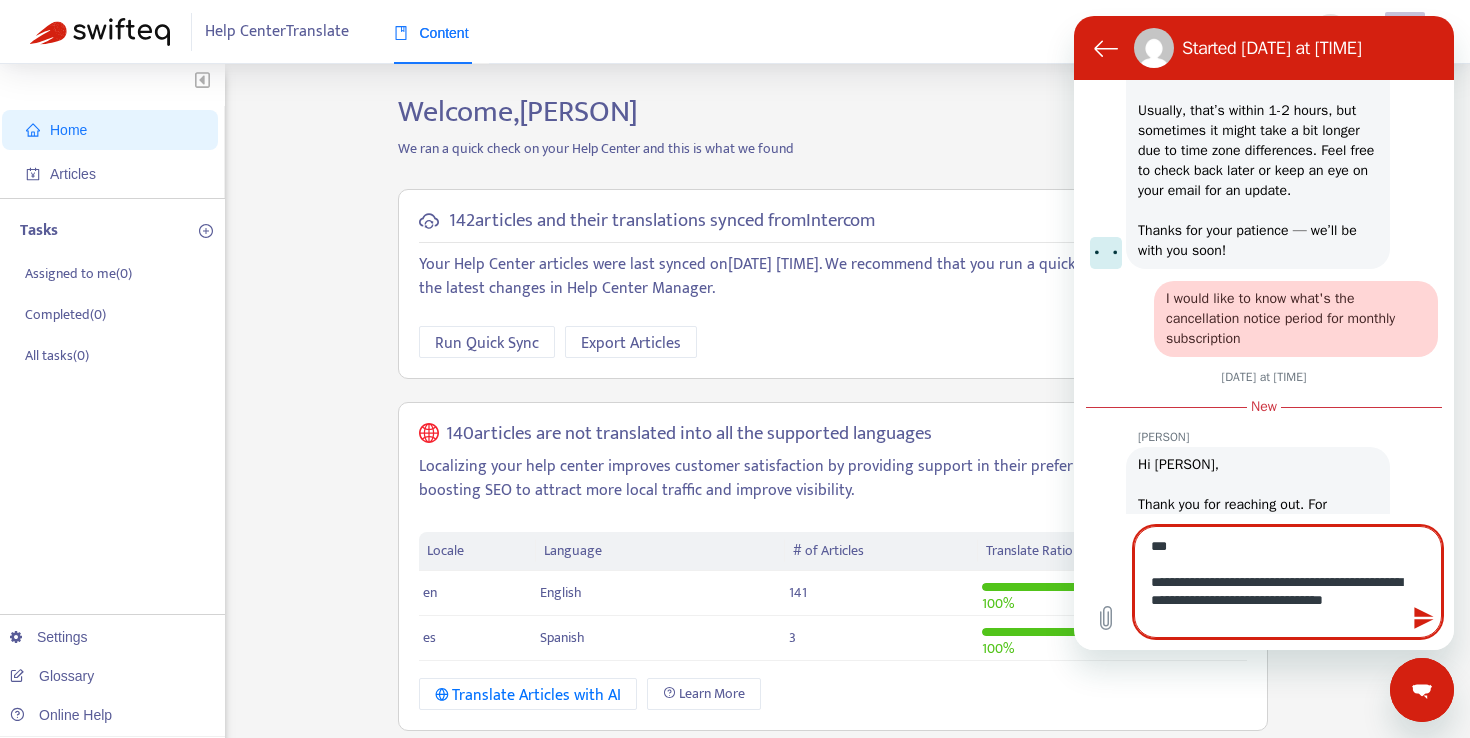 type on "**********" 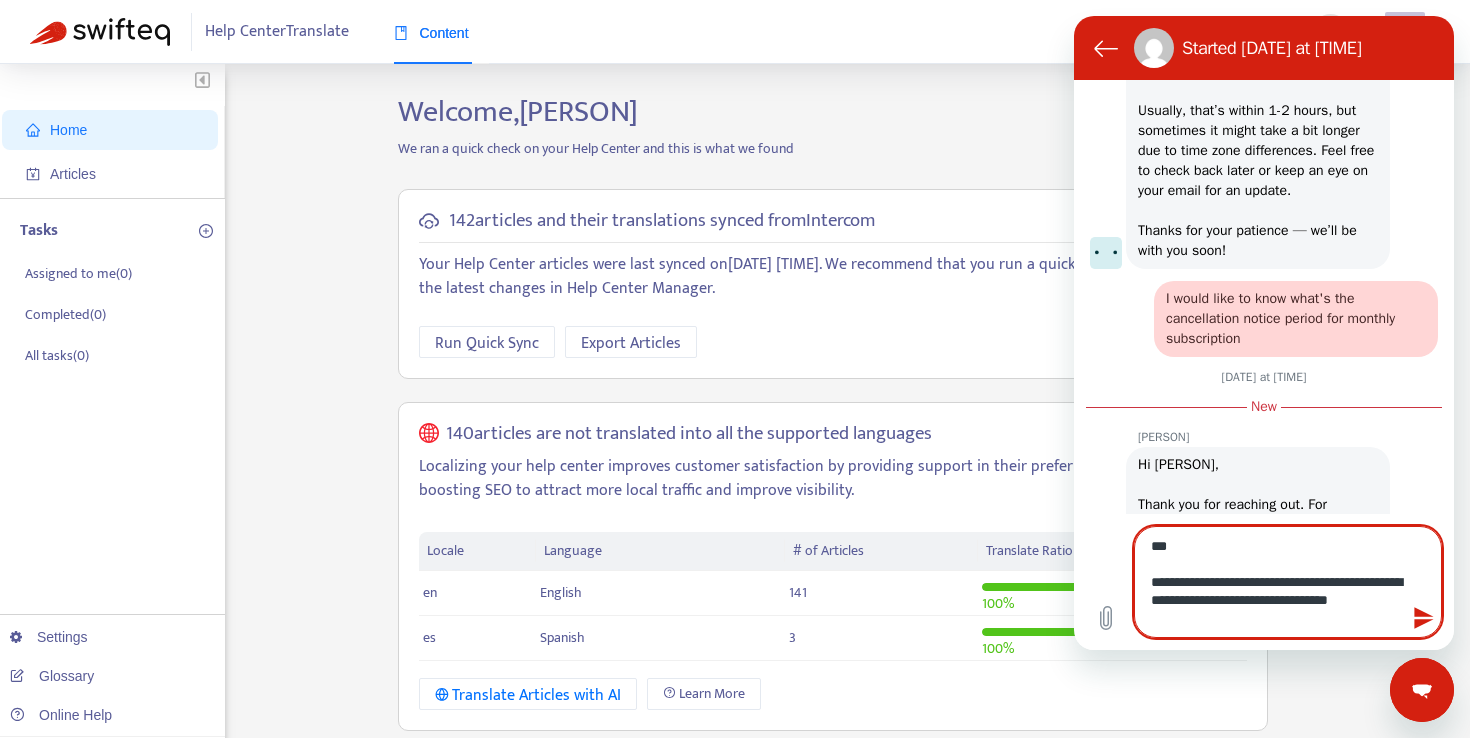type on "**********" 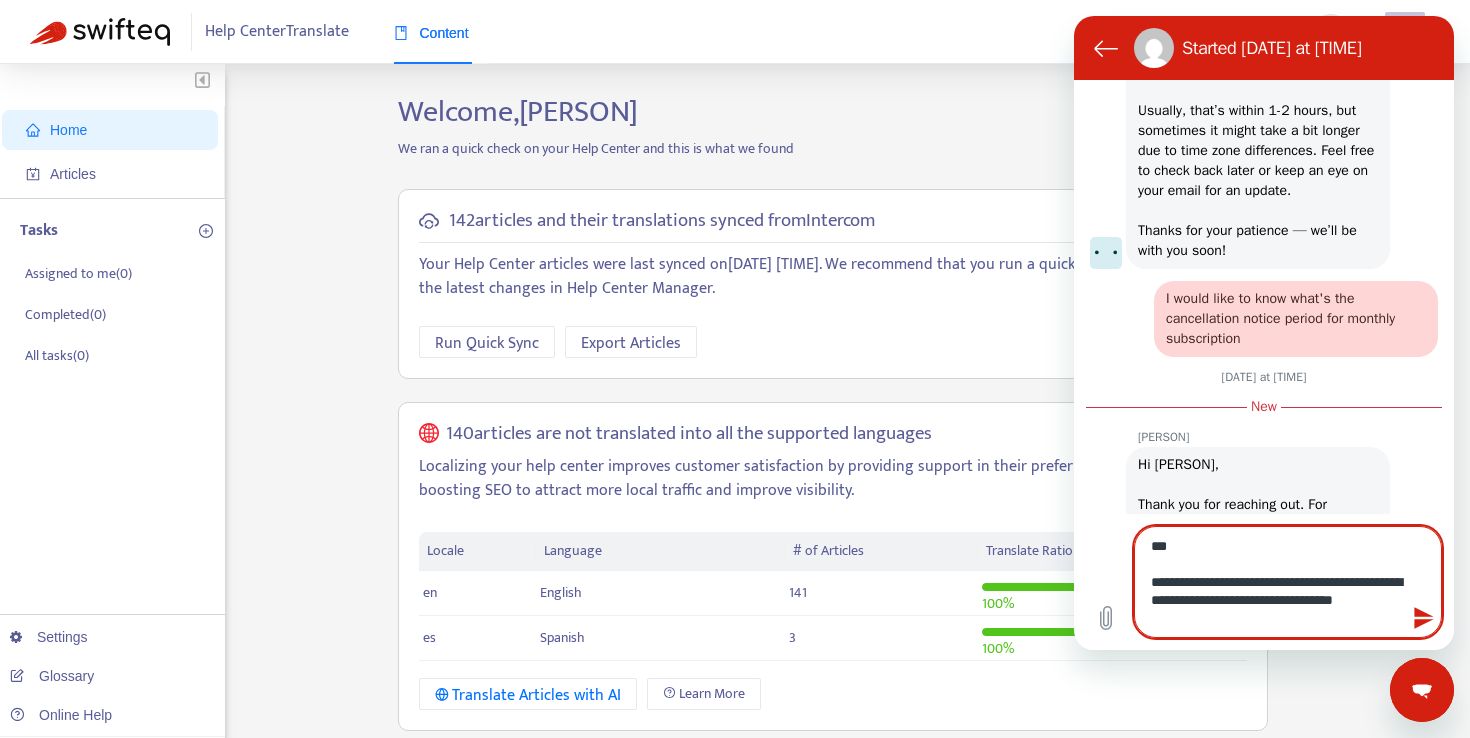 type on "**********" 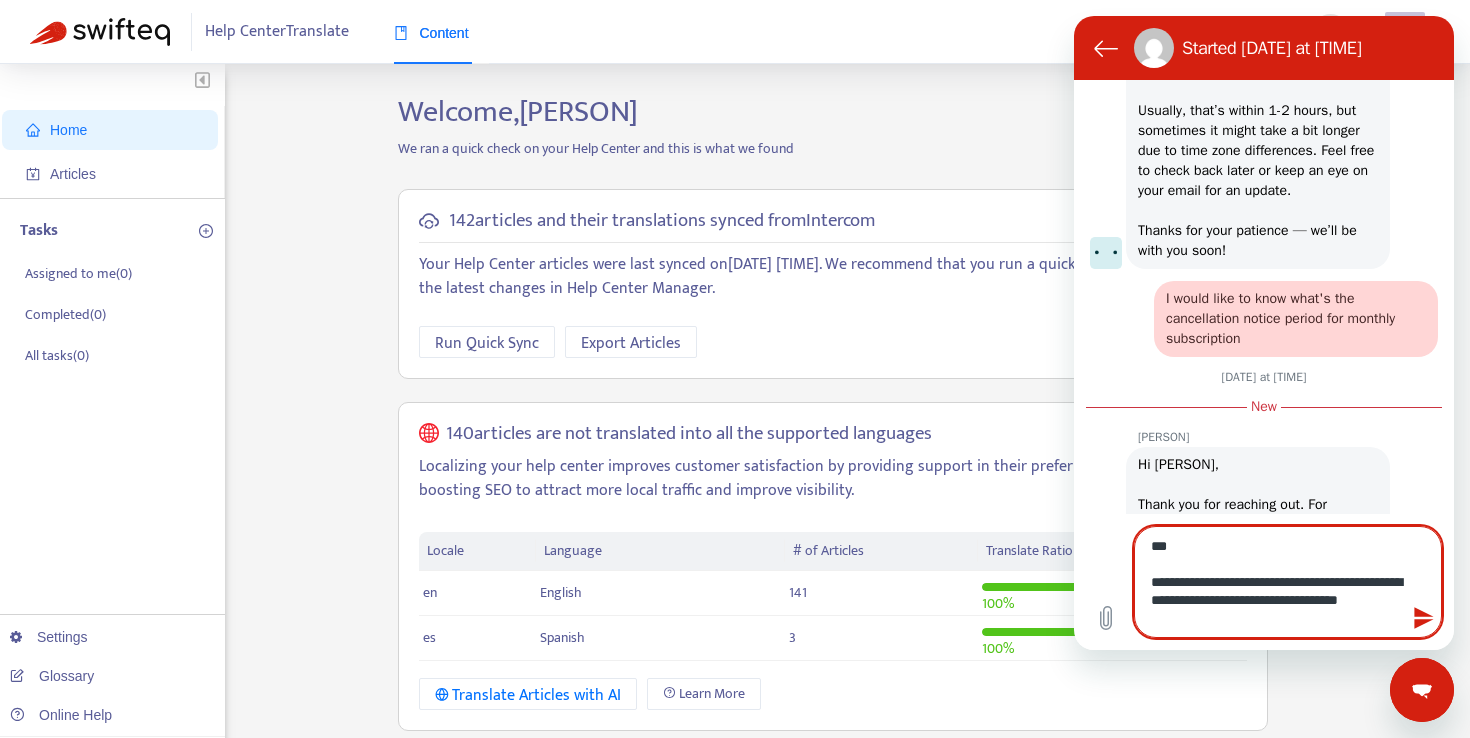 type on "**********" 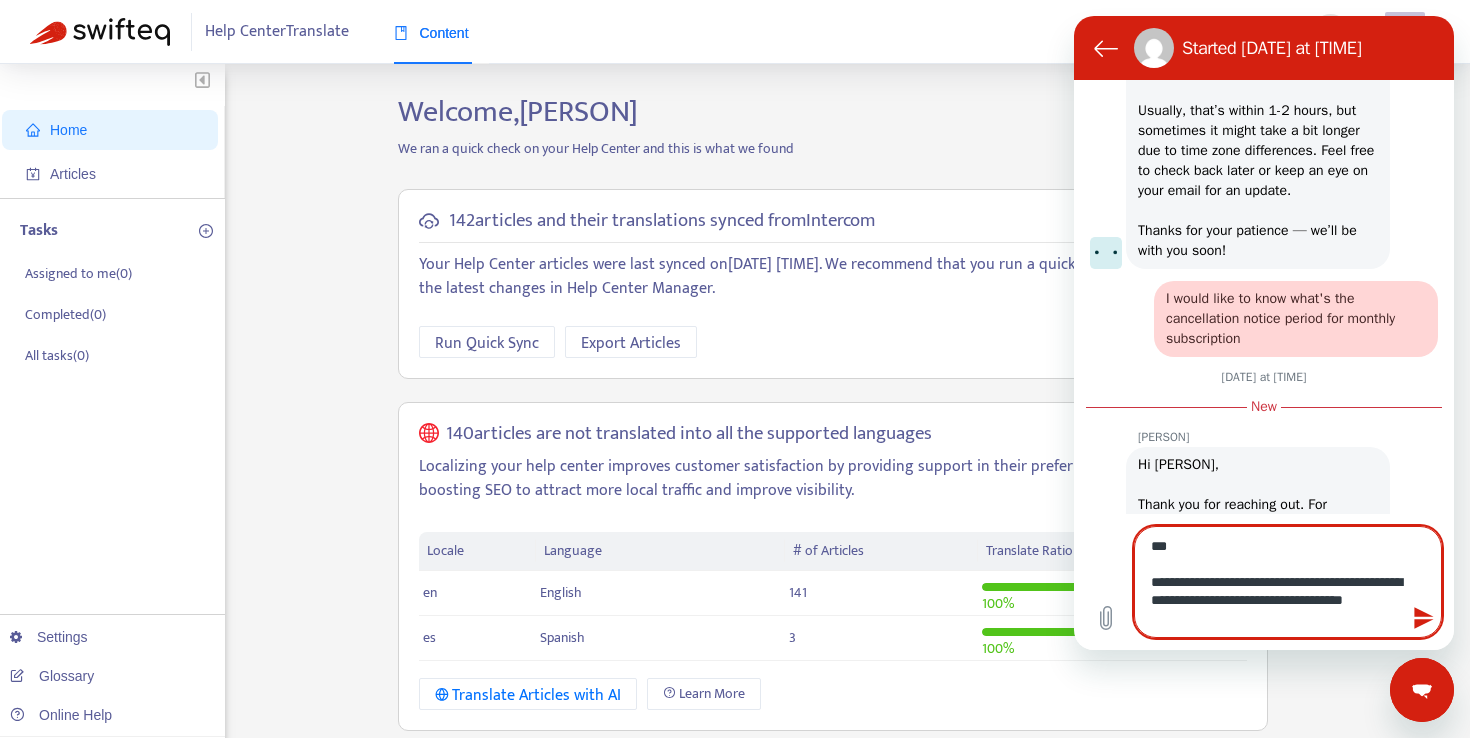 type on "**********" 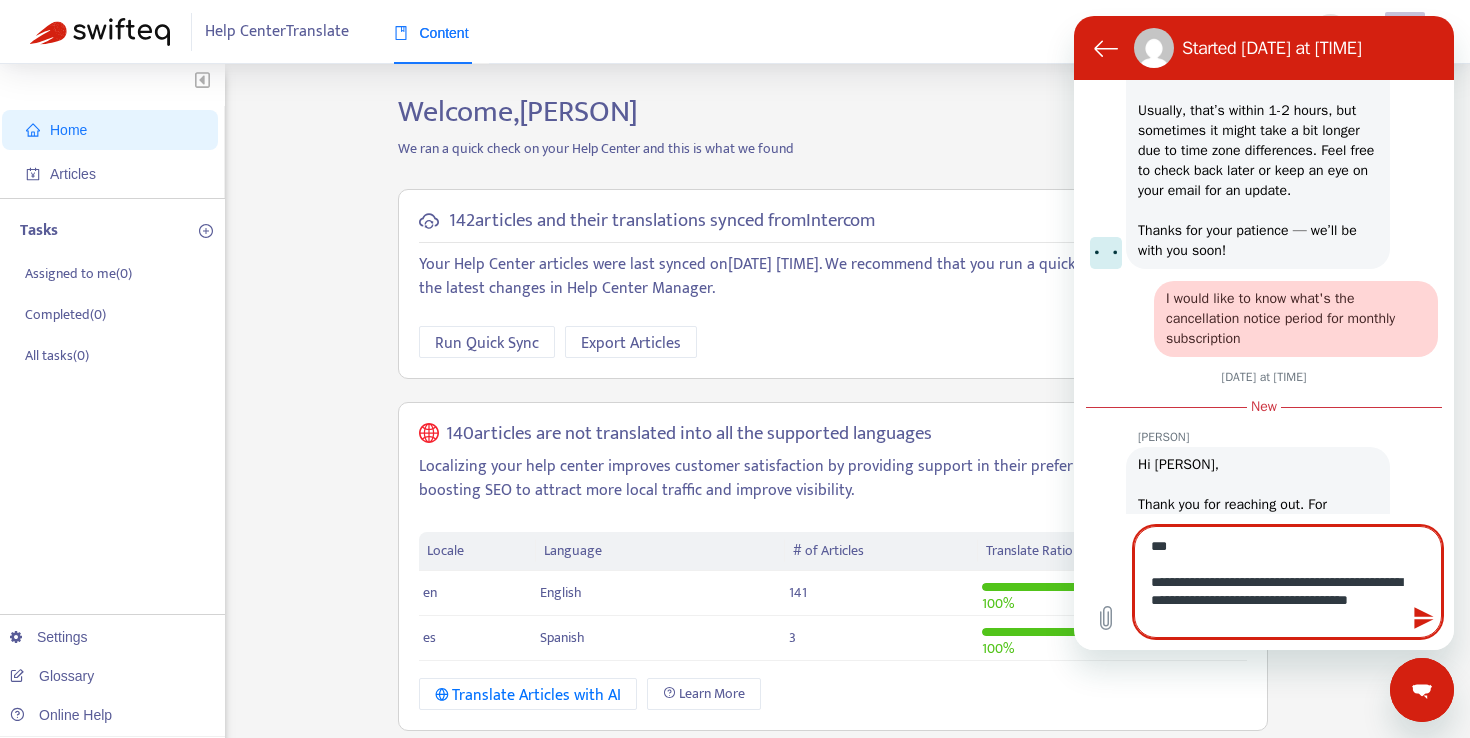 type on "**********" 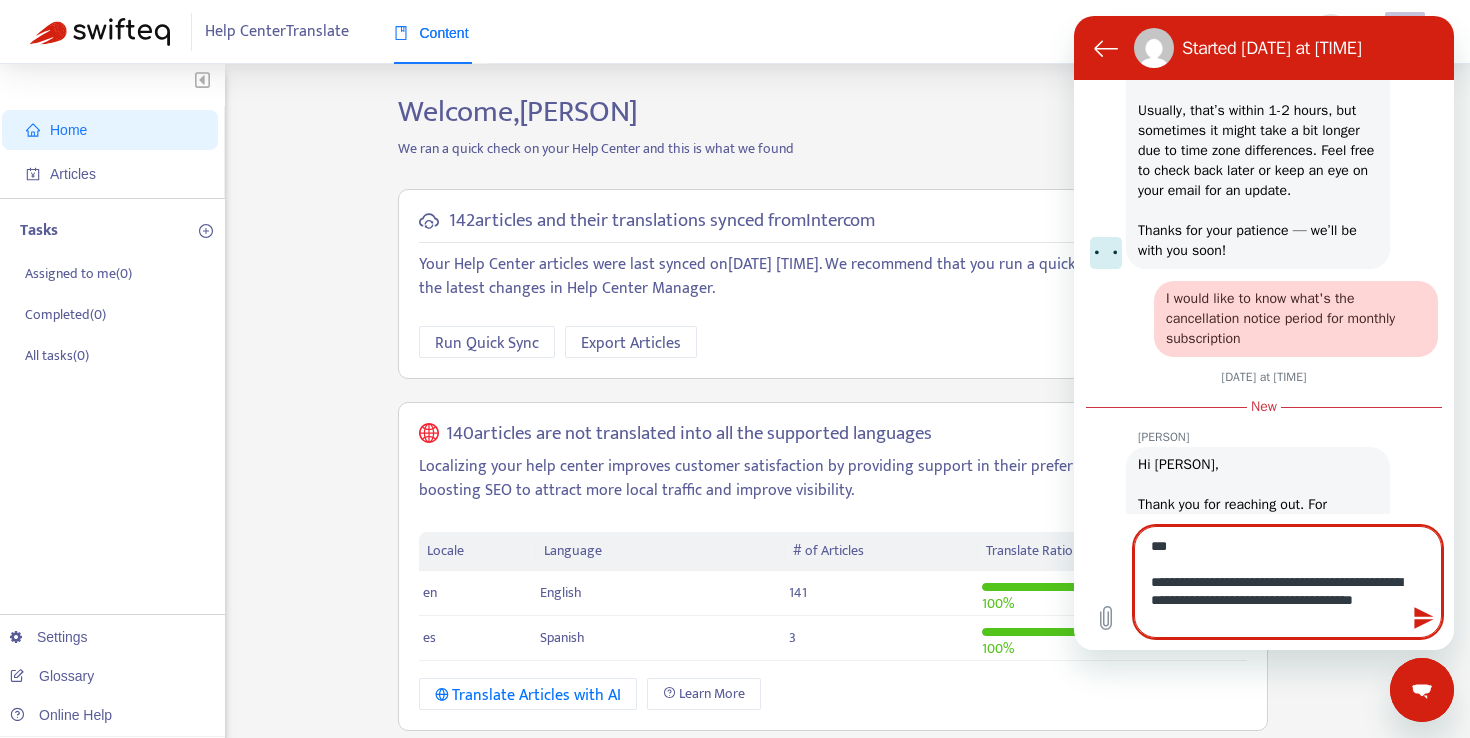 type on "**********" 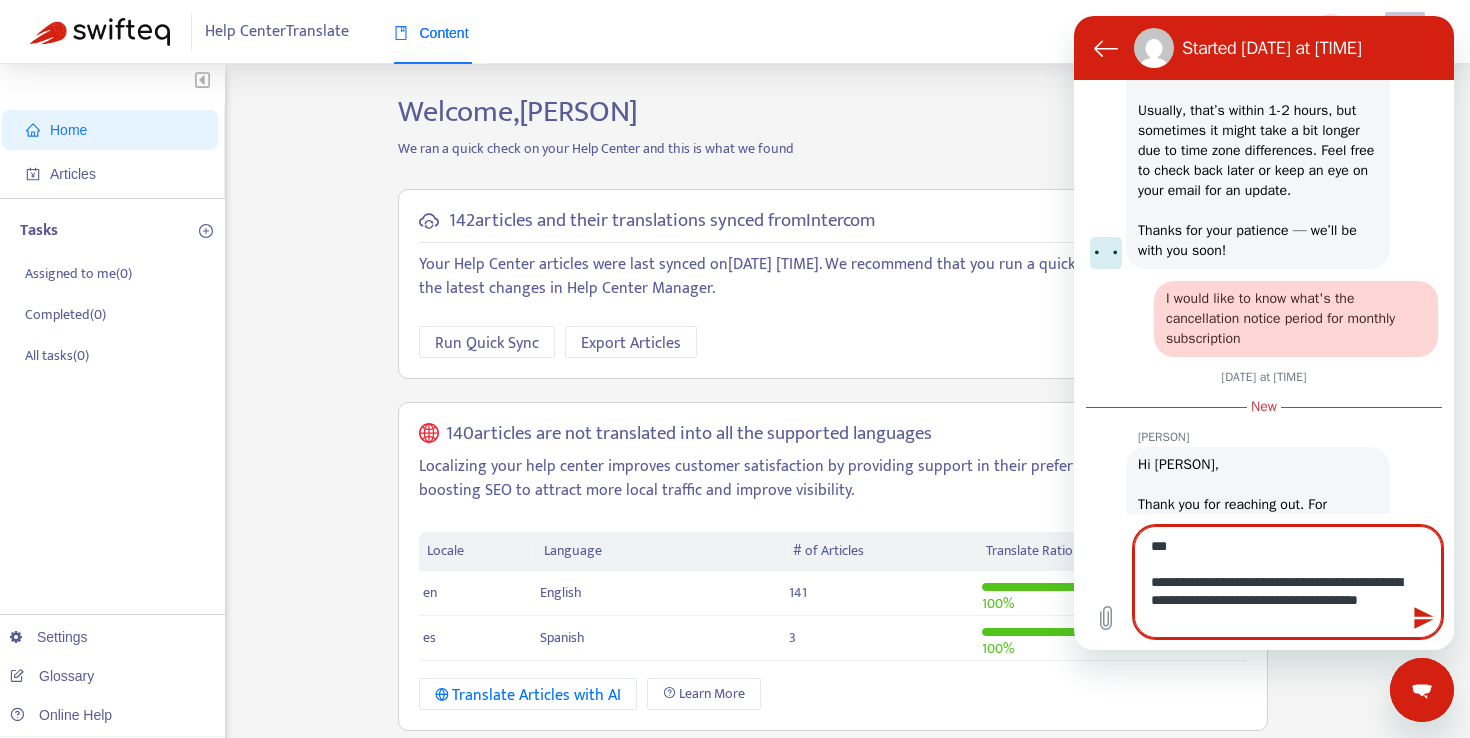 type on "**********" 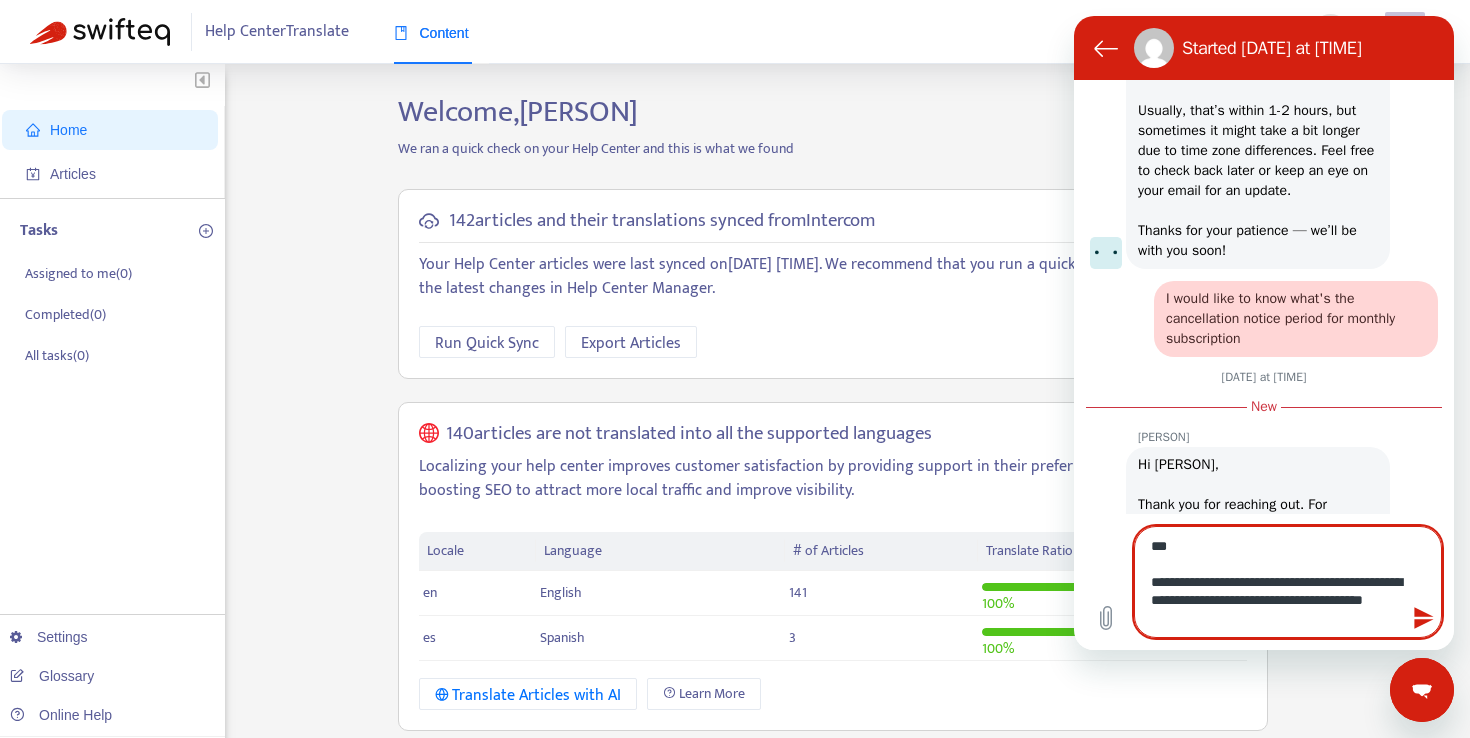 type on "**********" 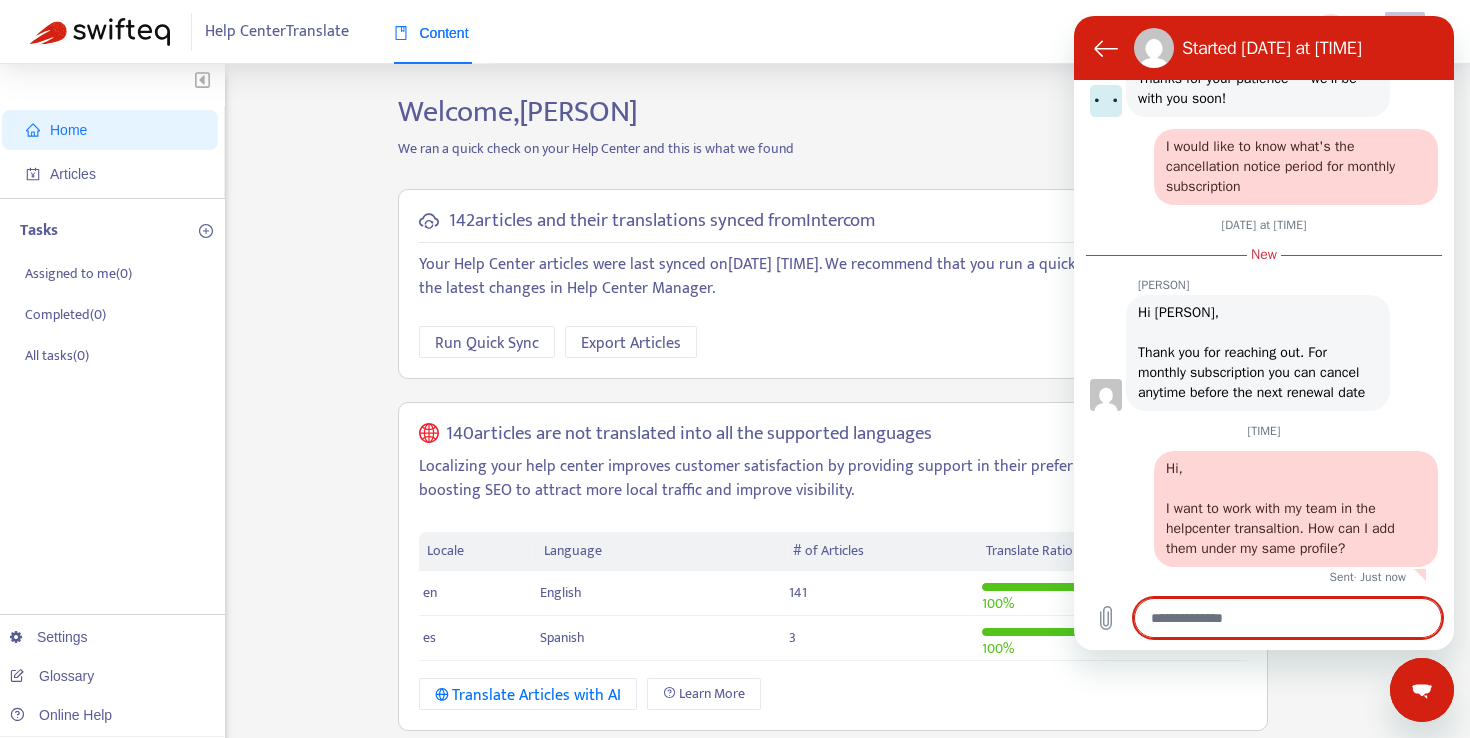 scroll, scrollTop: 683, scrollLeft: 0, axis: vertical 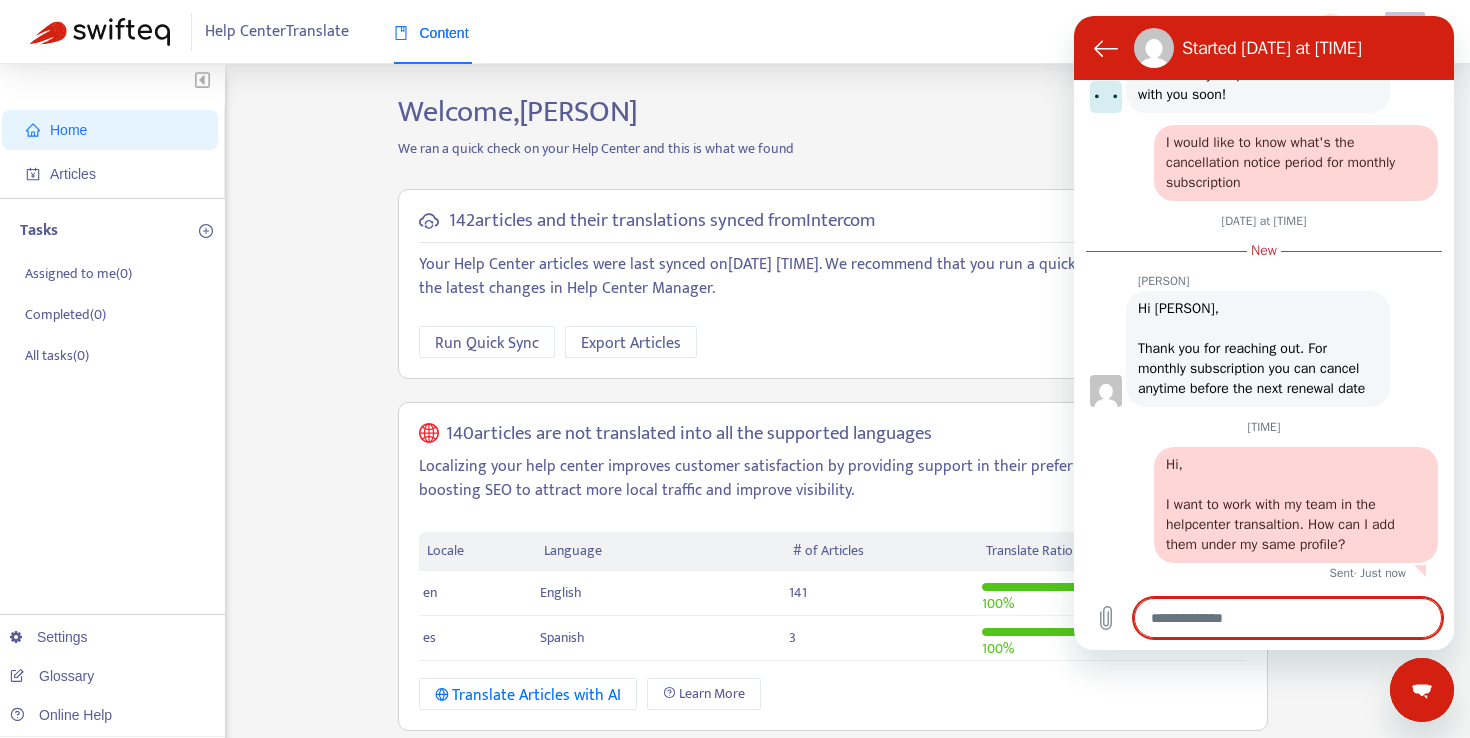 click at bounding box center (1422, 690) 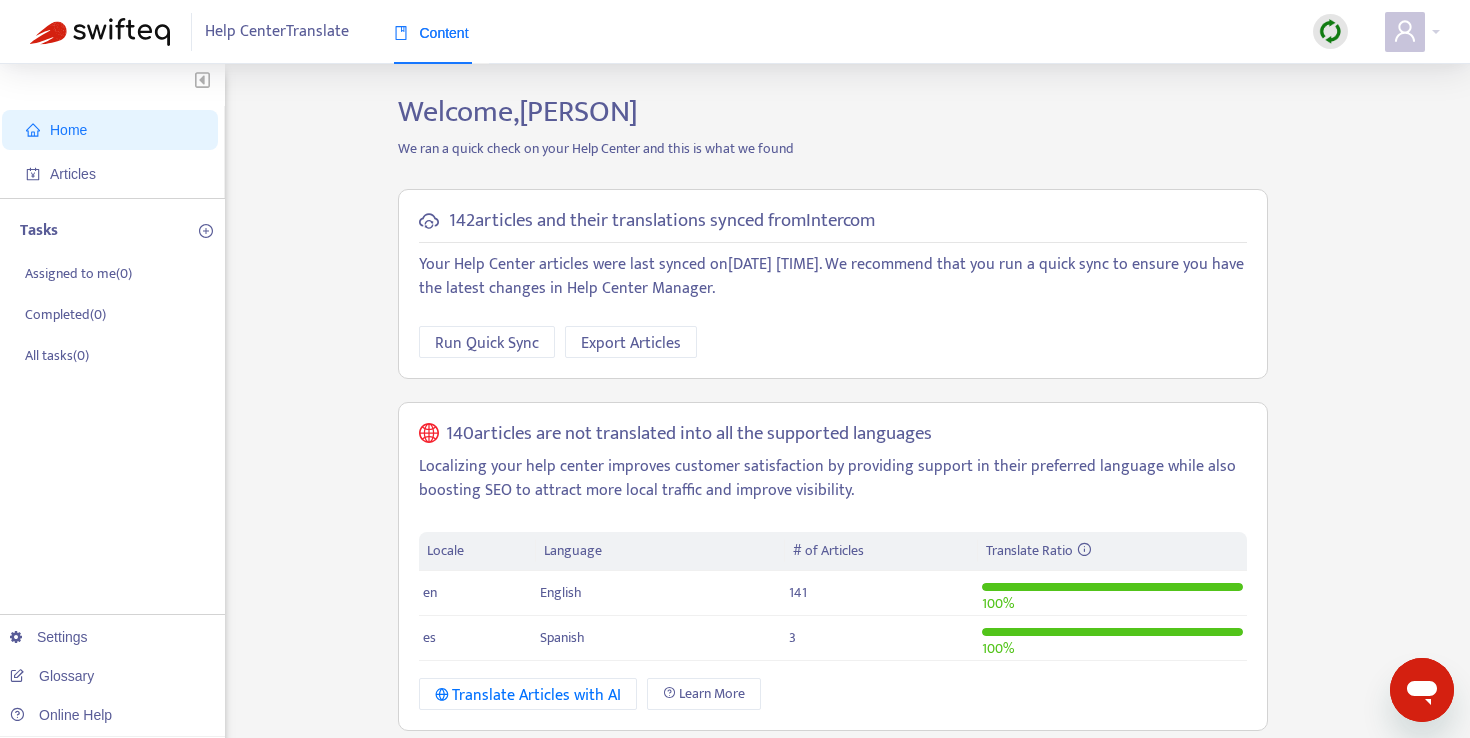 scroll, scrollTop: 0, scrollLeft: 0, axis: both 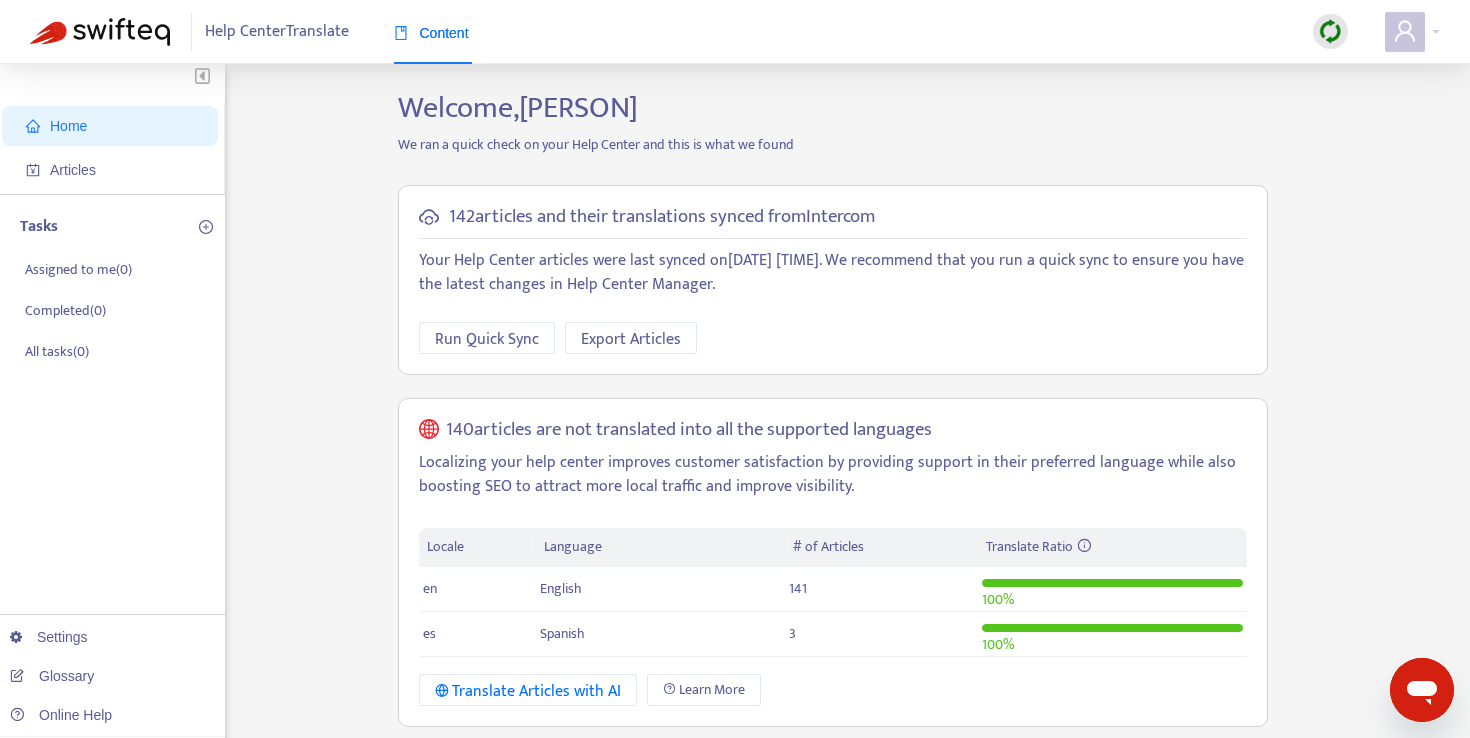 click 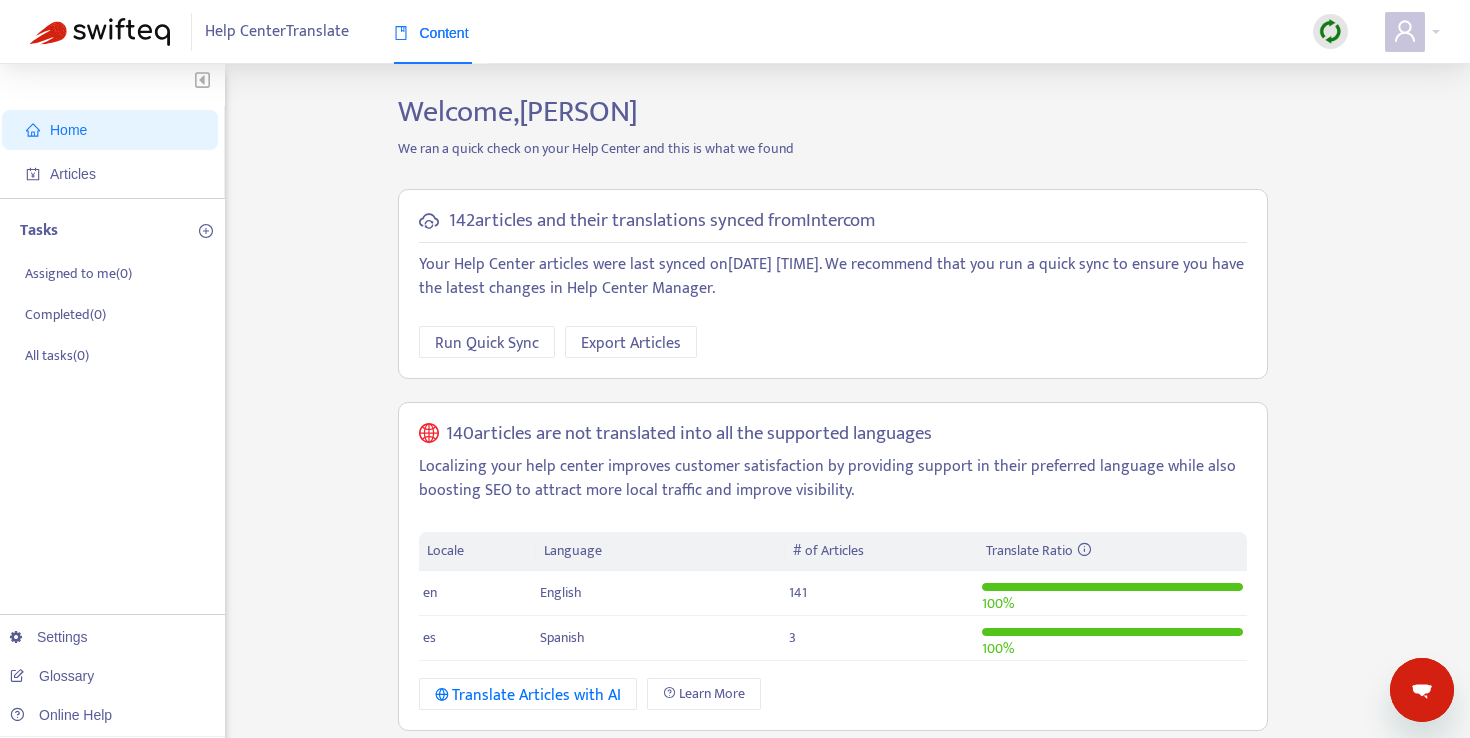 scroll, scrollTop: 0, scrollLeft: 0, axis: both 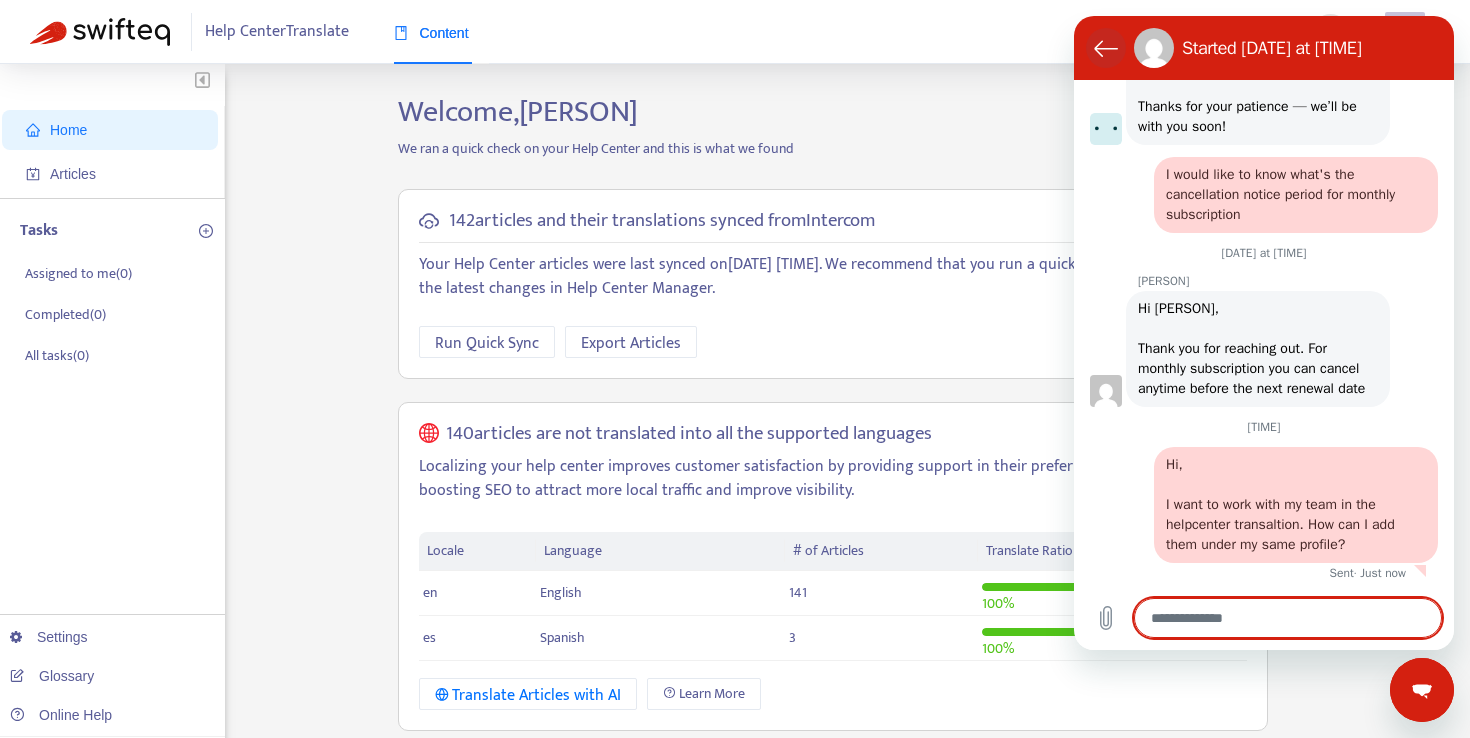 click 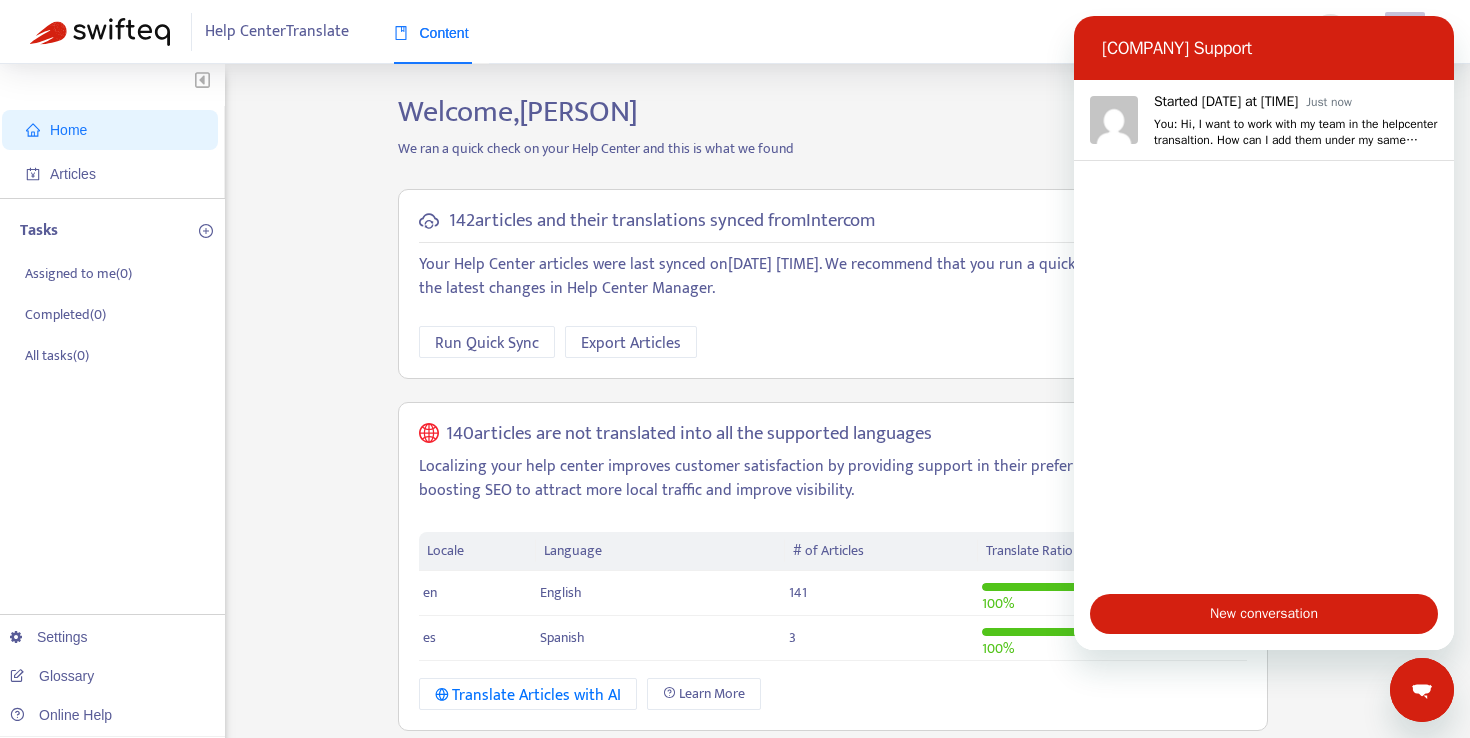 click at bounding box center [1422, 690] 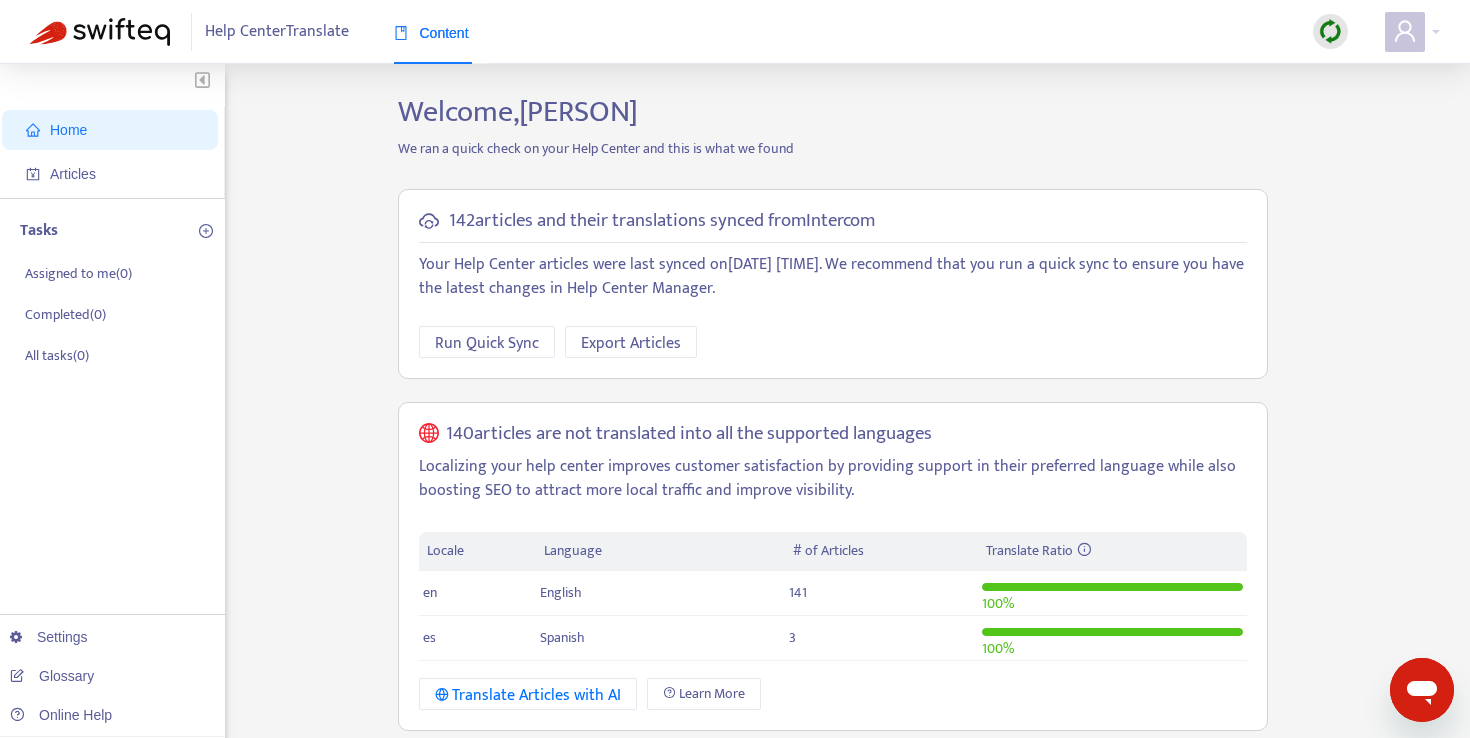 click 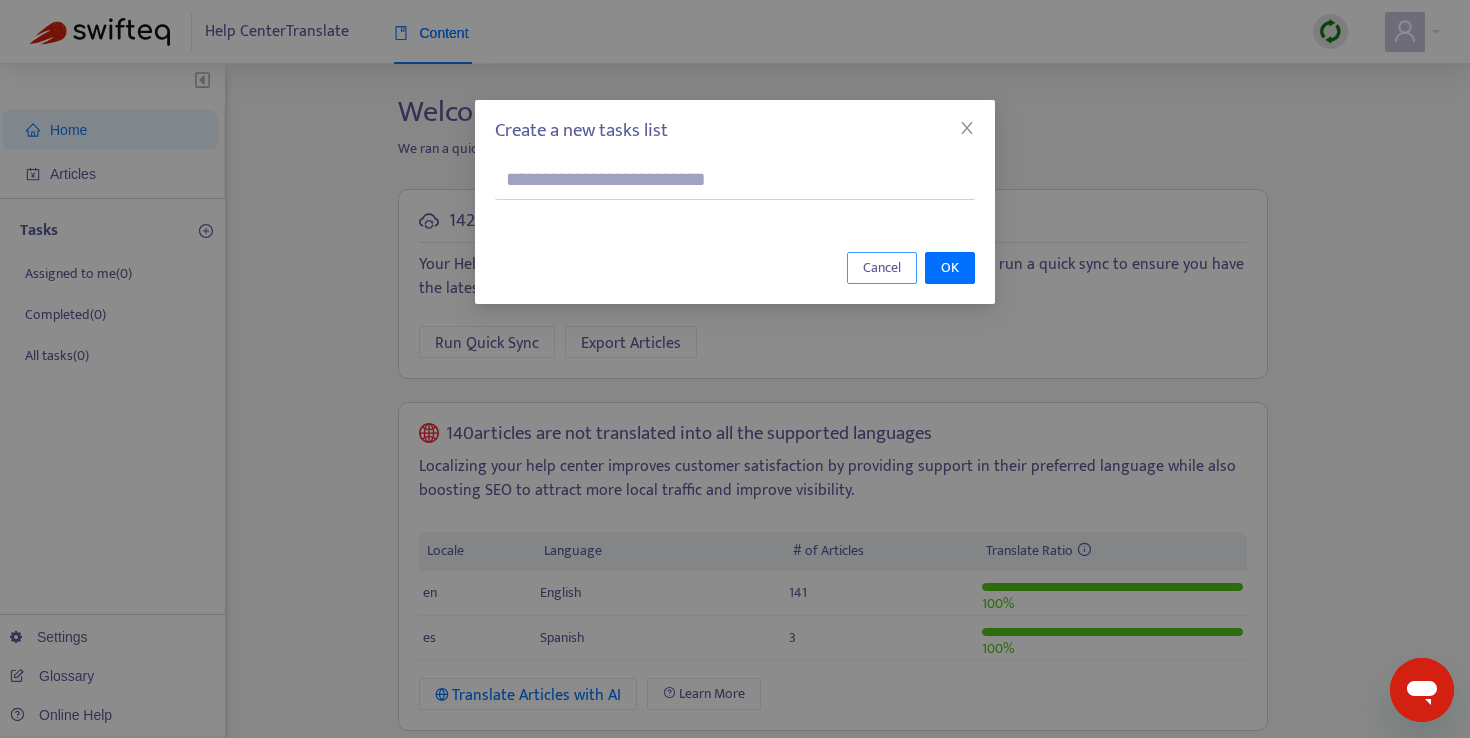 click on "Cancel" at bounding box center [882, 268] 